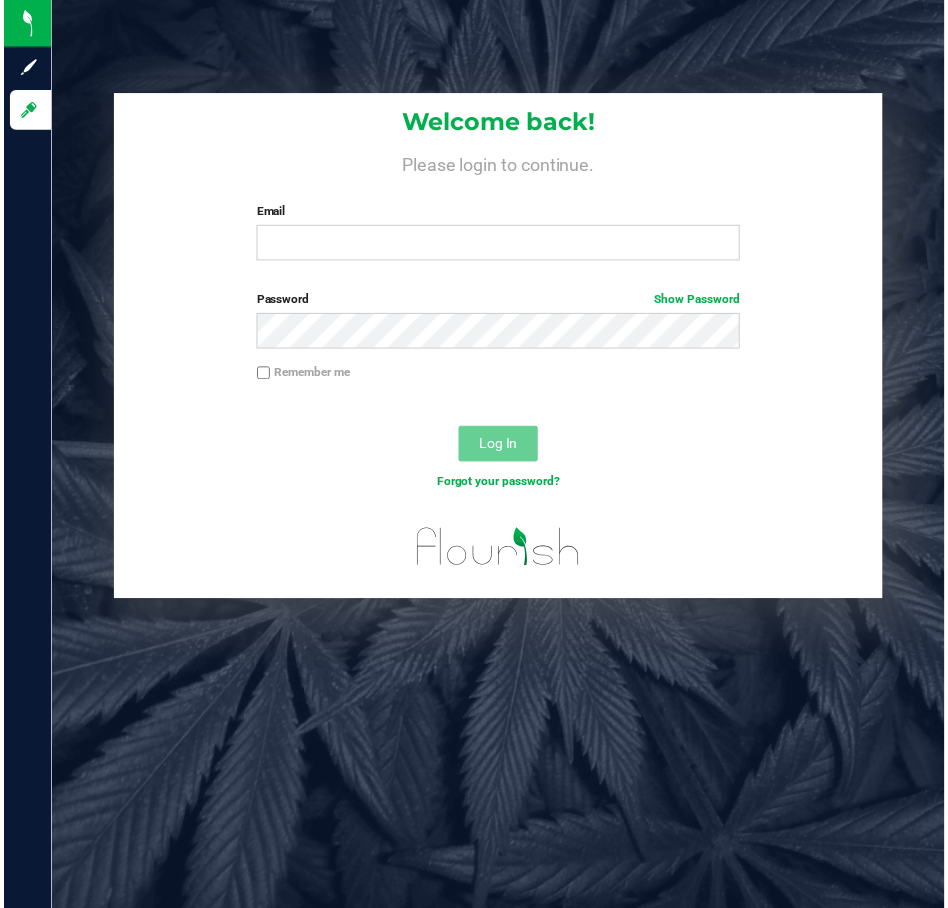 scroll, scrollTop: 0, scrollLeft: 0, axis: both 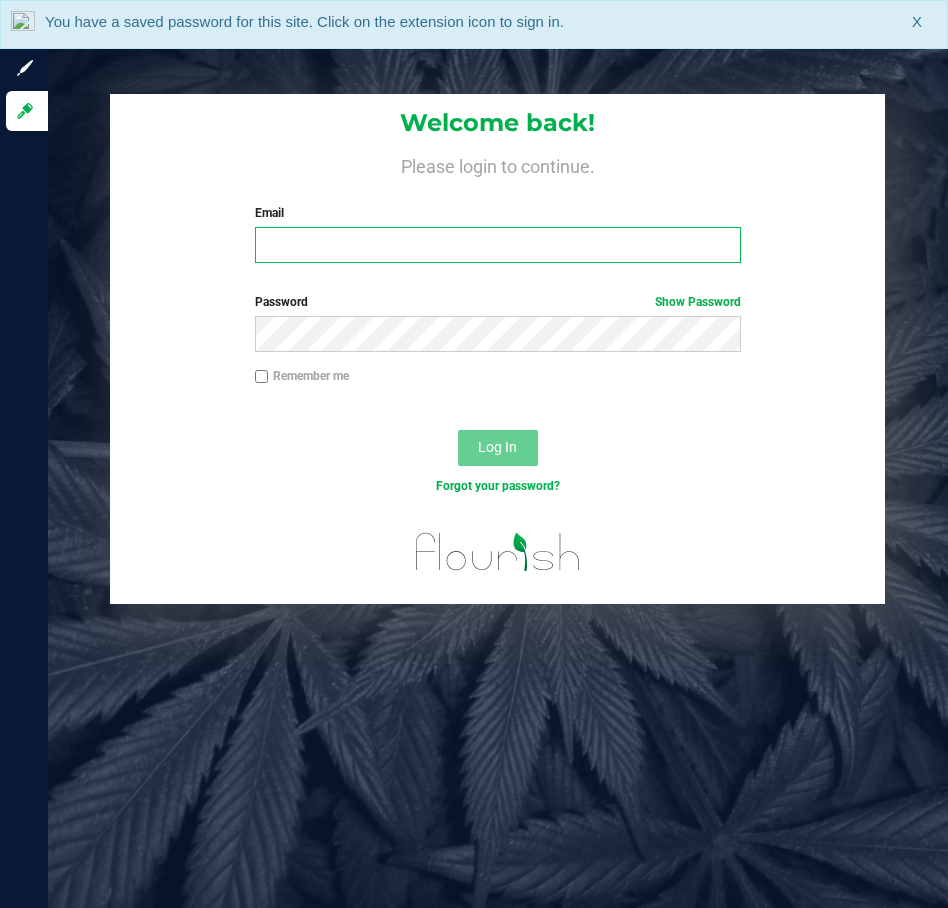 click on "Email" at bounding box center [498, 245] 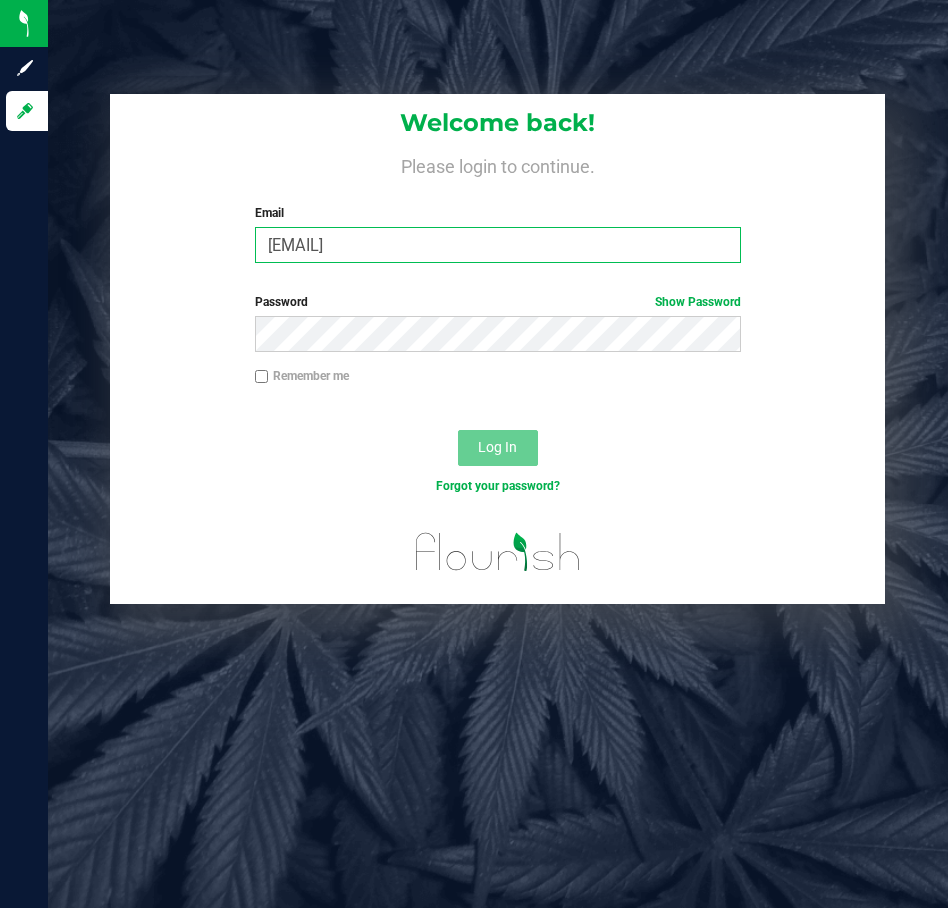 type on "[EMAIL]" 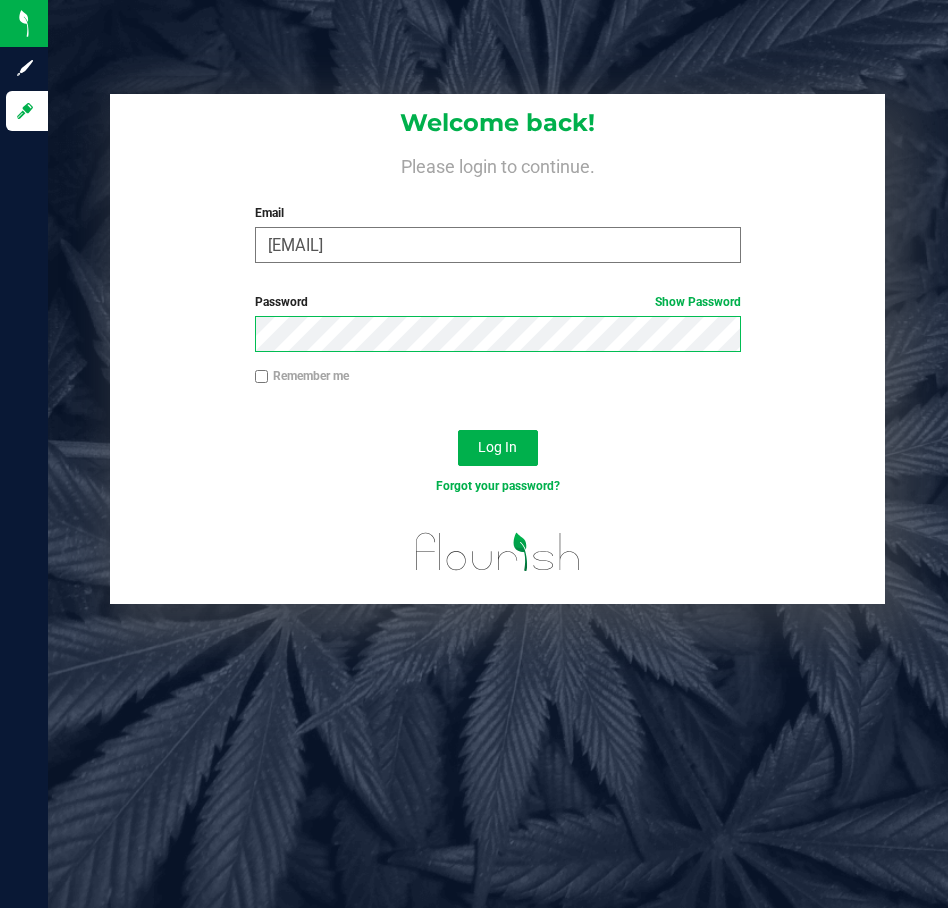 click on "Log In" at bounding box center (498, 448) 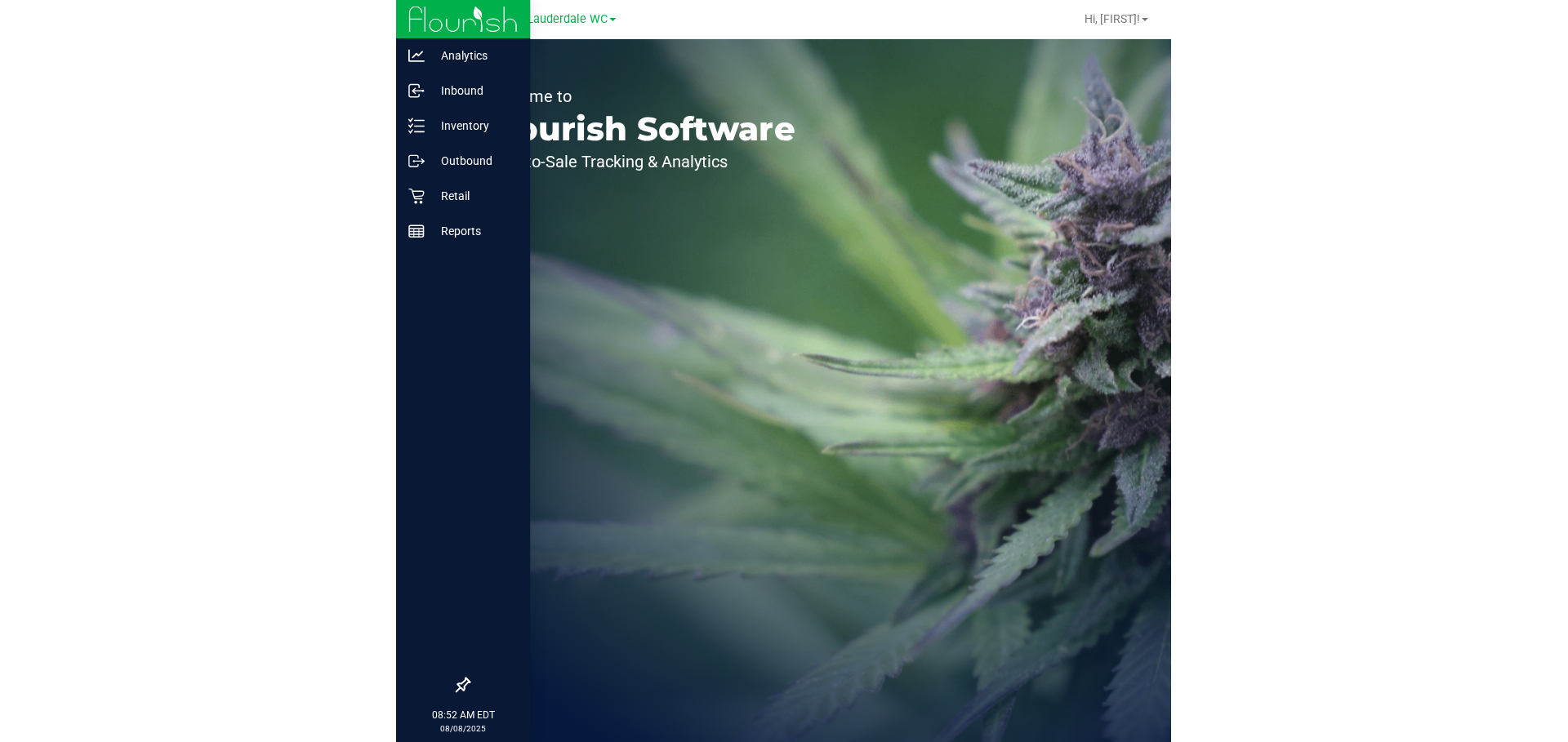 scroll, scrollTop: 0, scrollLeft: 0, axis: both 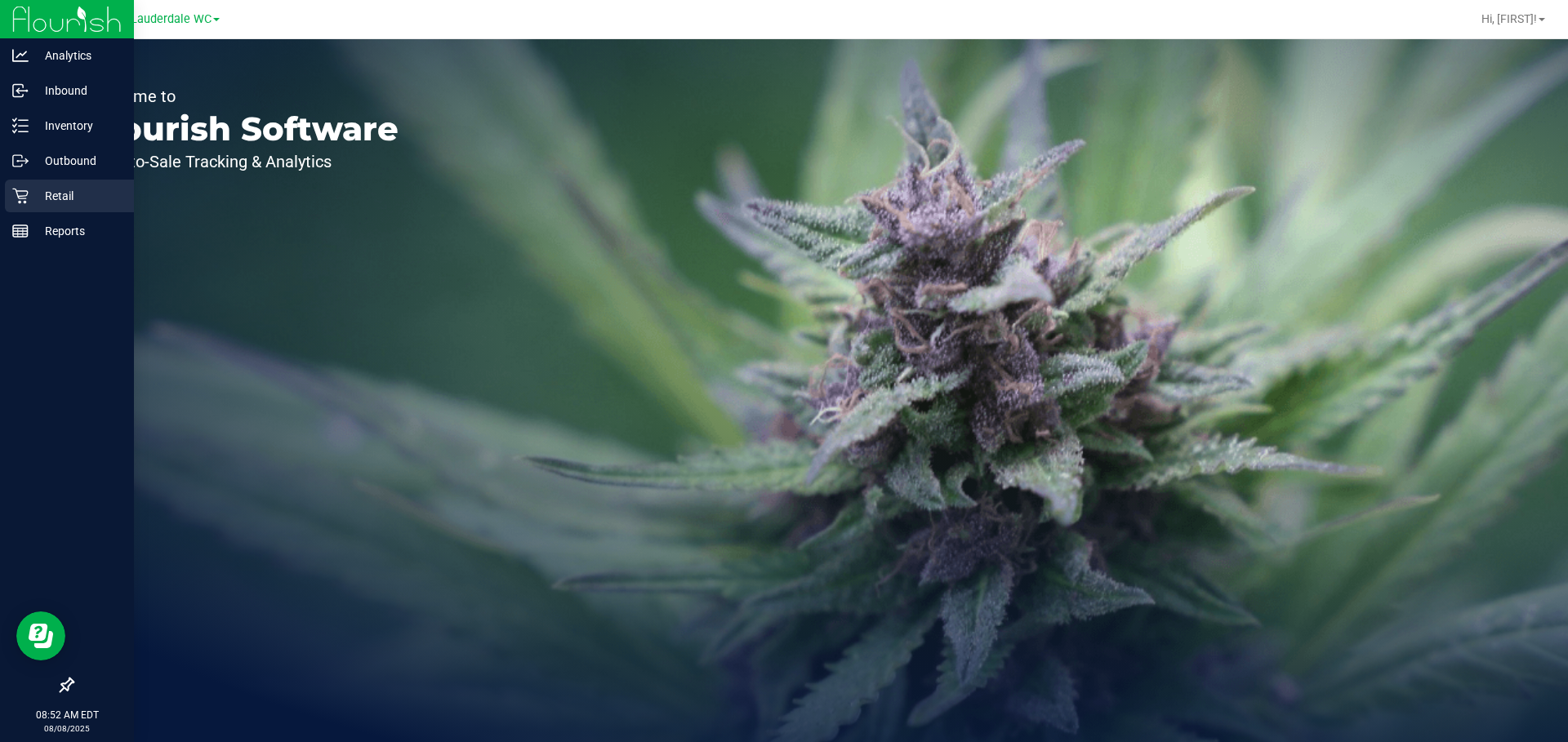 click on "Retail" at bounding box center (69, 196) 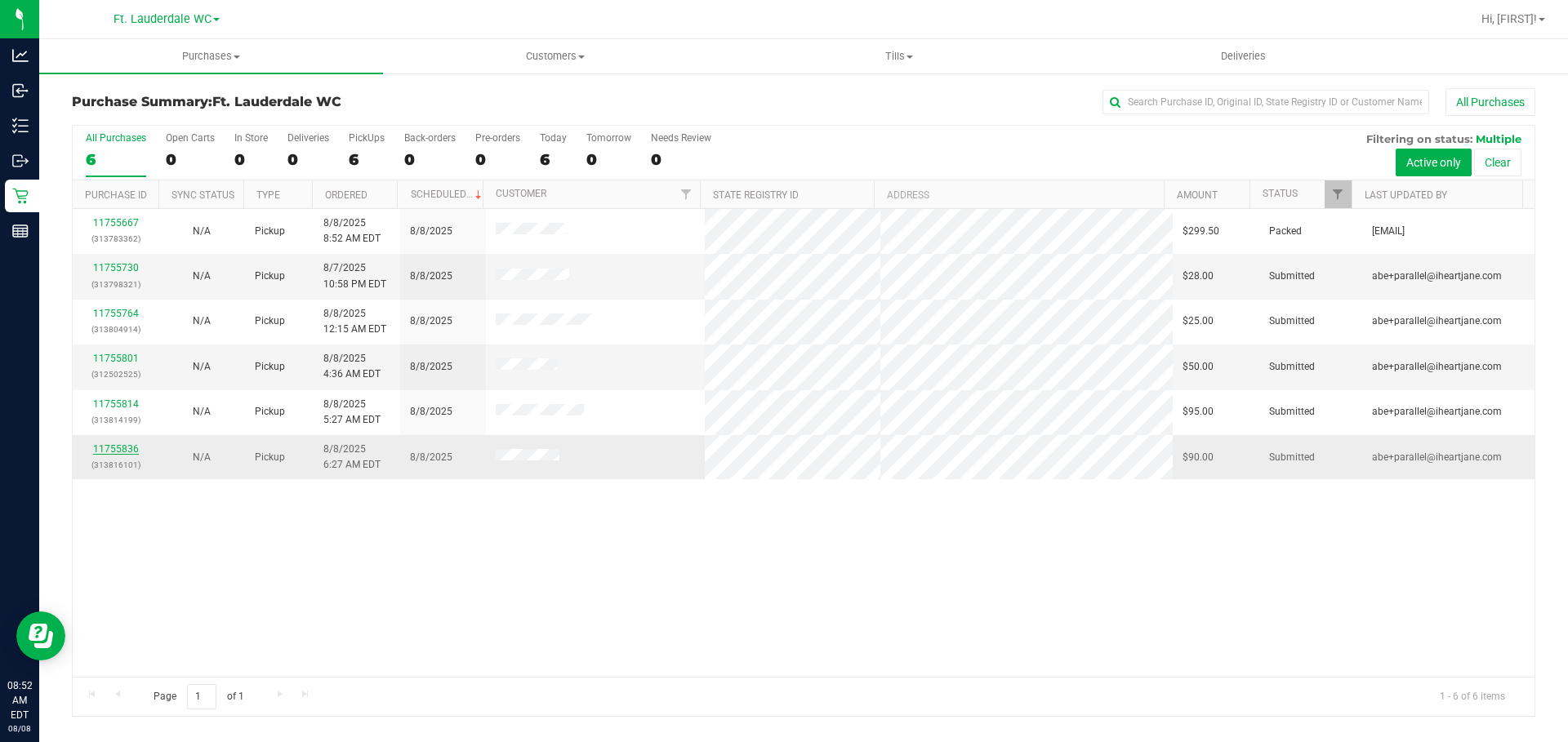 click on "11755836" at bounding box center [116, 449] 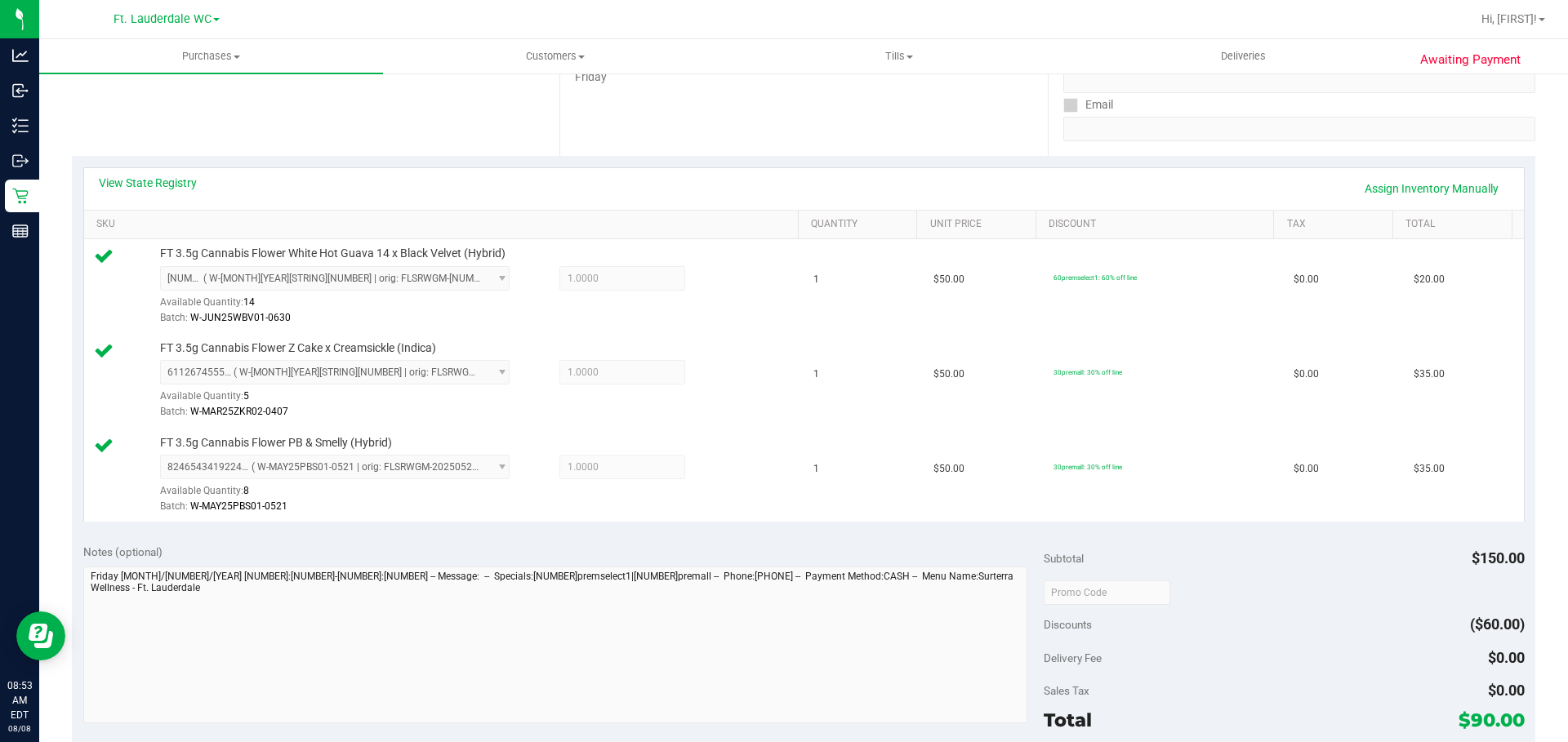 scroll, scrollTop: 427, scrollLeft: 0, axis: vertical 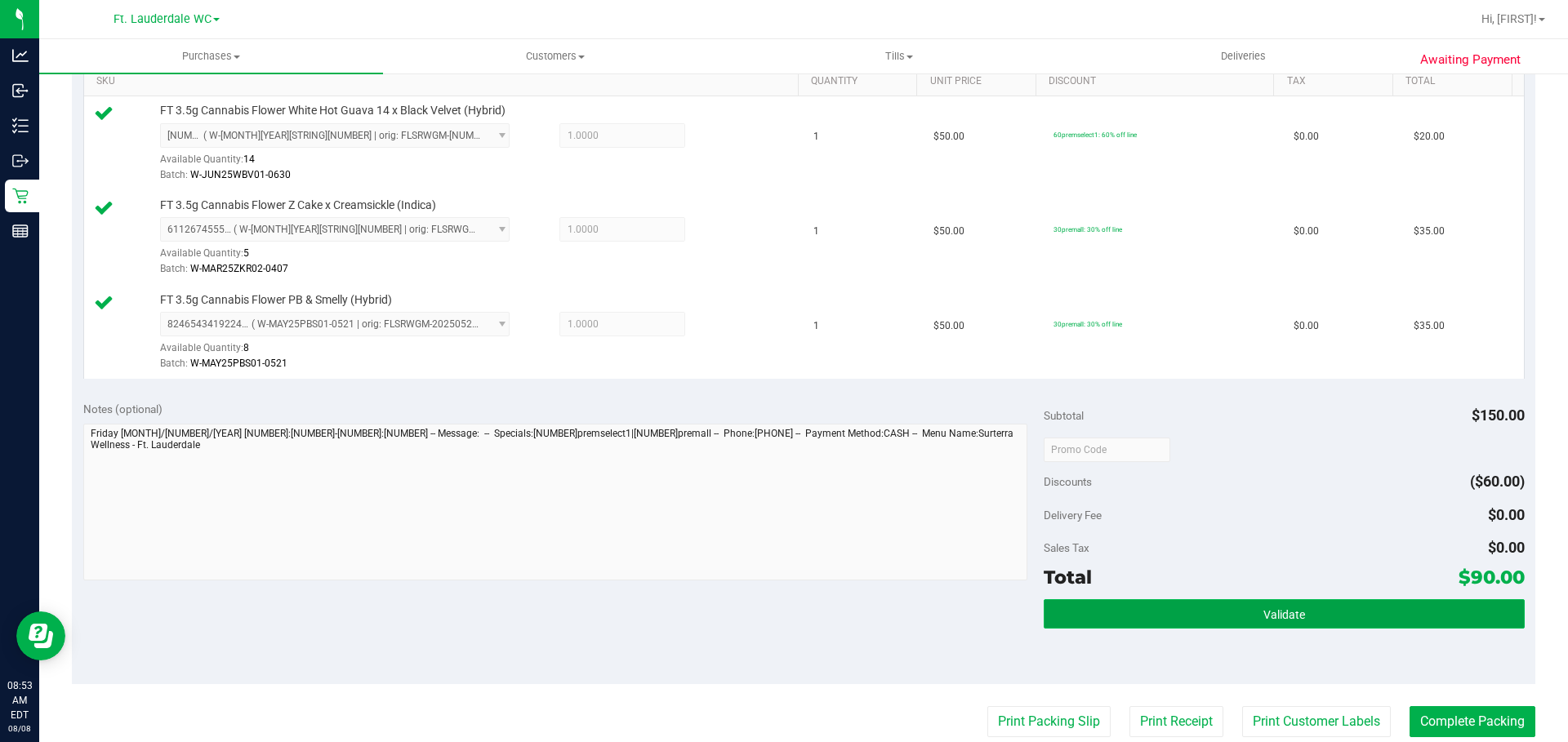 click on "Validate" at bounding box center (1284, 614) 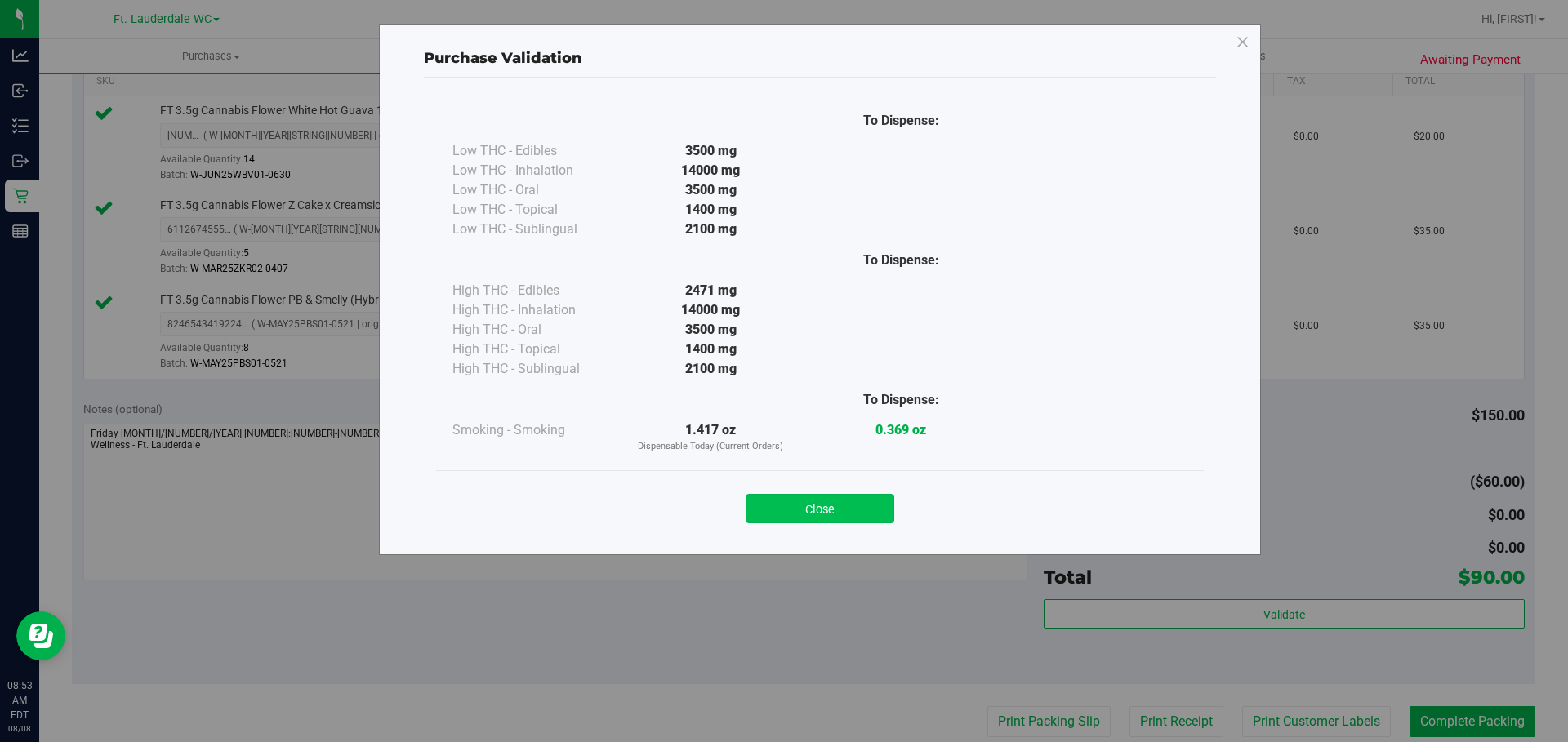click on "Close" at bounding box center (820, 509) 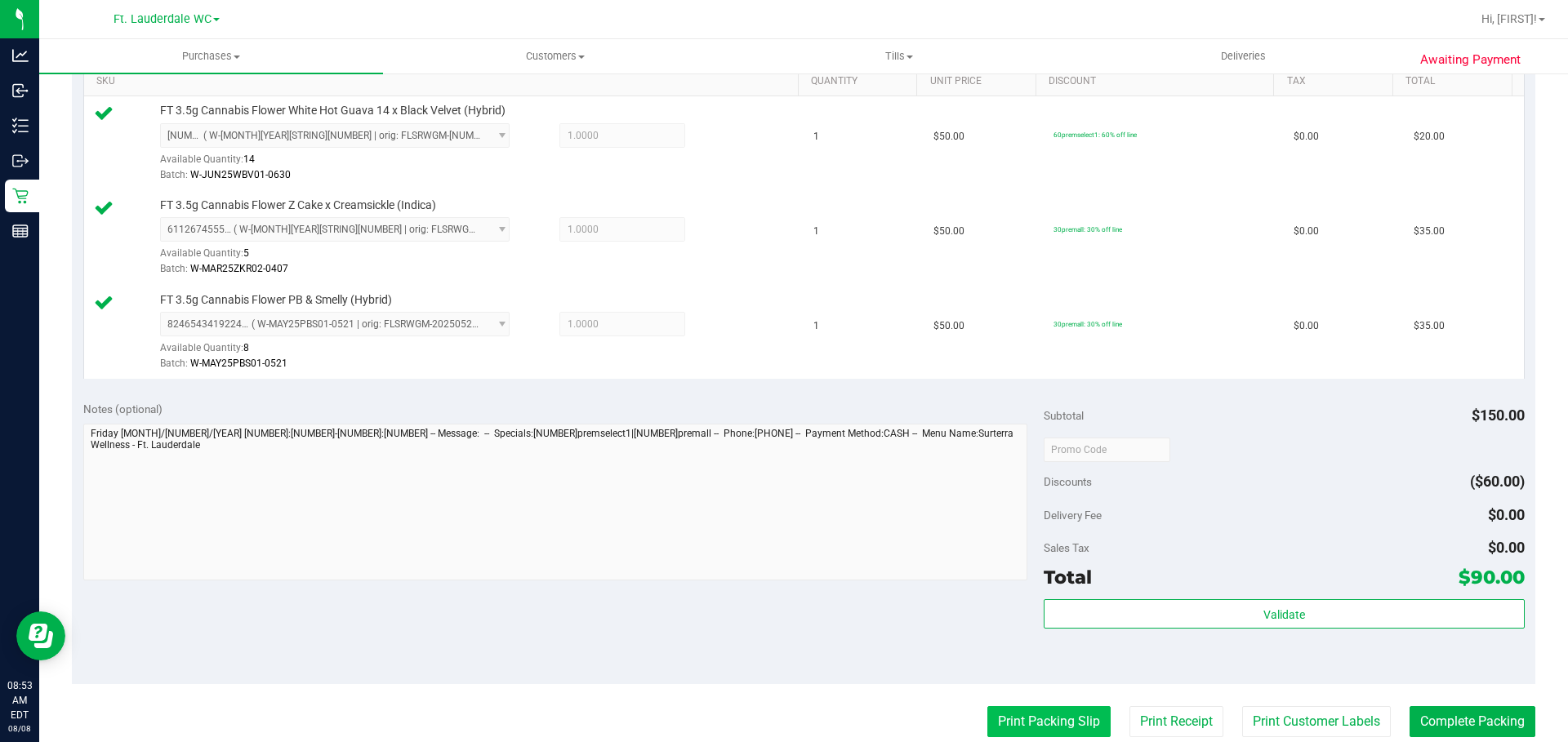 click on "Print Packing Slip" at bounding box center (1049, 722) 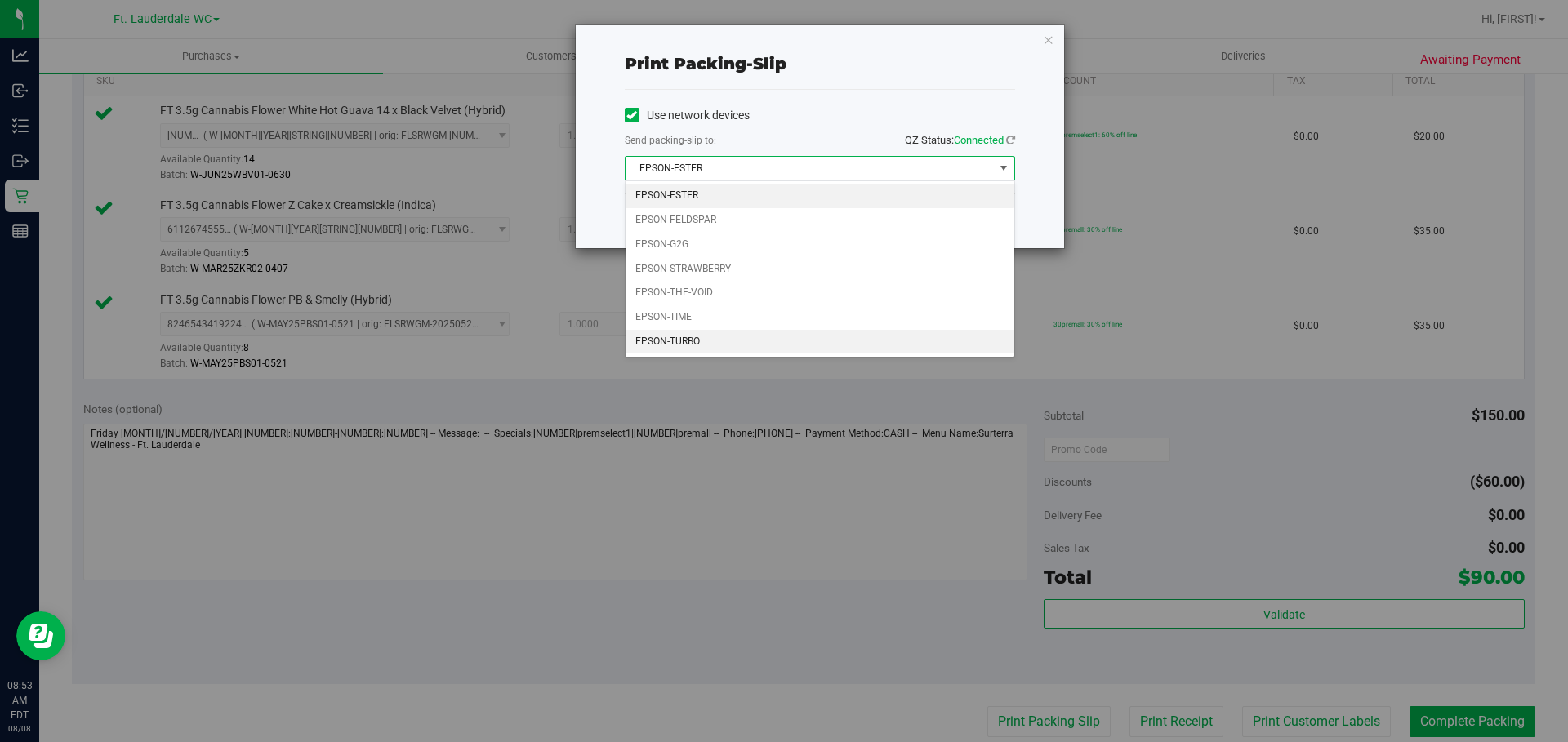 click on "EPSON-TURBO" at bounding box center [820, 342] 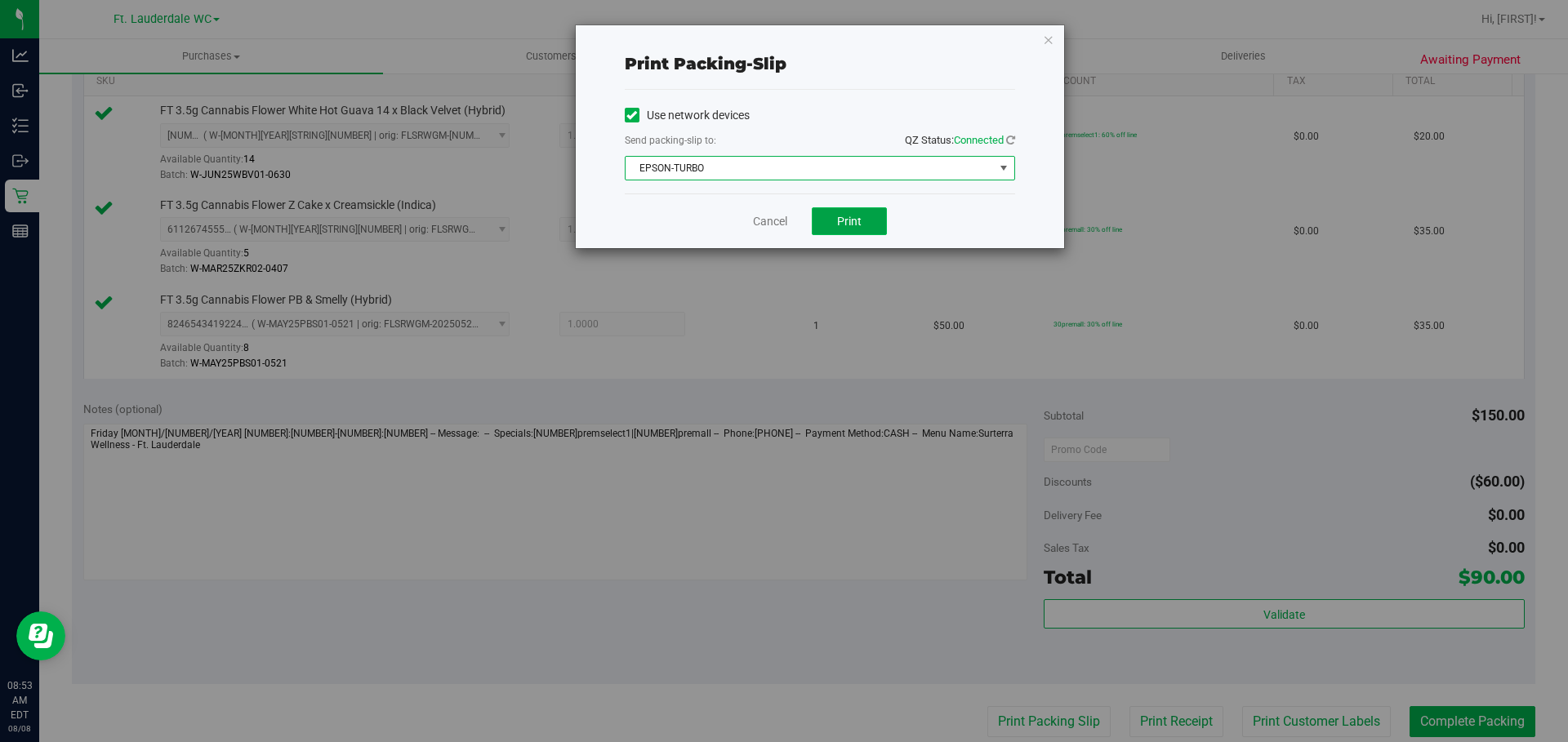 click on "Print" at bounding box center (849, 221) 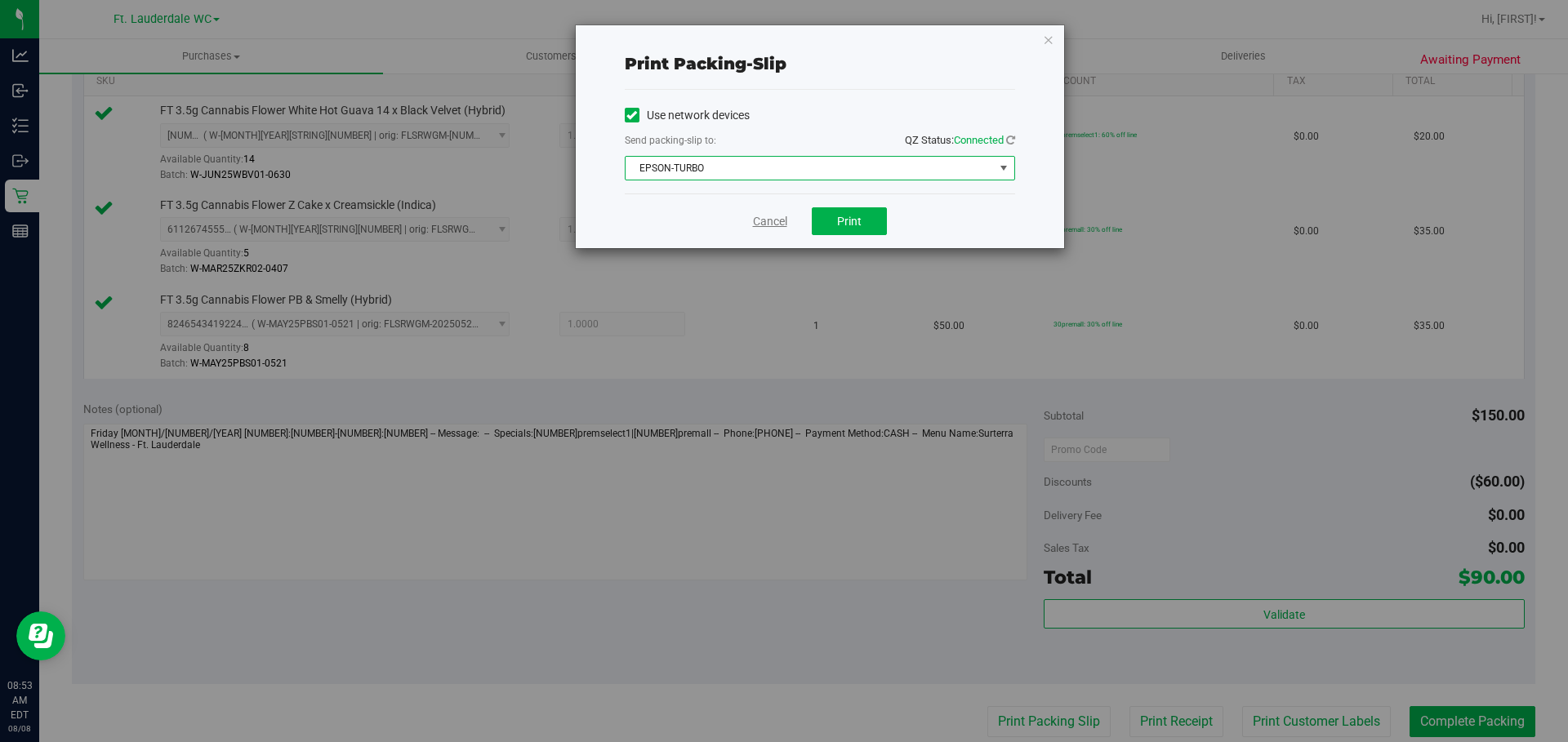 click on "Cancel" at bounding box center (770, 221) 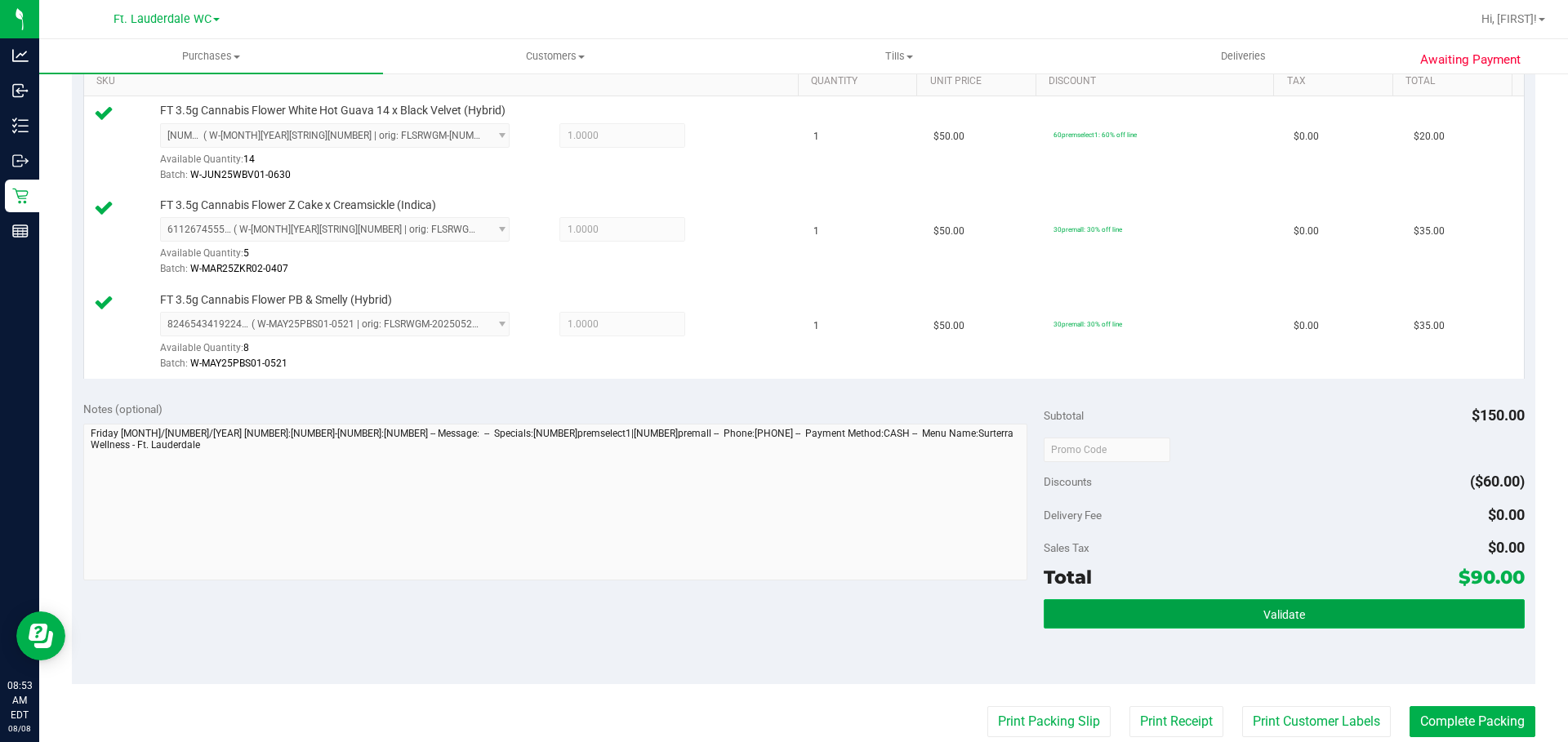 click on "Validate" at bounding box center (1284, 614) 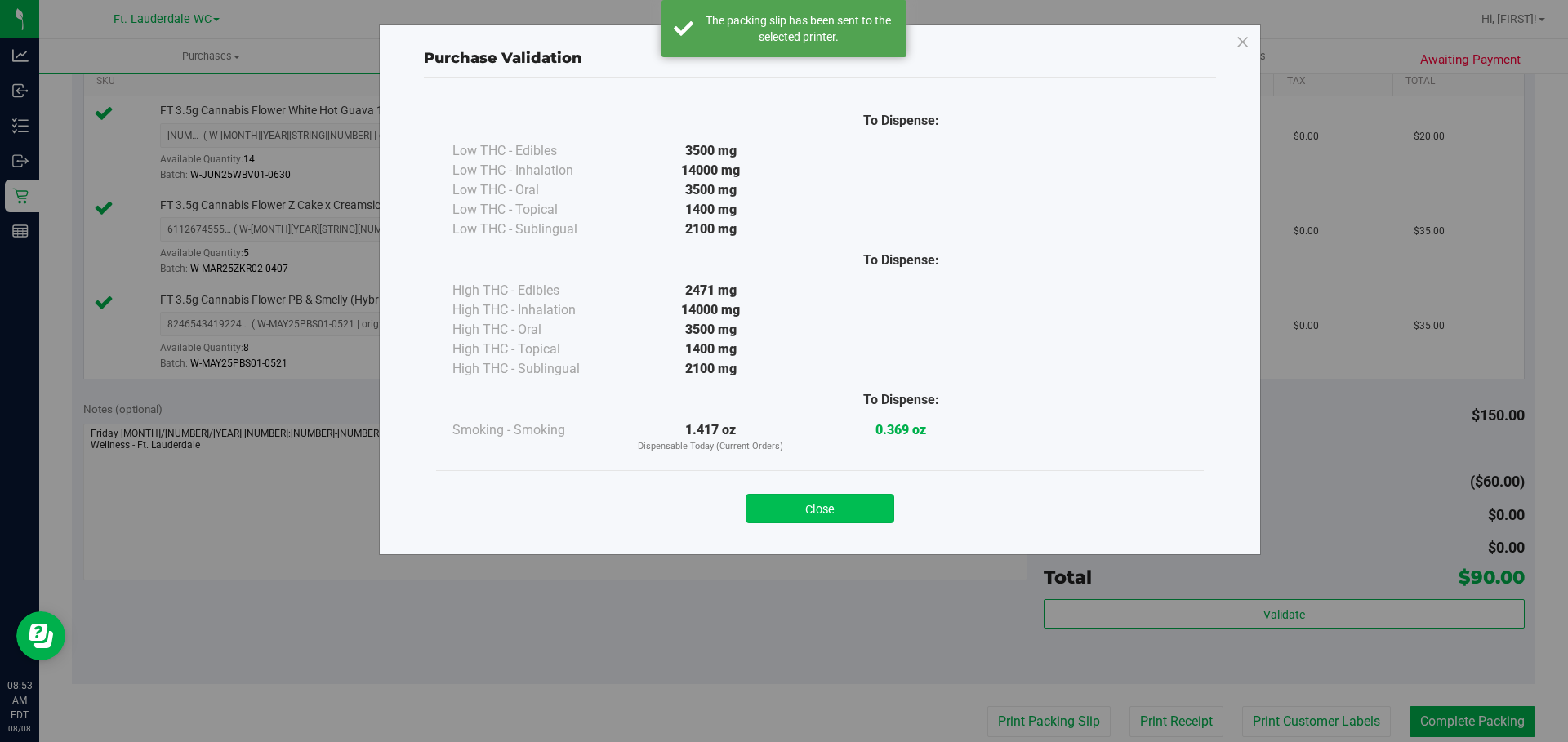 click on "Close" at bounding box center (820, 509) 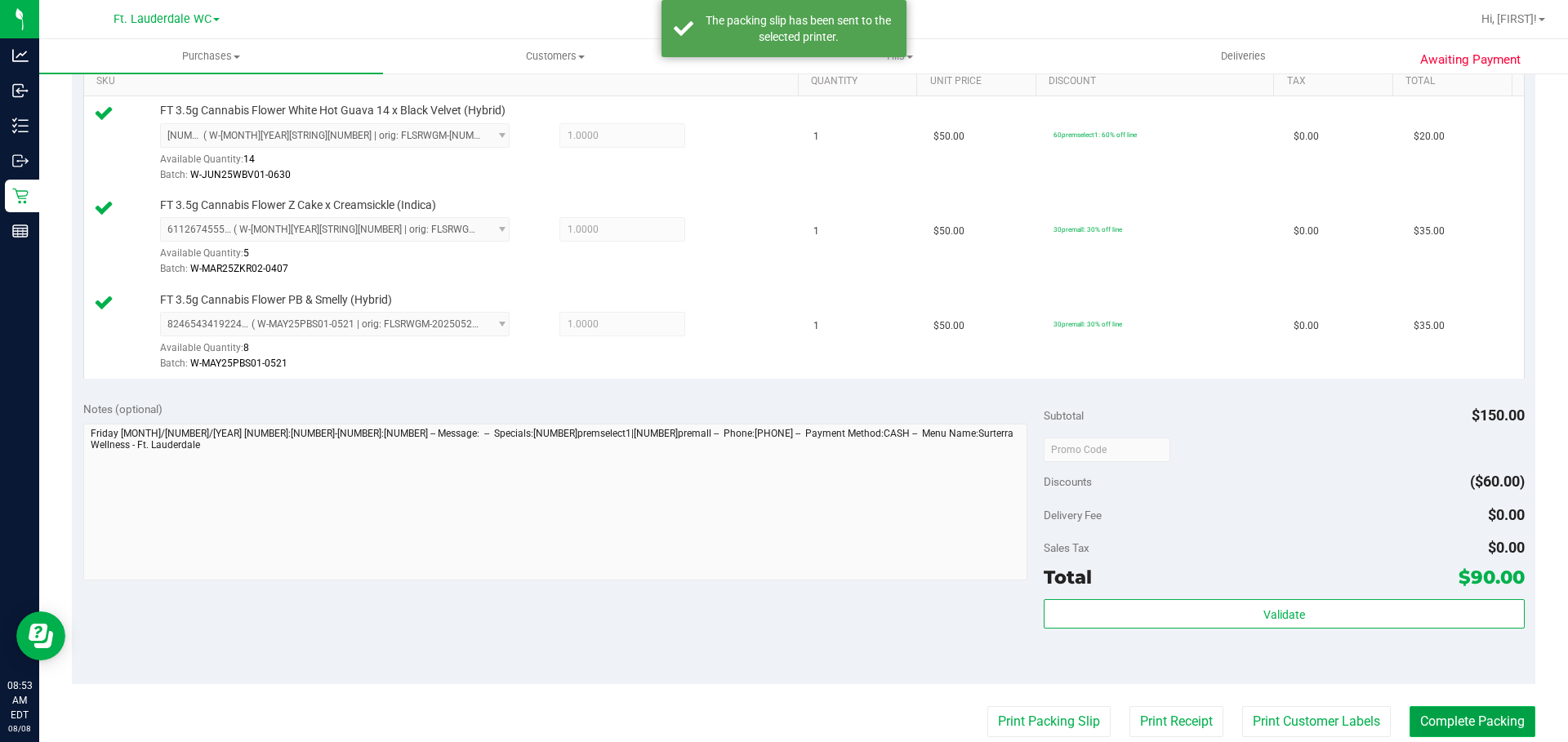click on "Complete Packing" at bounding box center [1472, 722] 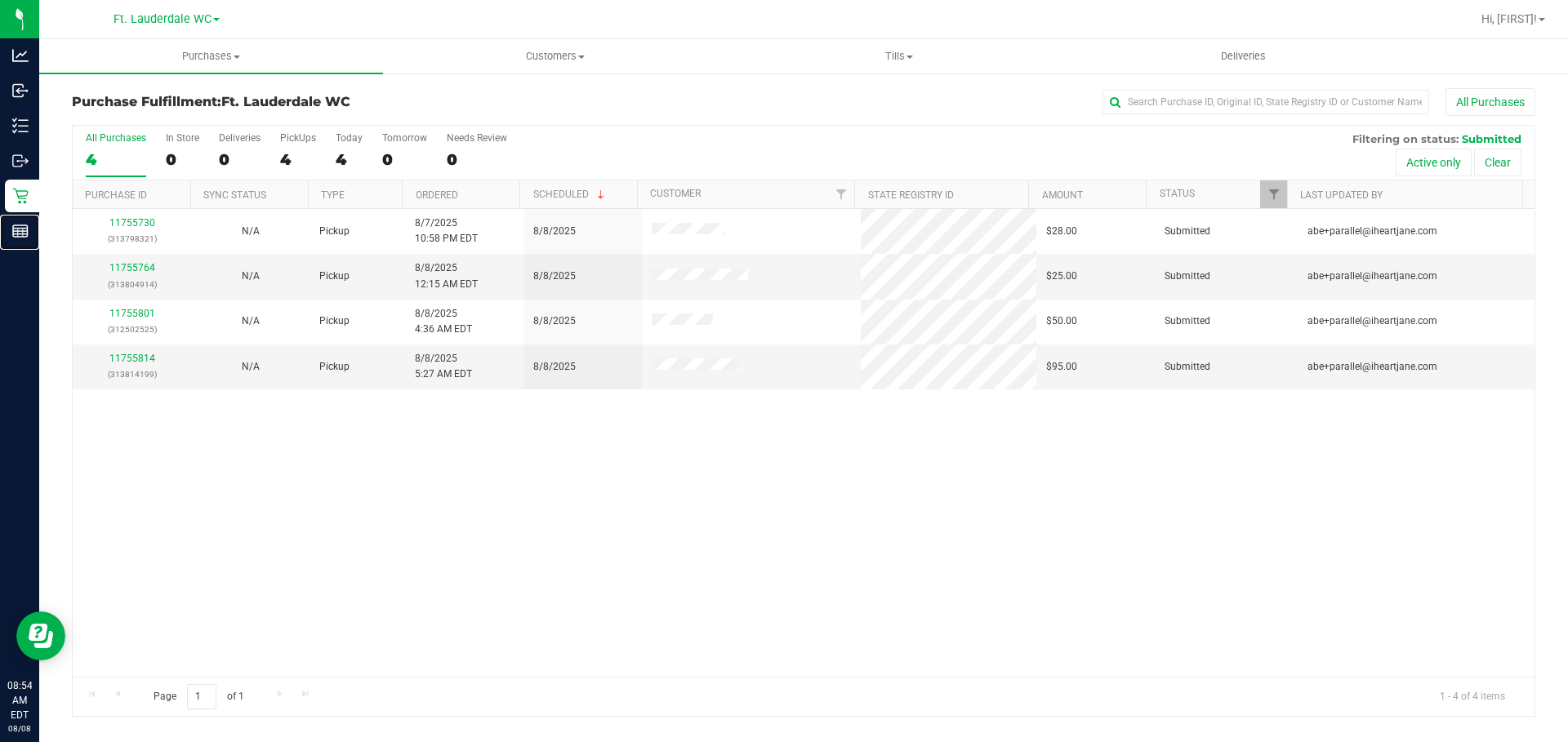 scroll, scrollTop: 0, scrollLeft: 0, axis: both 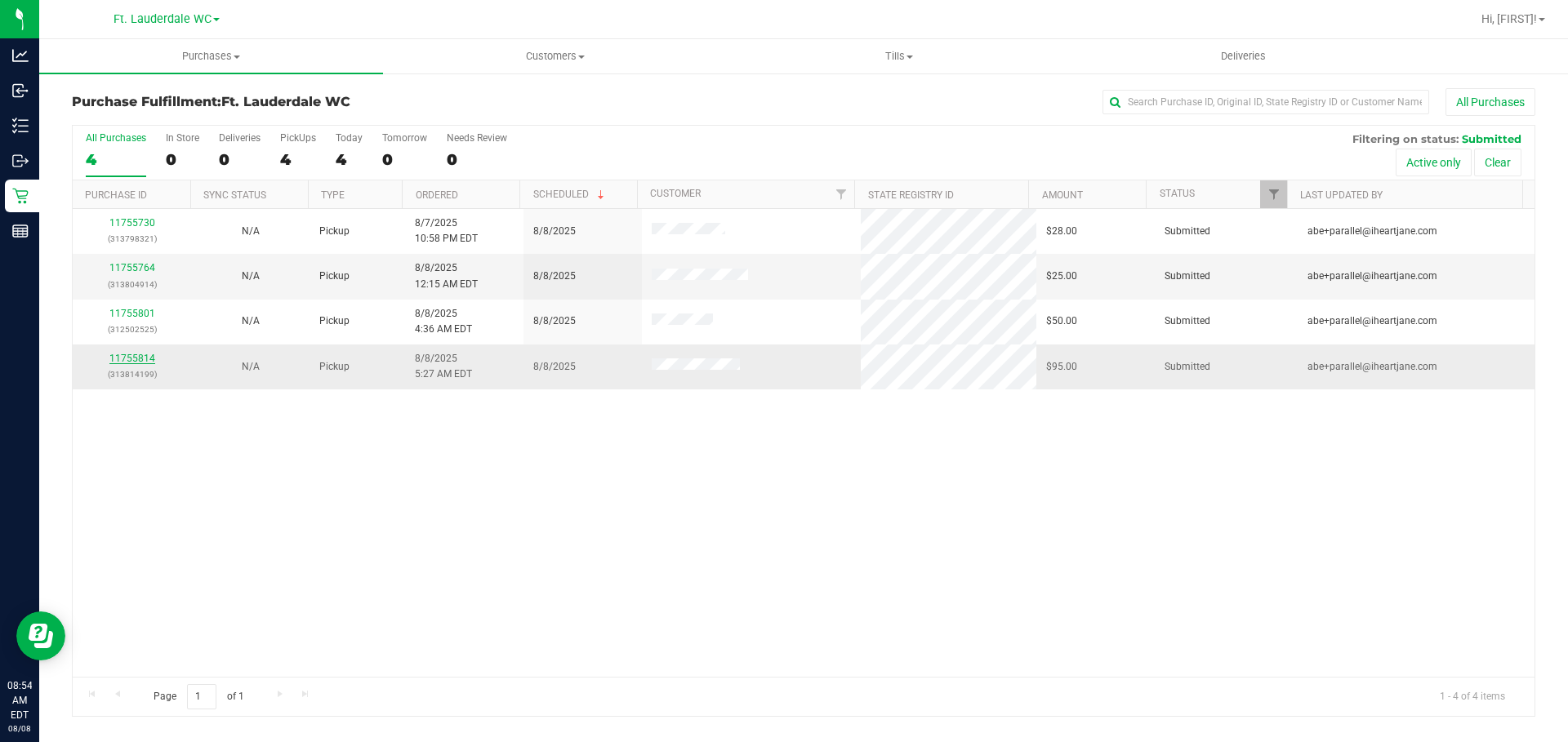 click on "11755814" at bounding box center (132, 358) 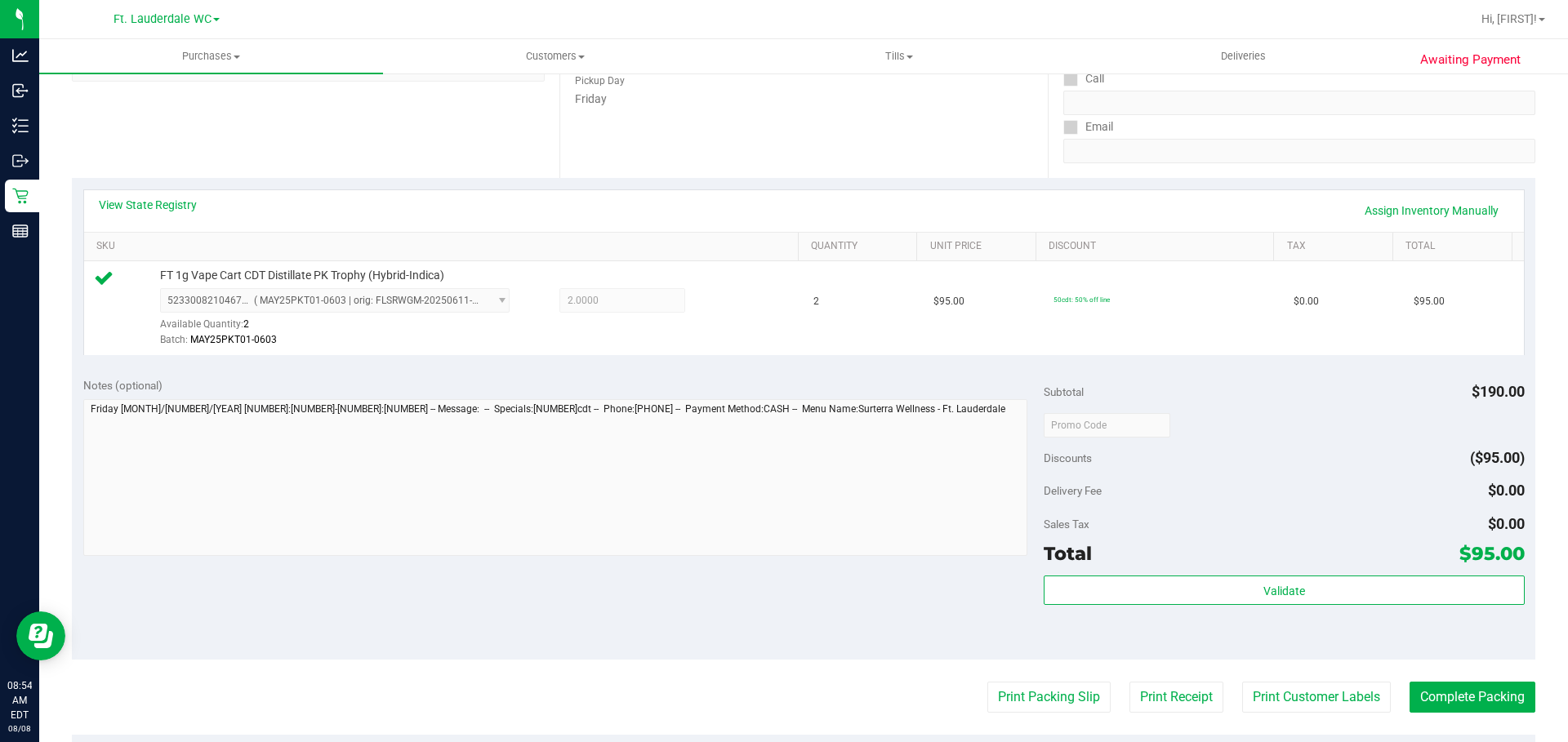 scroll, scrollTop: 442, scrollLeft: 0, axis: vertical 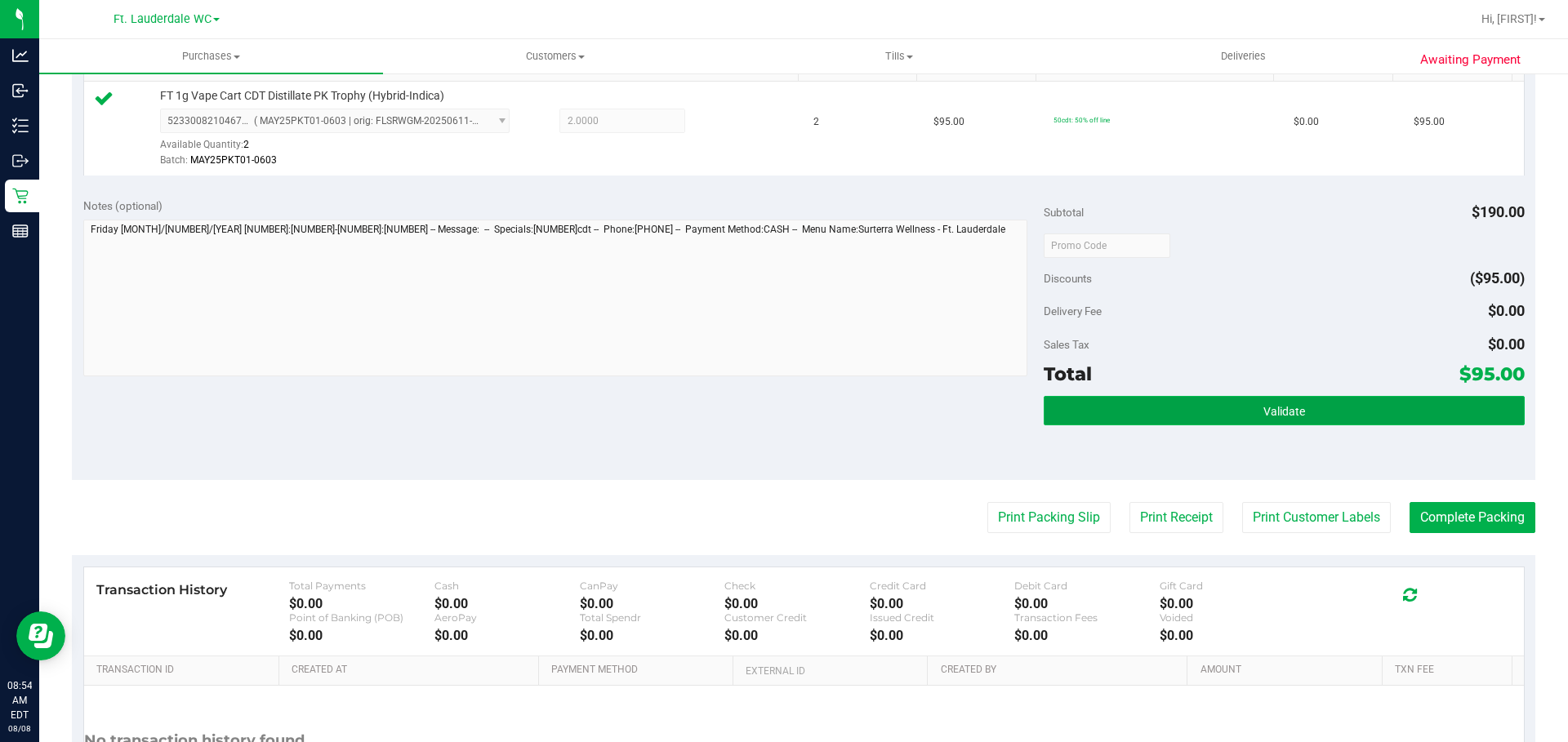 click on "Validate" at bounding box center (1284, 411) 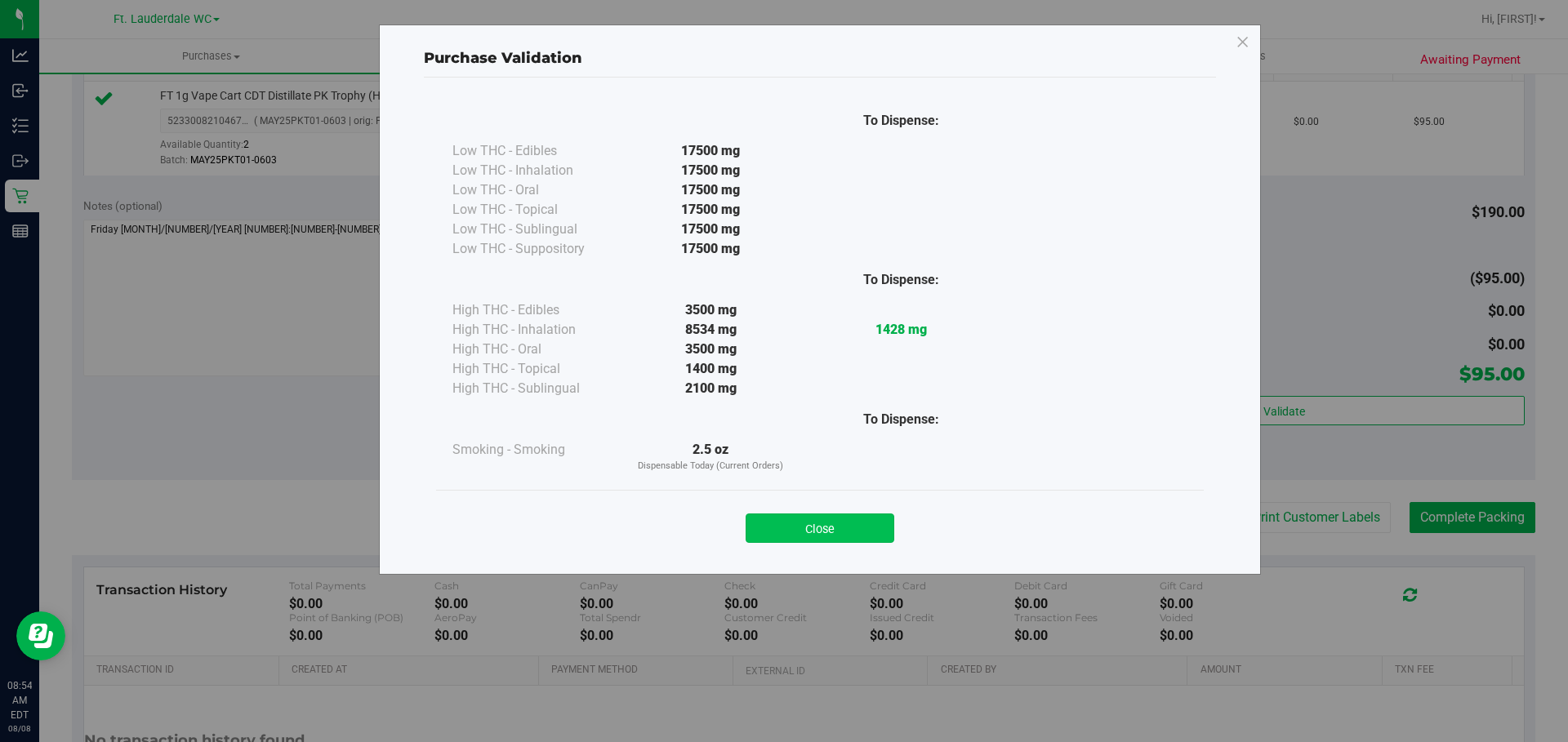 click on "Close" at bounding box center (820, 528) 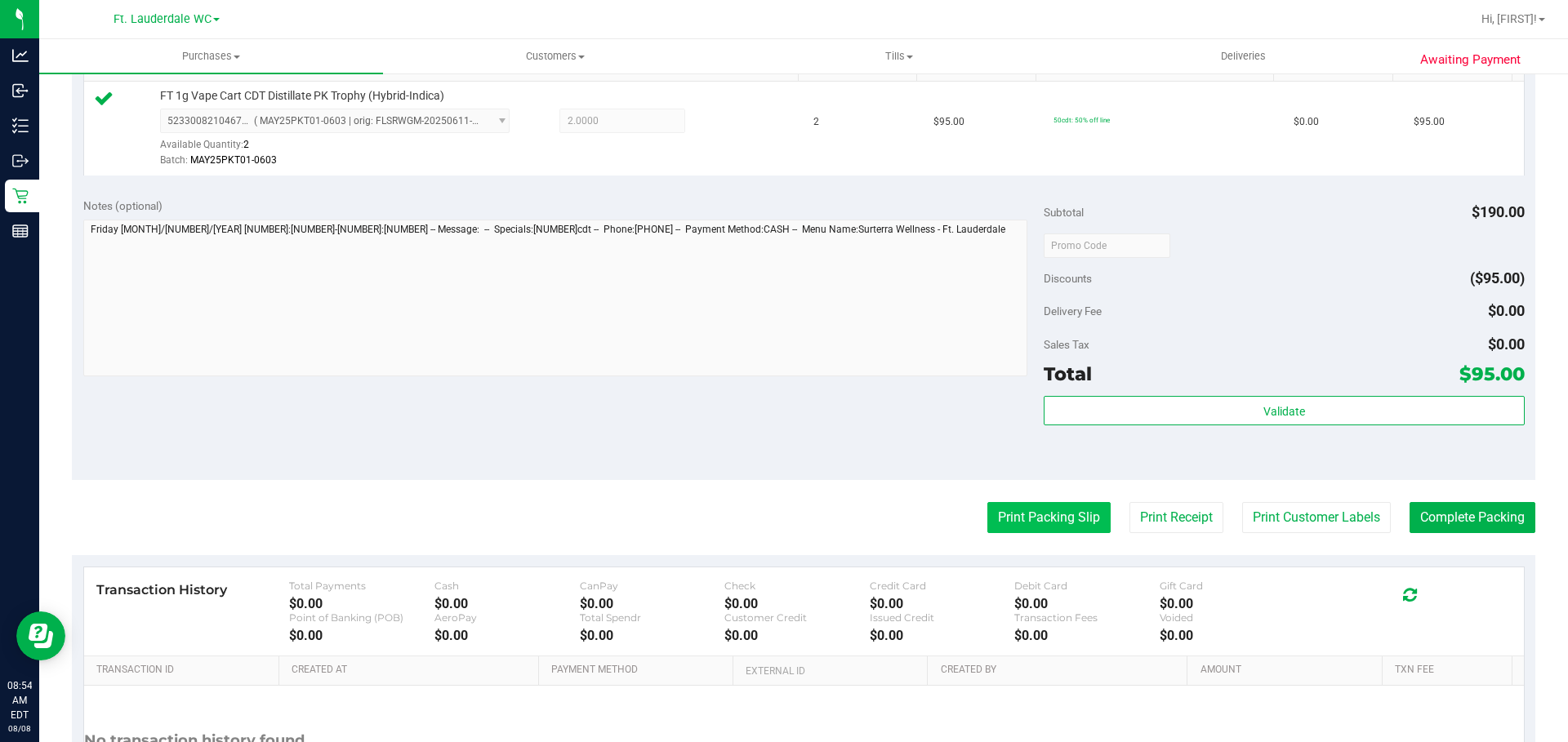 click on "Print Packing Slip" at bounding box center [1049, 518] 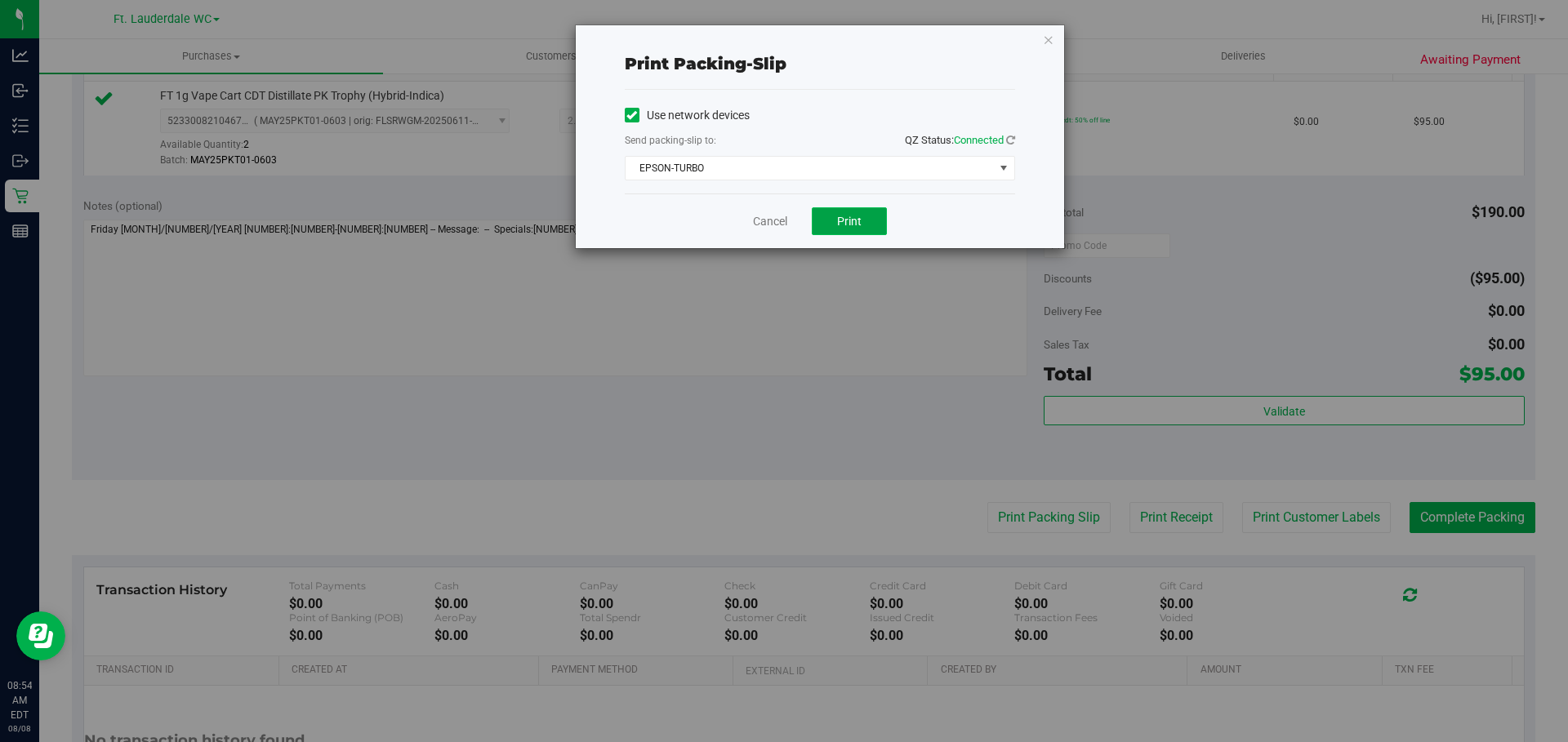 click on "Print" at bounding box center [849, 221] 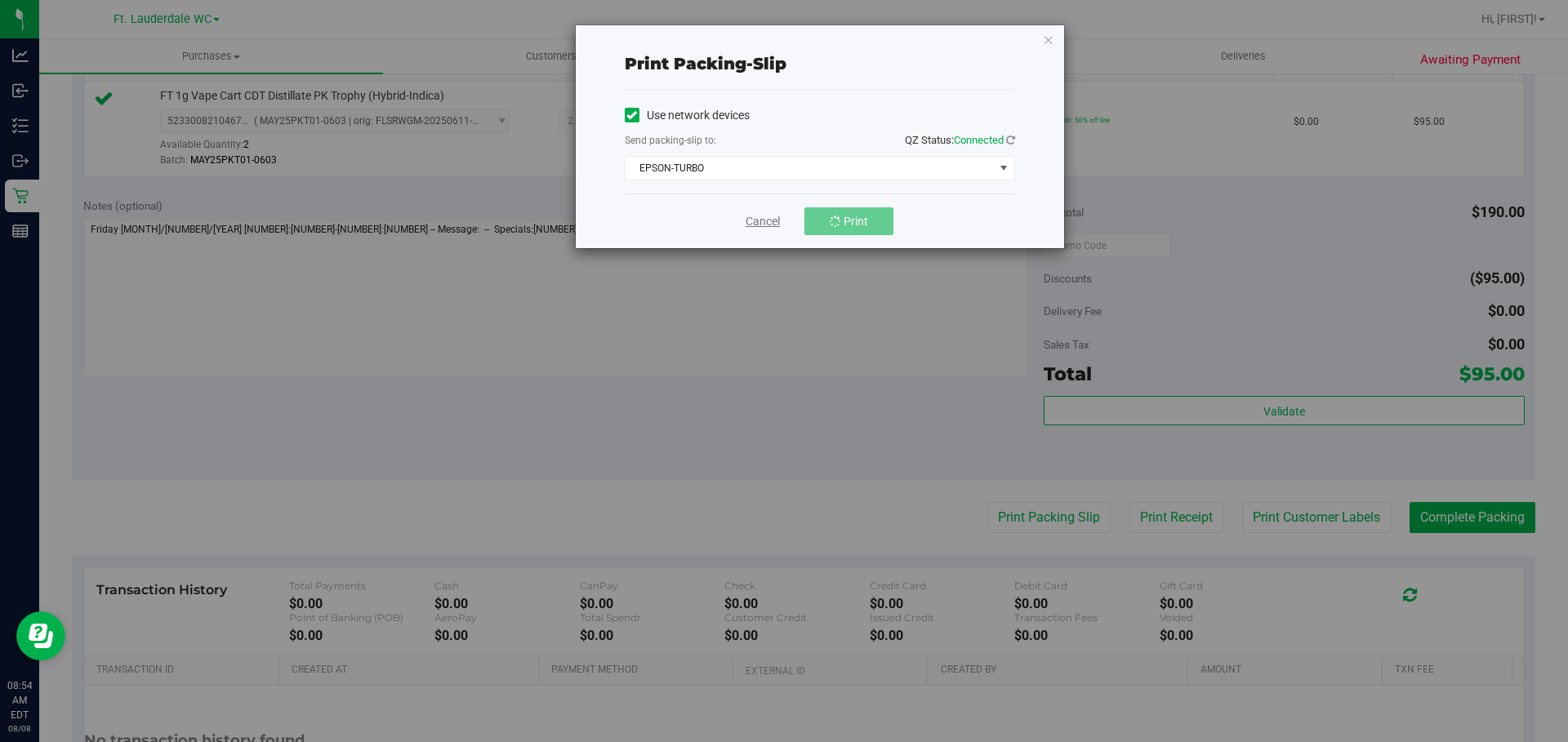 click on "Cancel" at bounding box center [763, 221] 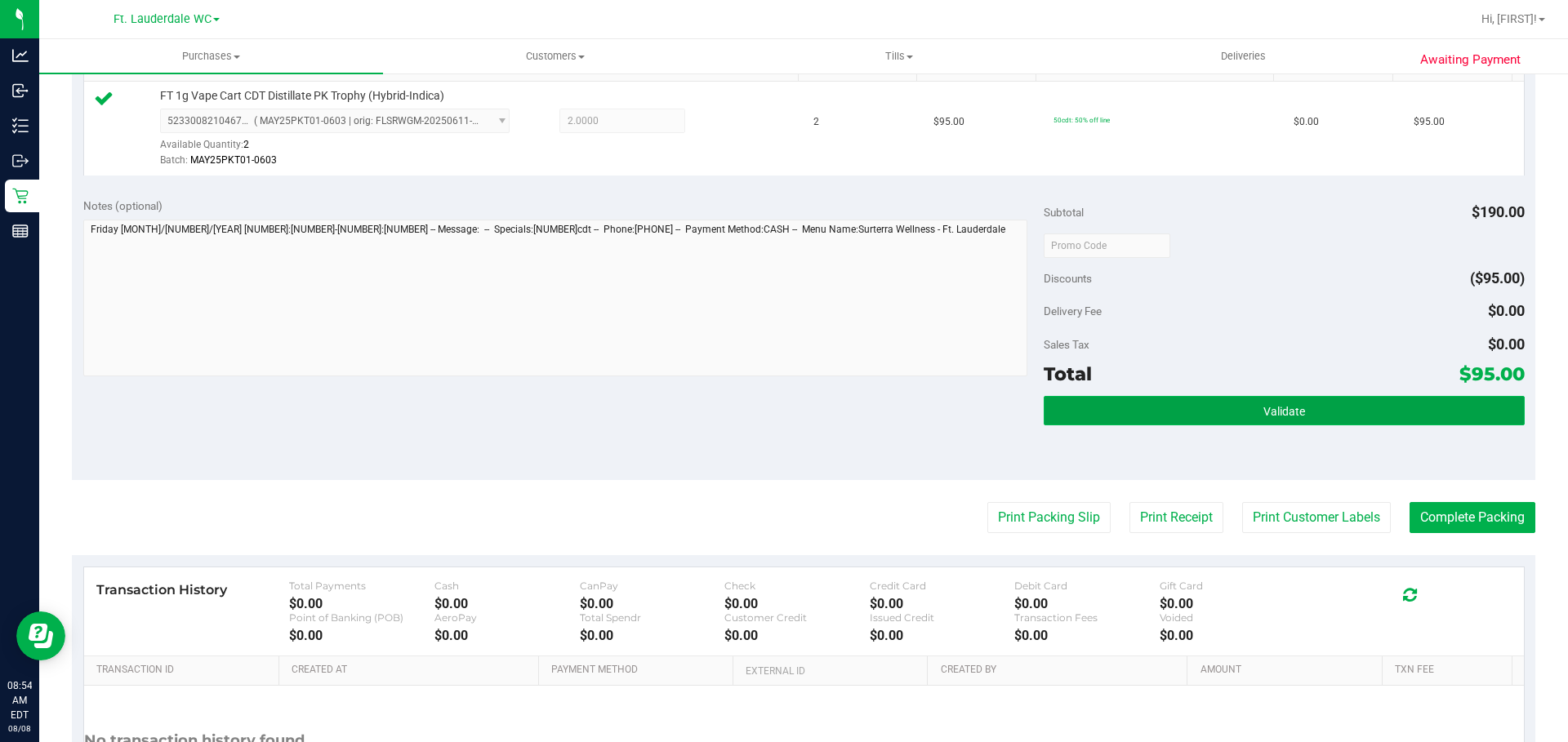 click on "Validate" at bounding box center (1284, 411) 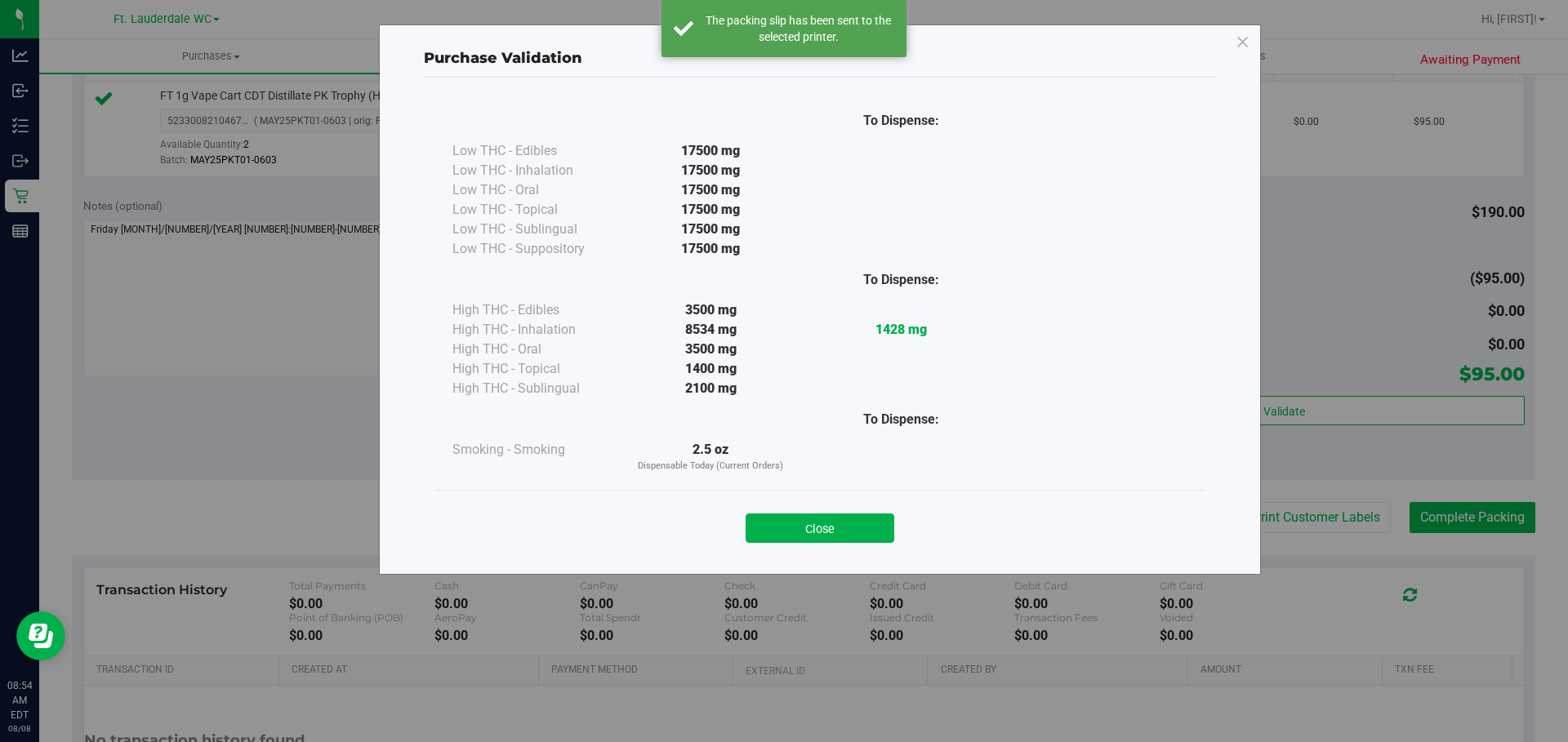 click on "To Dispense:
Low THC - Edibles
17500 mg" at bounding box center (820, 318) 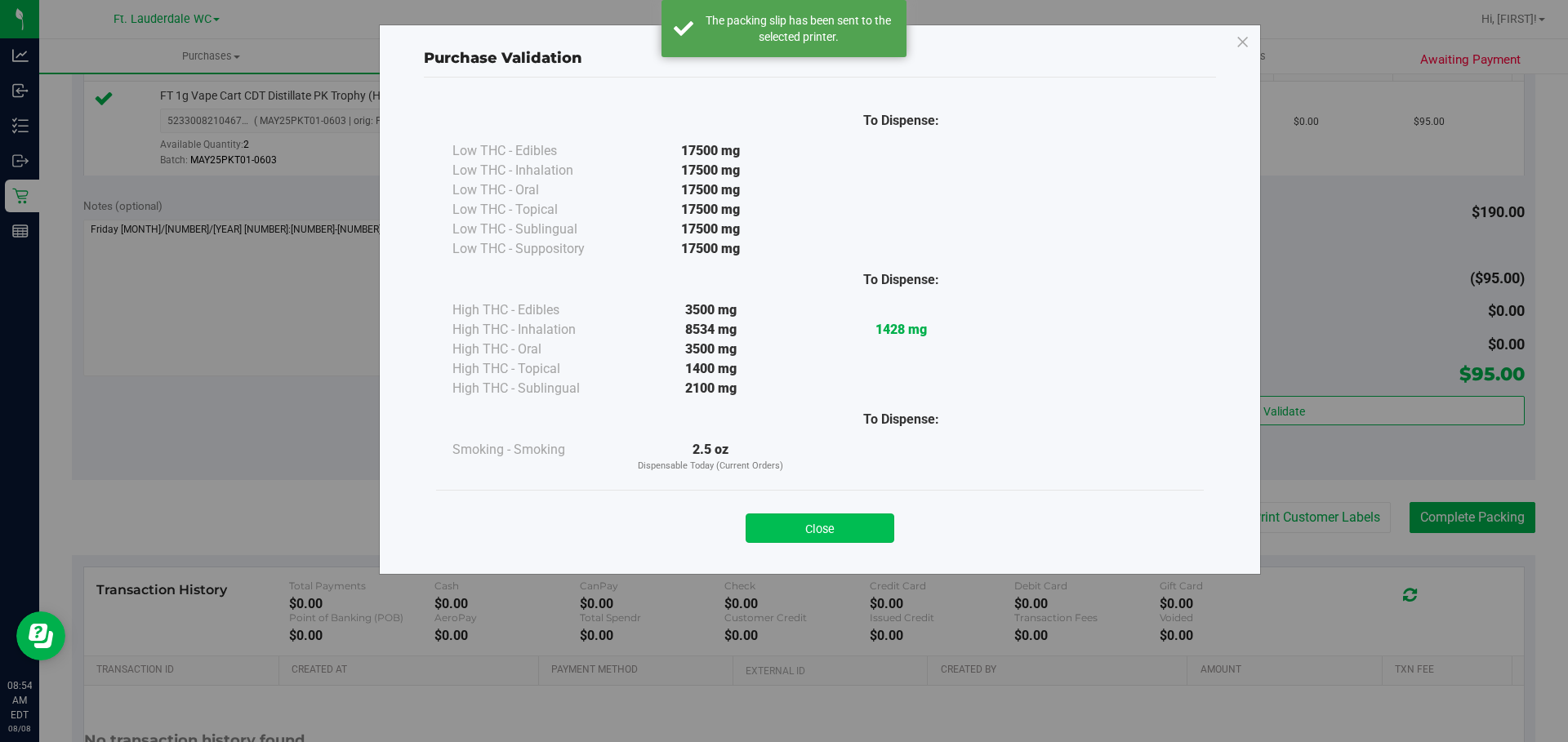 click on "Close" at bounding box center [820, 528] 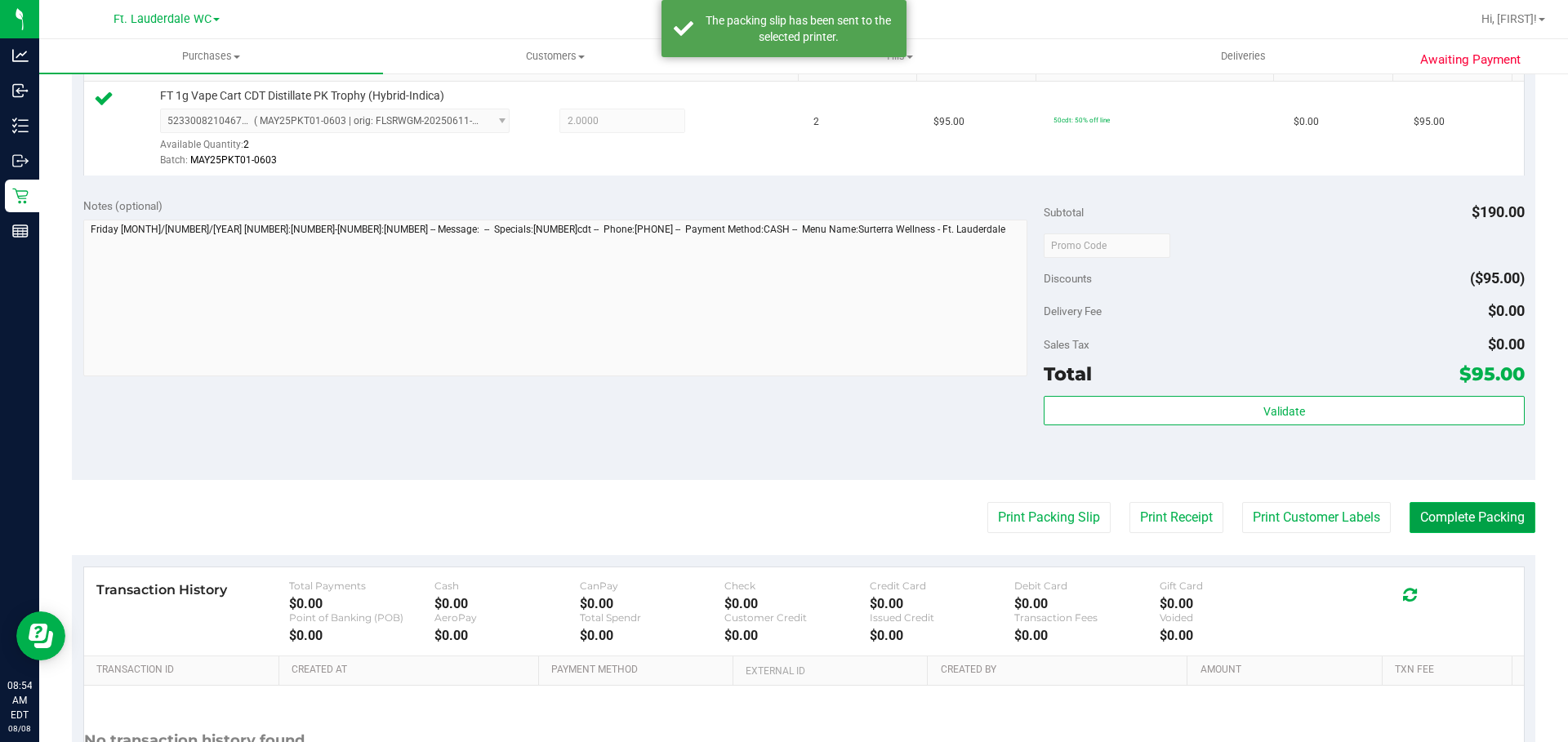 click on "Complete Packing" at bounding box center (1472, 518) 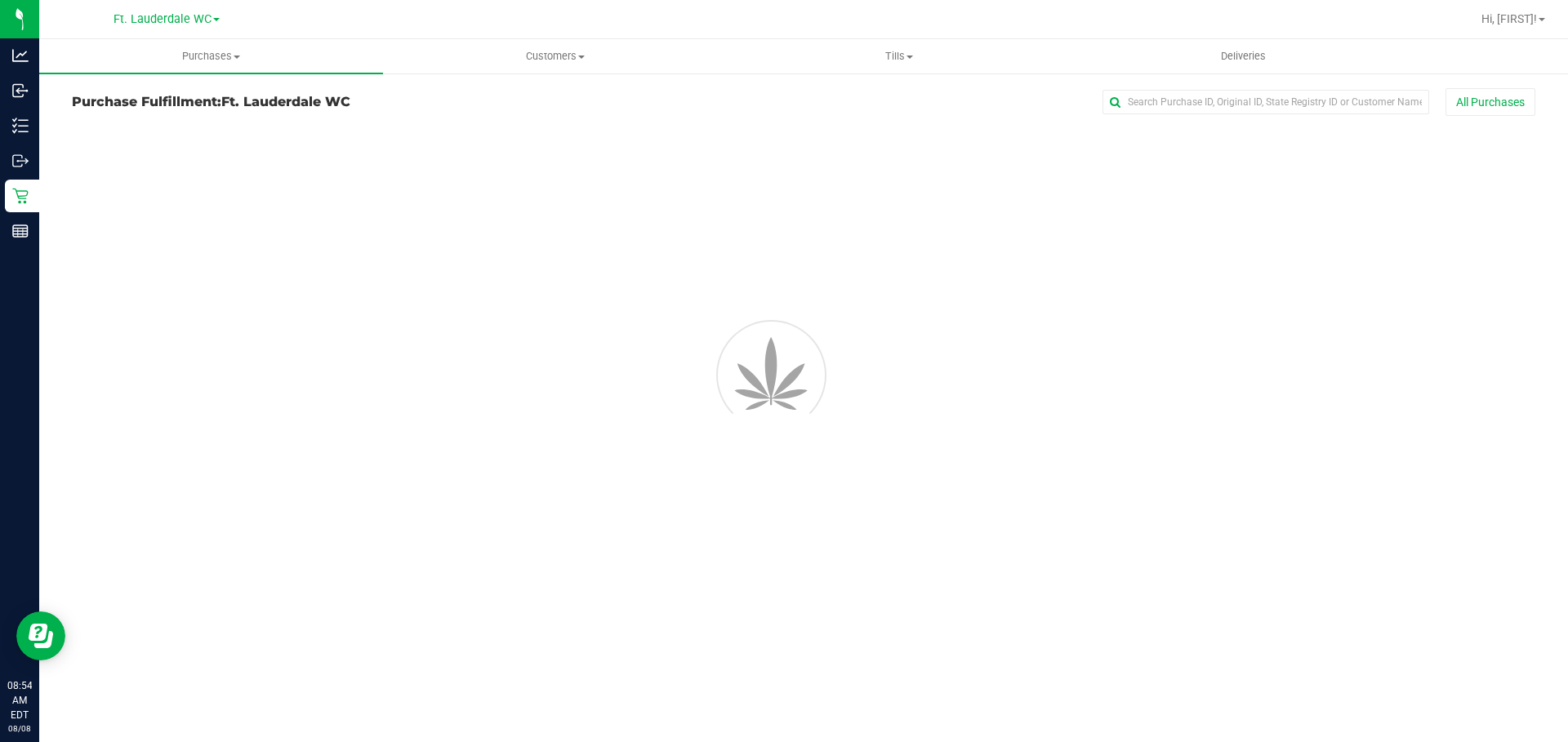 scroll, scrollTop: 0, scrollLeft: 0, axis: both 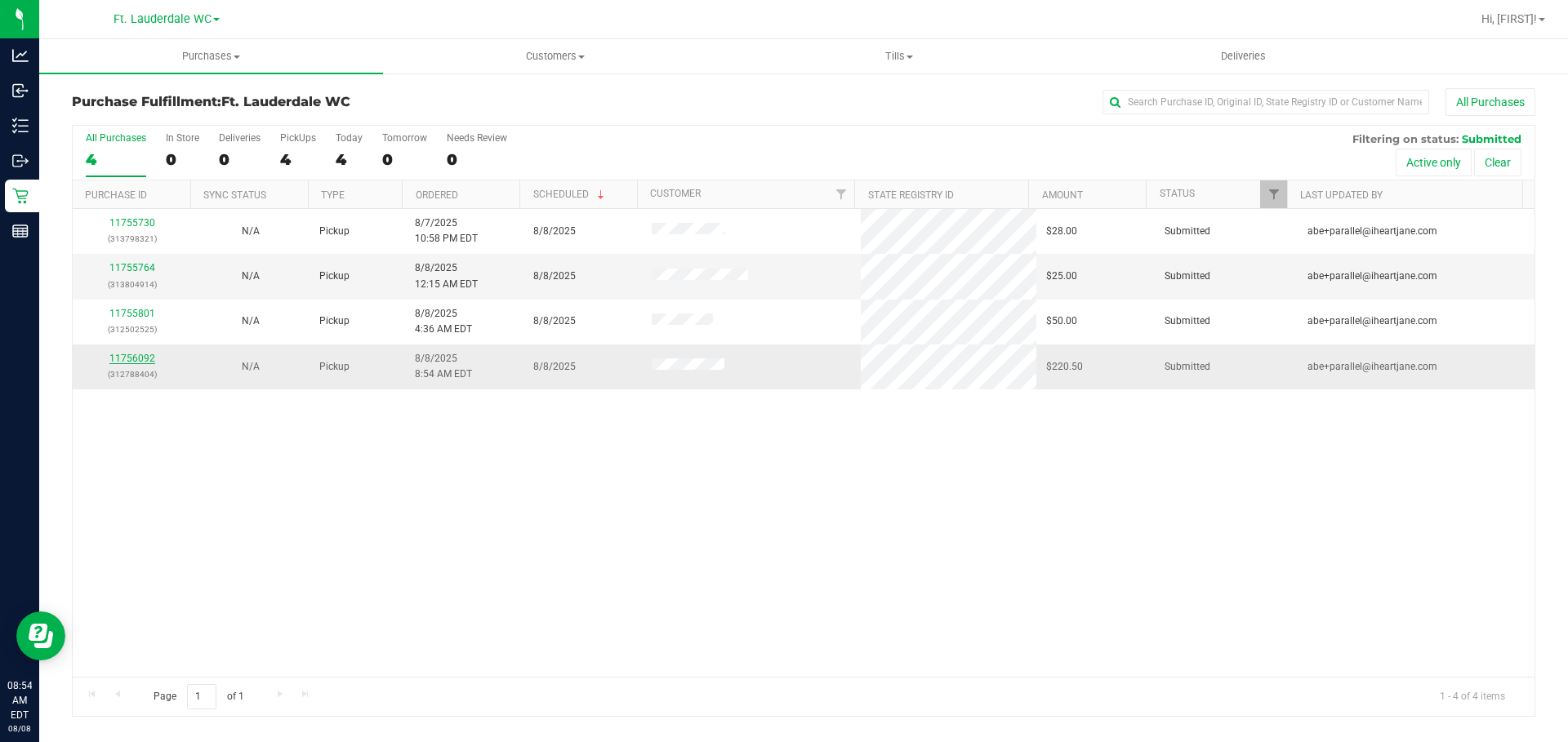 click on "11756092" at bounding box center (132, 358) 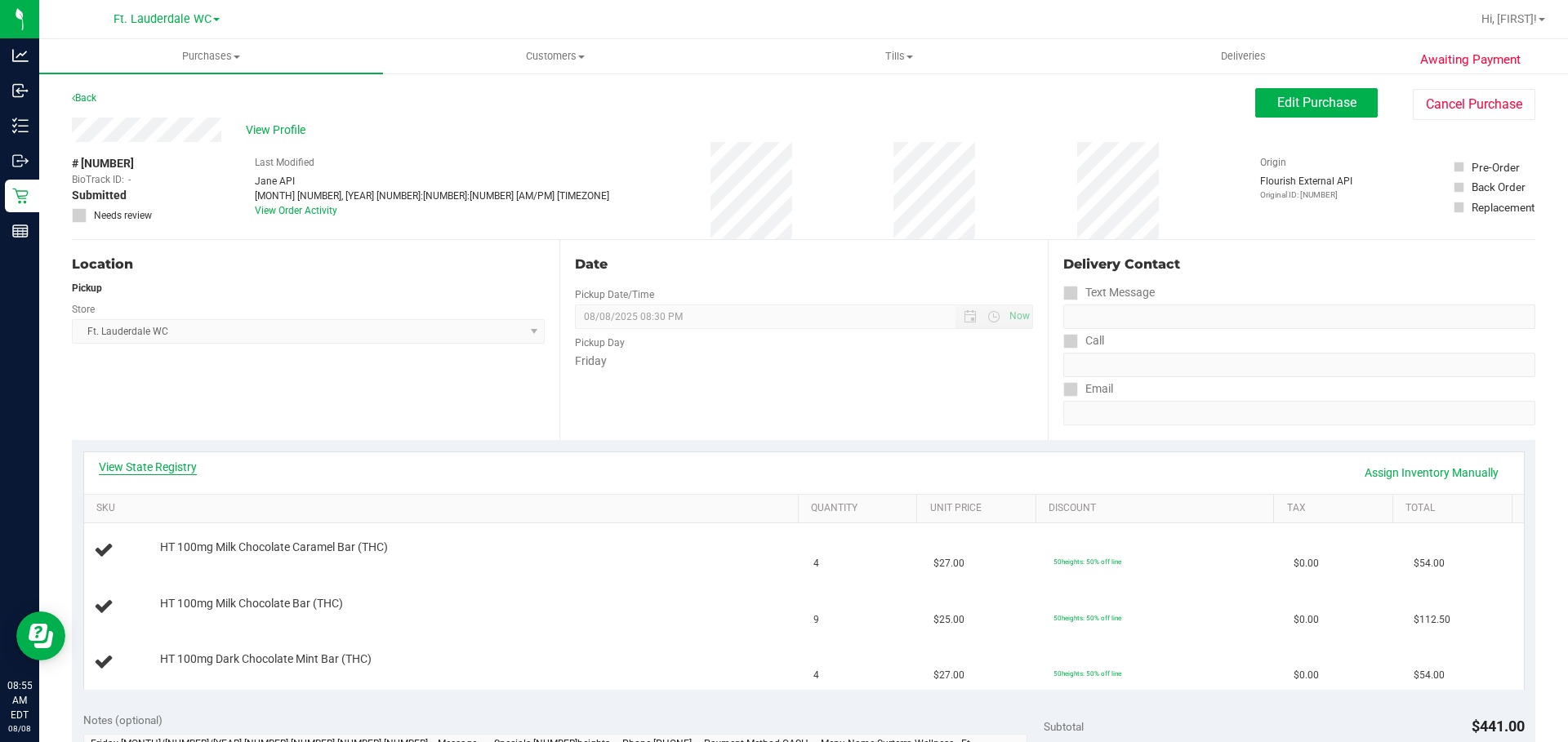 click on "View State Registry" at bounding box center [148, 467] 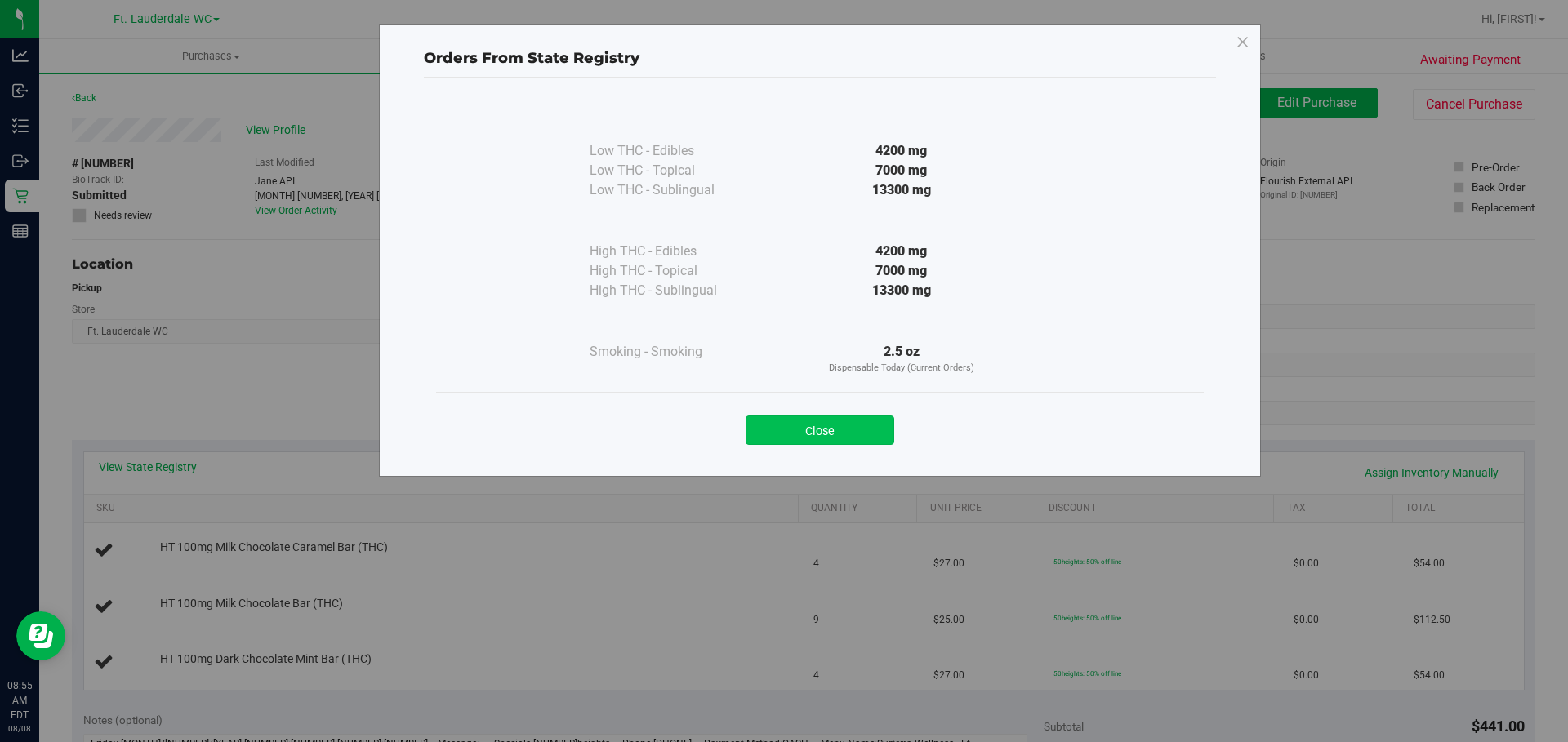 click on "Close" at bounding box center [820, 430] 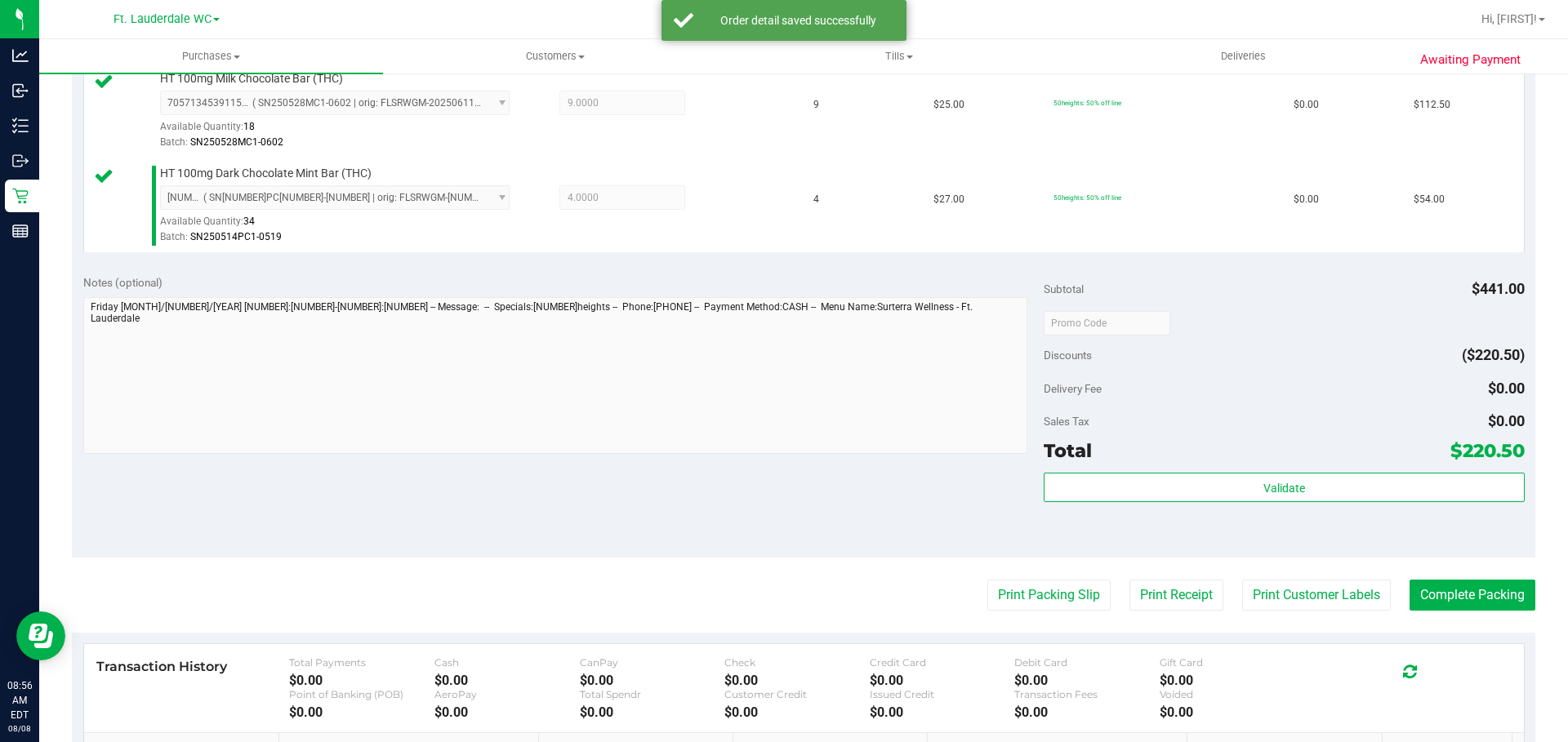 scroll, scrollTop: 599, scrollLeft: 0, axis: vertical 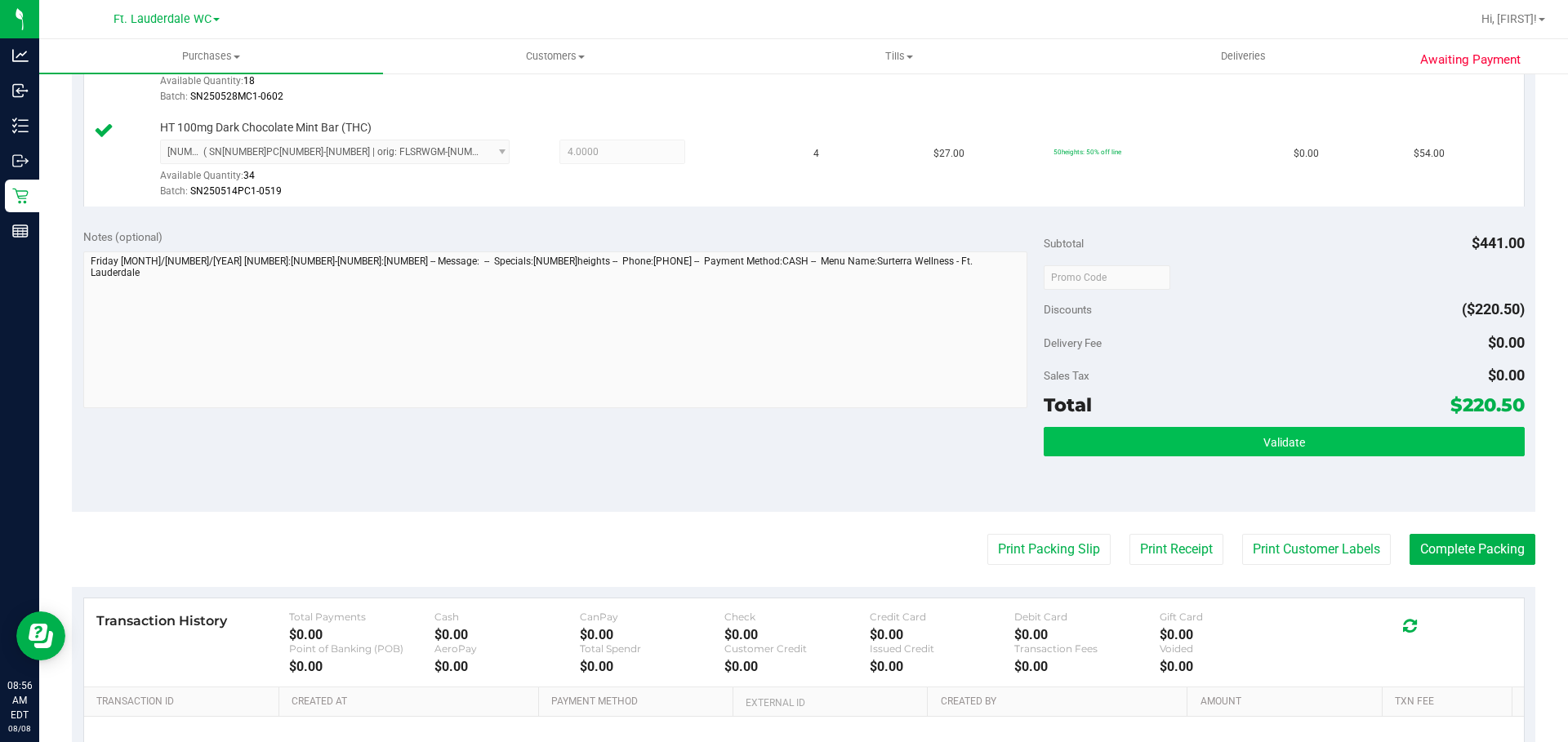 click on "Validate" at bounding box center [1284, 442] 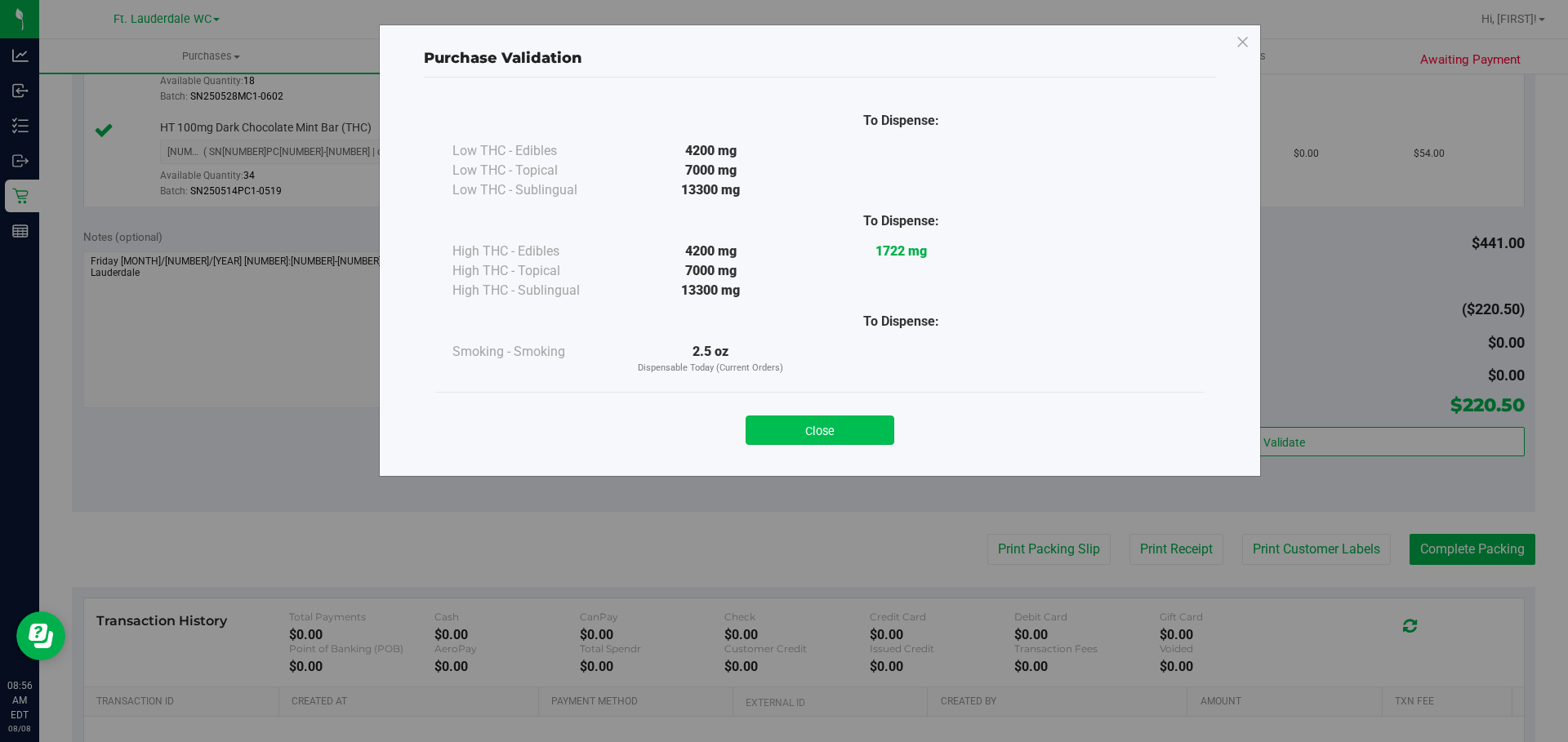 click on "Close" at bounding box center [820, 430] 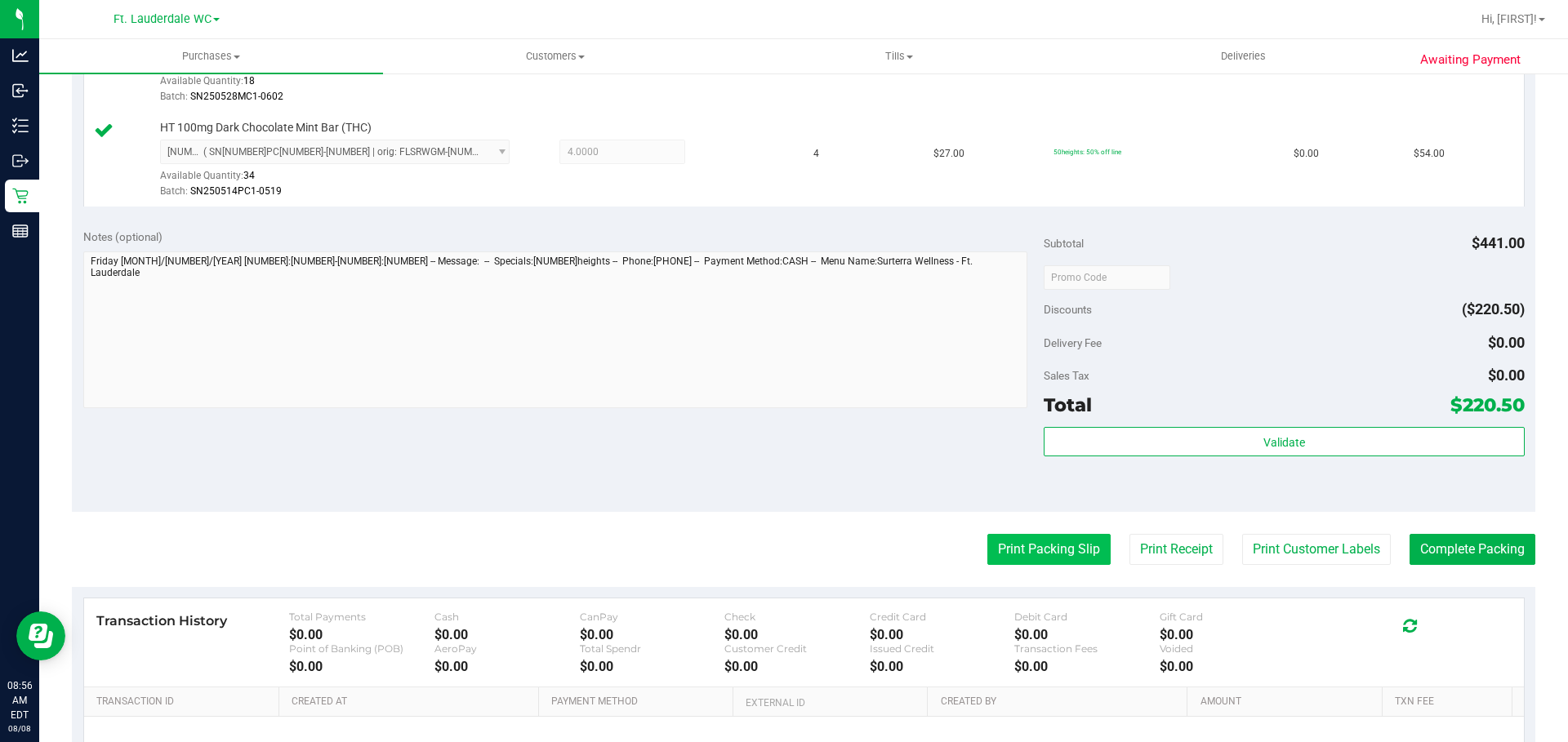 click on "Print Packing Slip" at bounding box center (1049, 549) 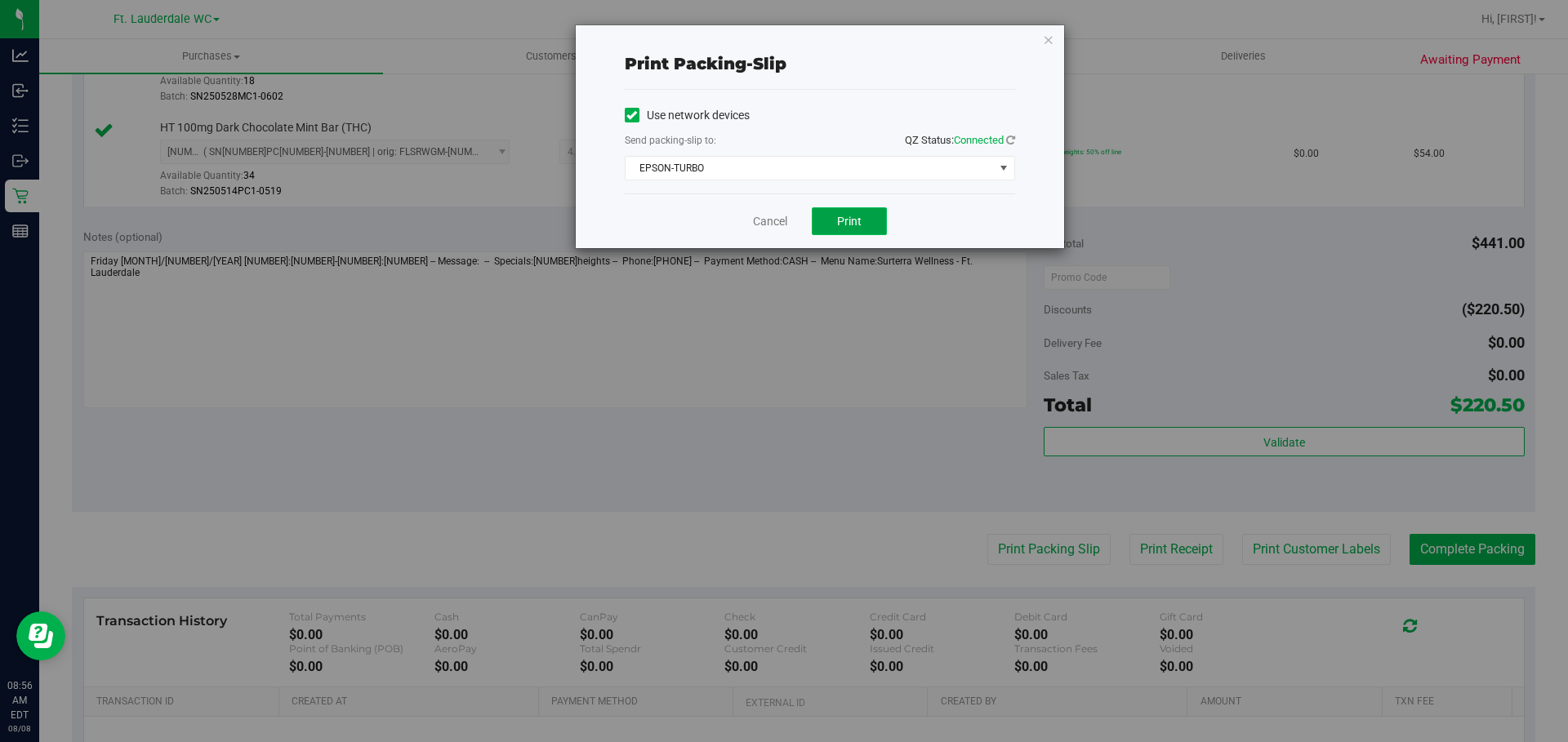 click on "Print" at bounding box center (849, 221) 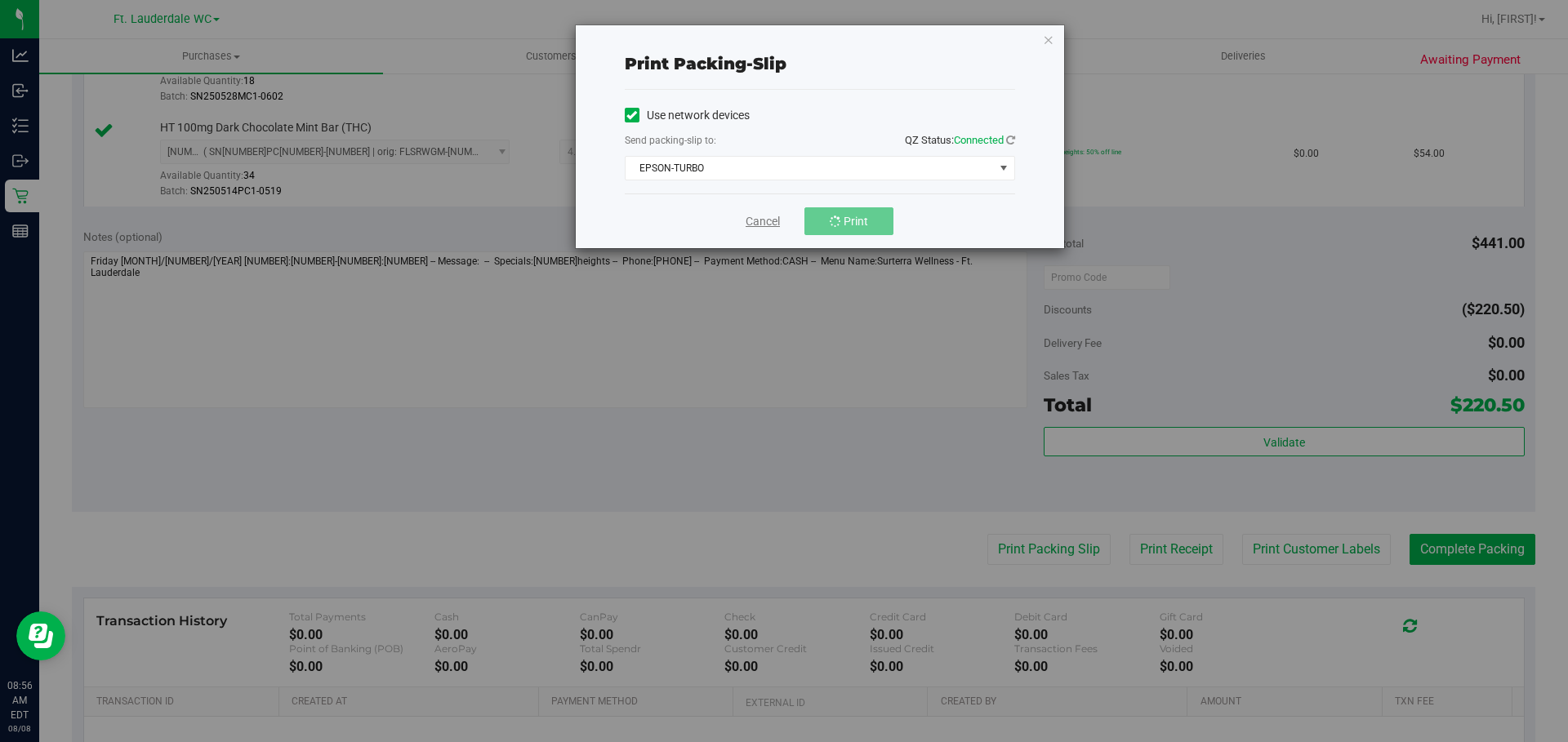 click on "Cancel" at bounding box center (763, 221) 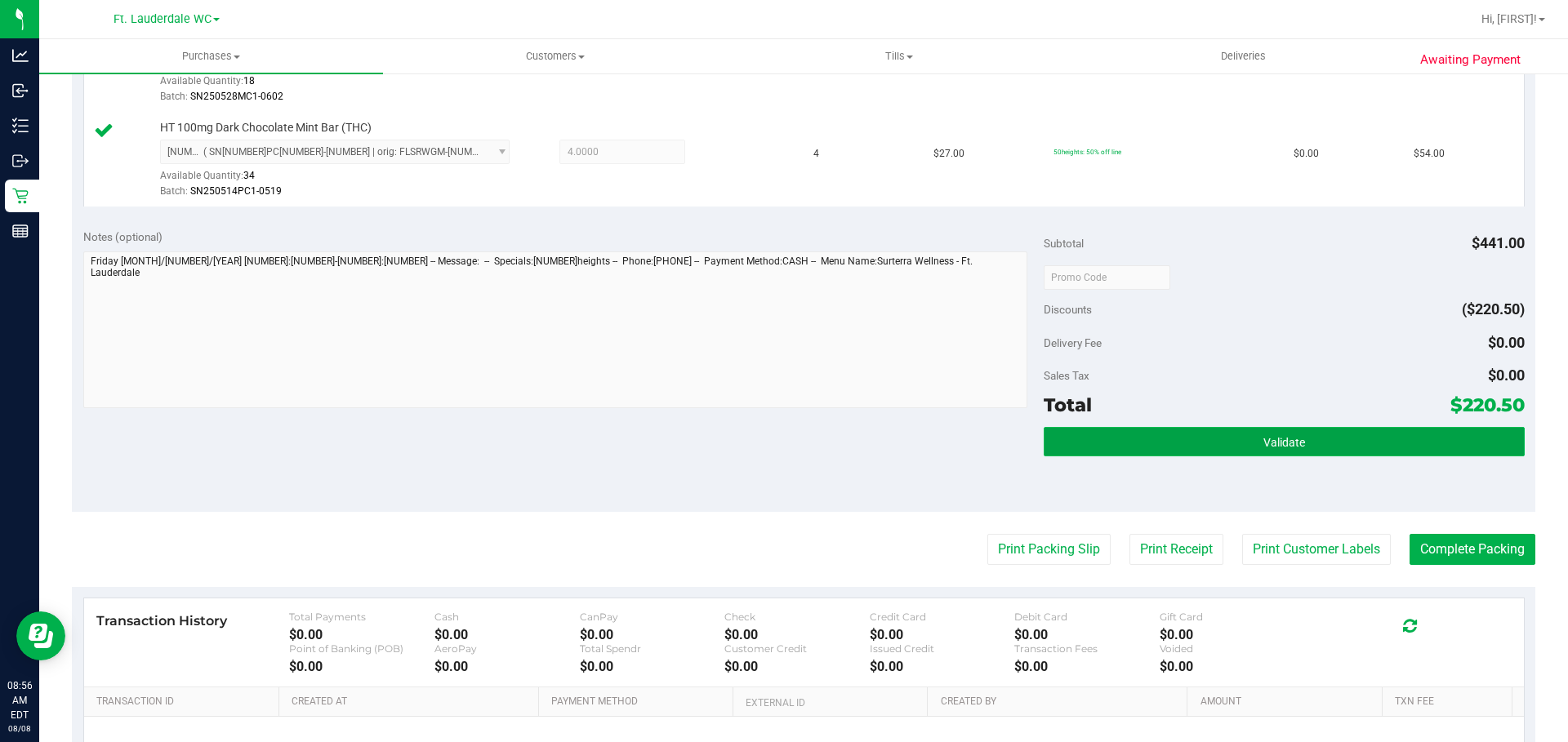 click on "Validate" at bounding box center [1284, 442] 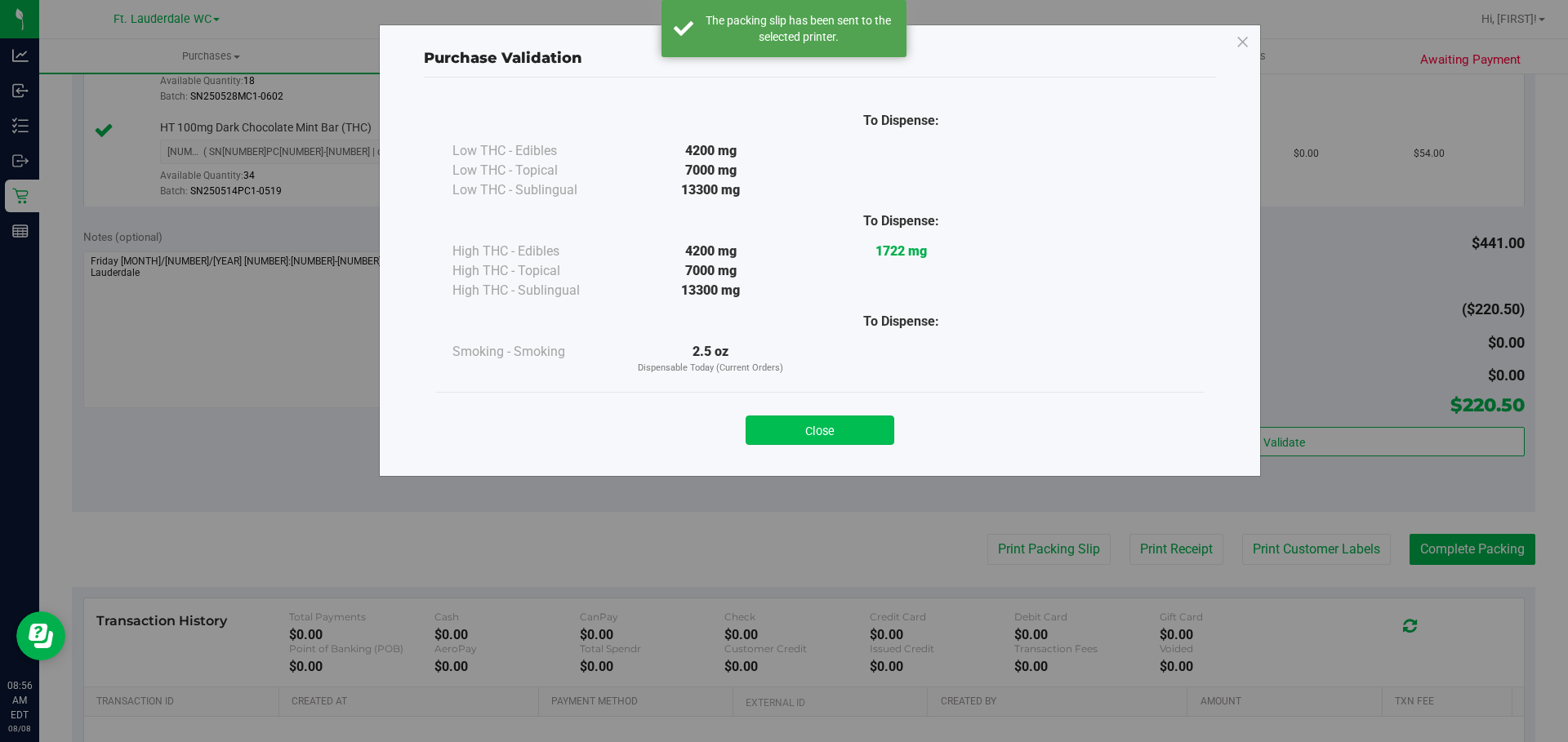 click on "Close" at bounding box center [820, 430] 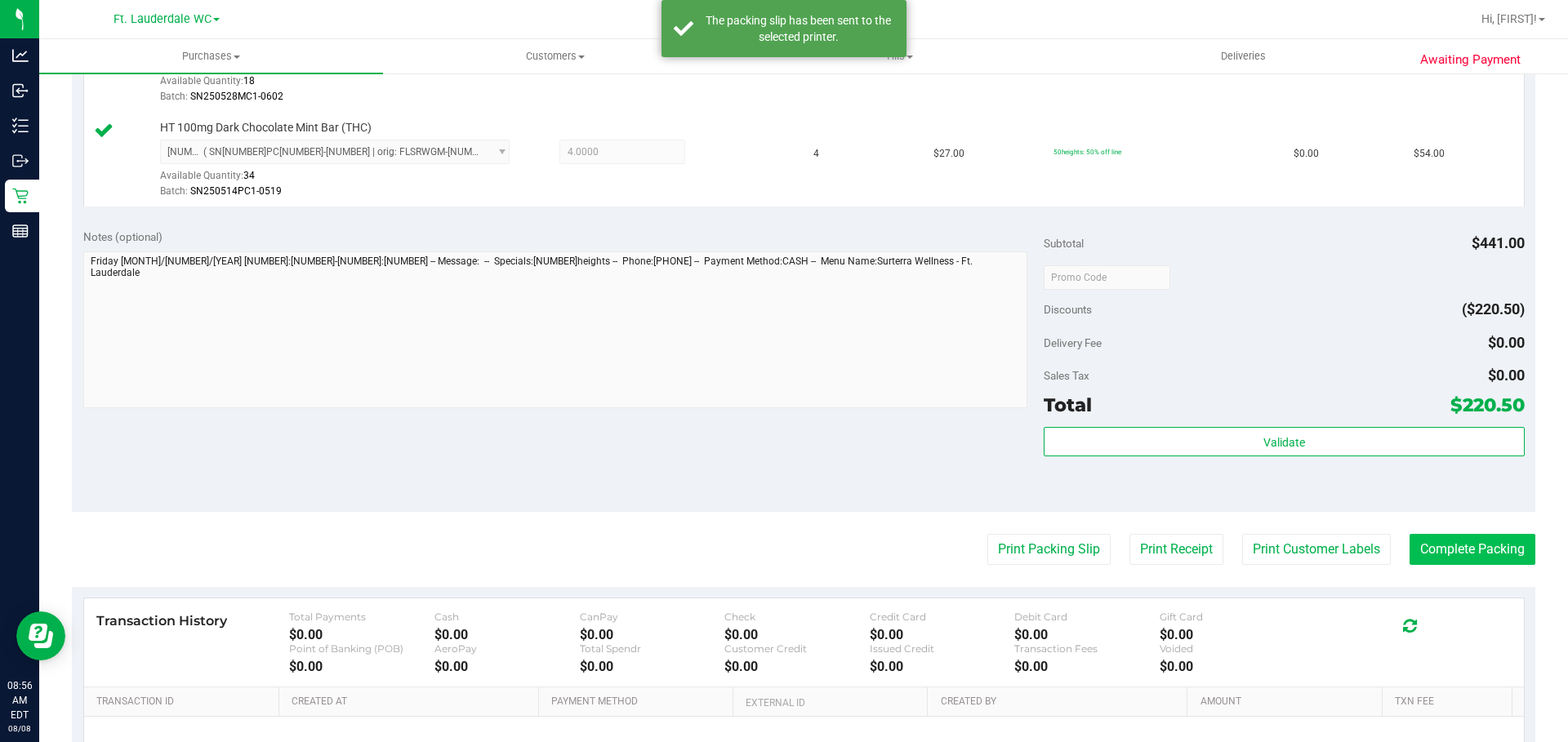 click on "Complete Packing" at bounding box center [1472, 549] 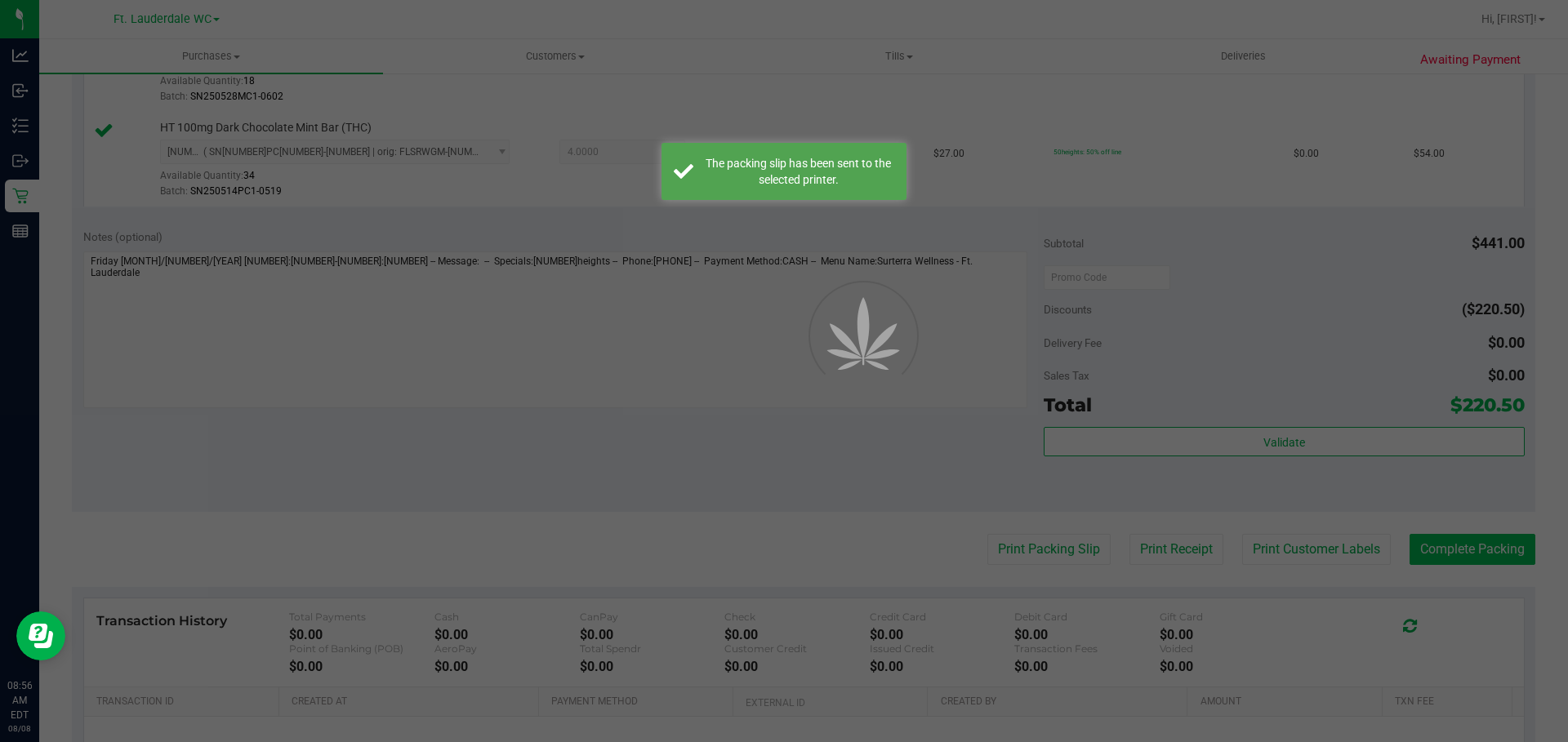scroll, scrollTop: 0, scrollLeft: 0, axis: both 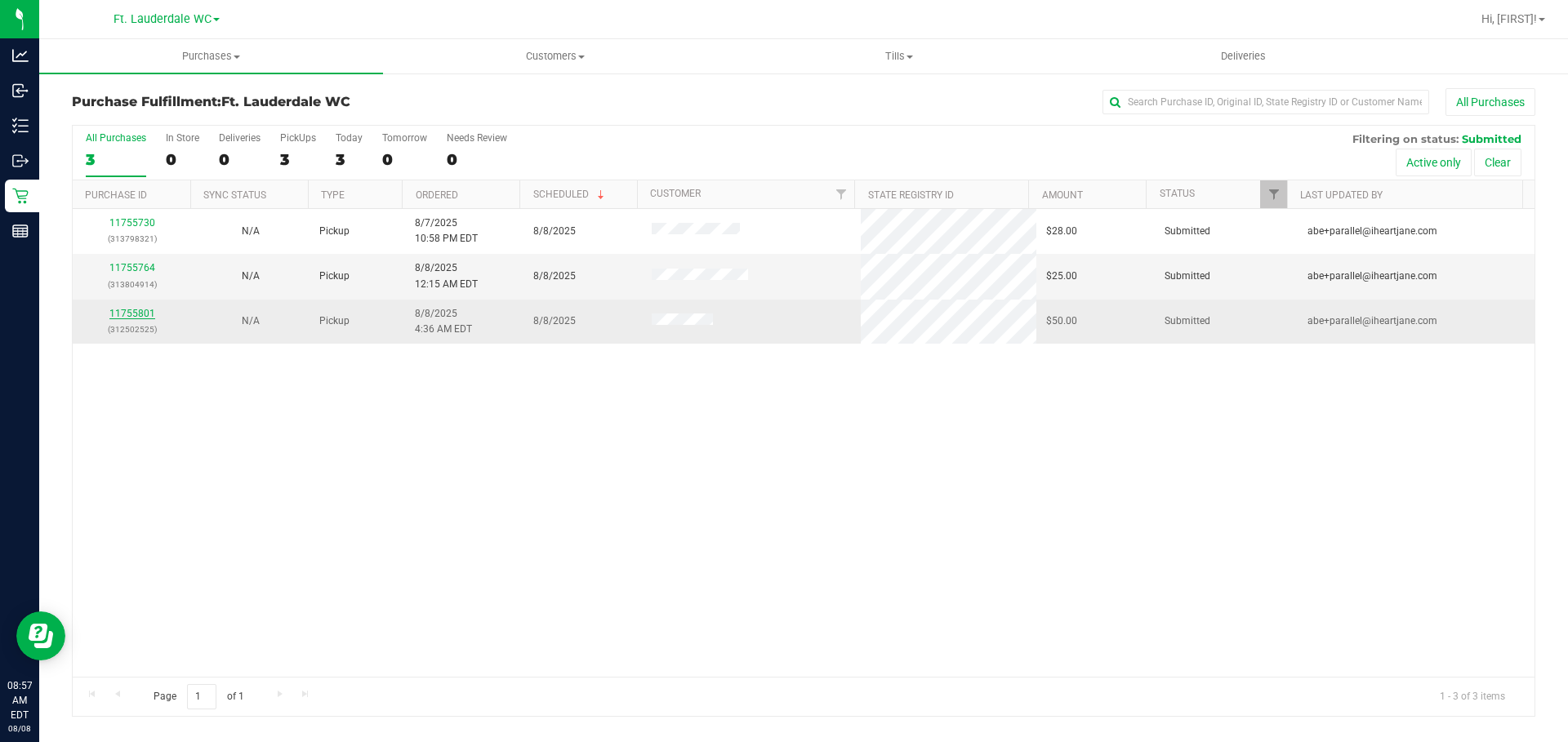 click on "11755801" at bounding box center (132, 313) 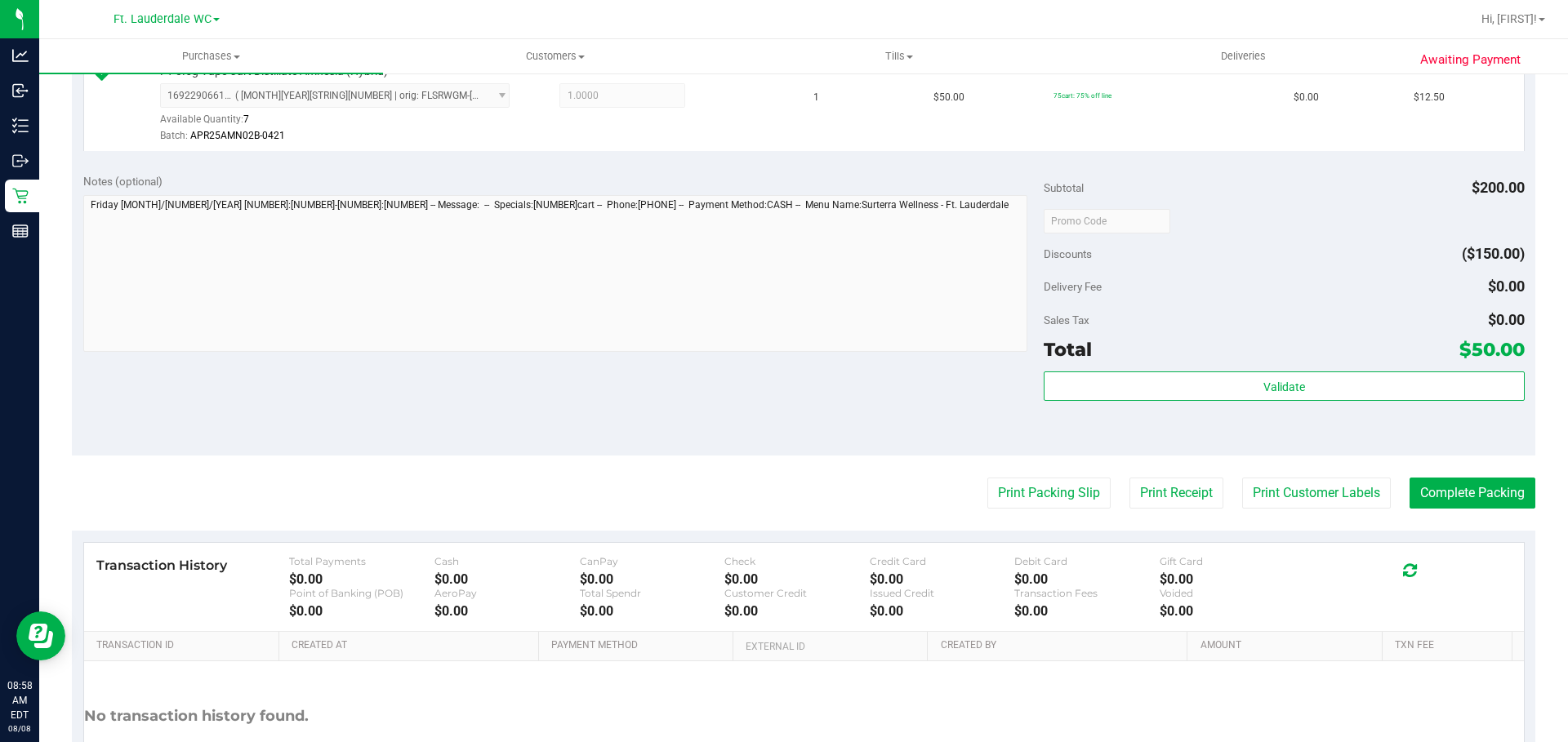 scroll, scrollTop: 758, scrollLeft: 0, axis: vertical 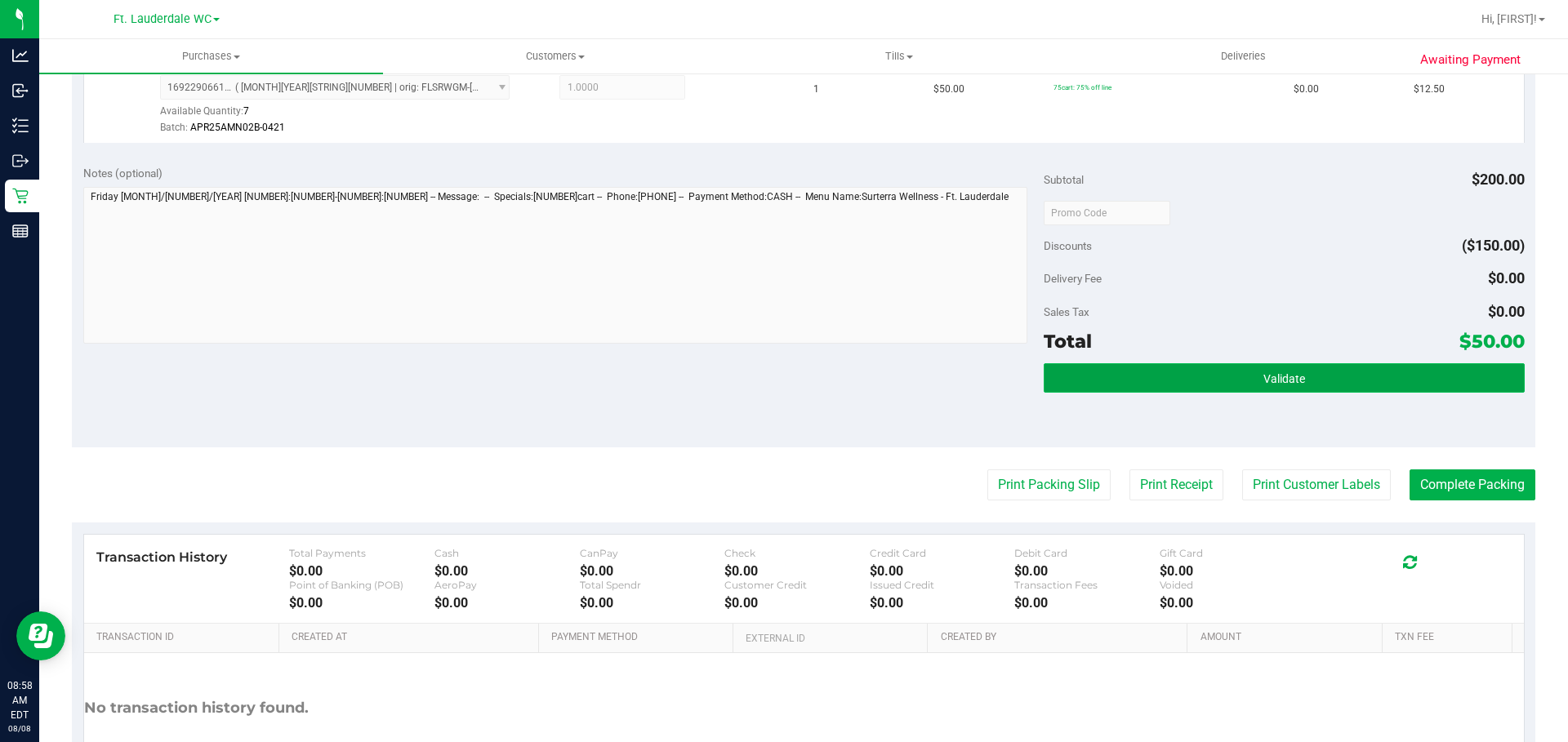 click on "Validate" at bounding box center [1284, 378] 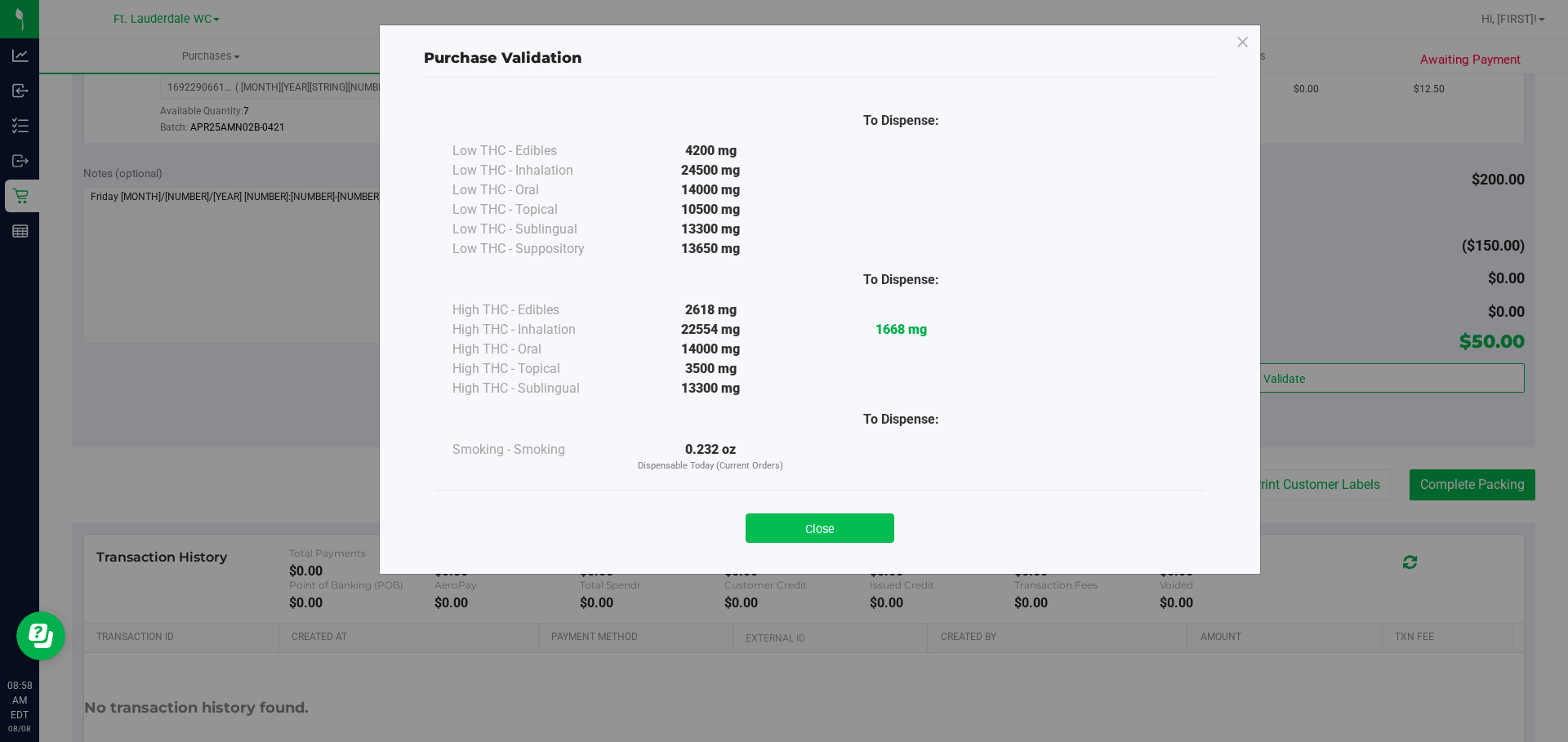 click on "Close" at bounding box center [820, 528] 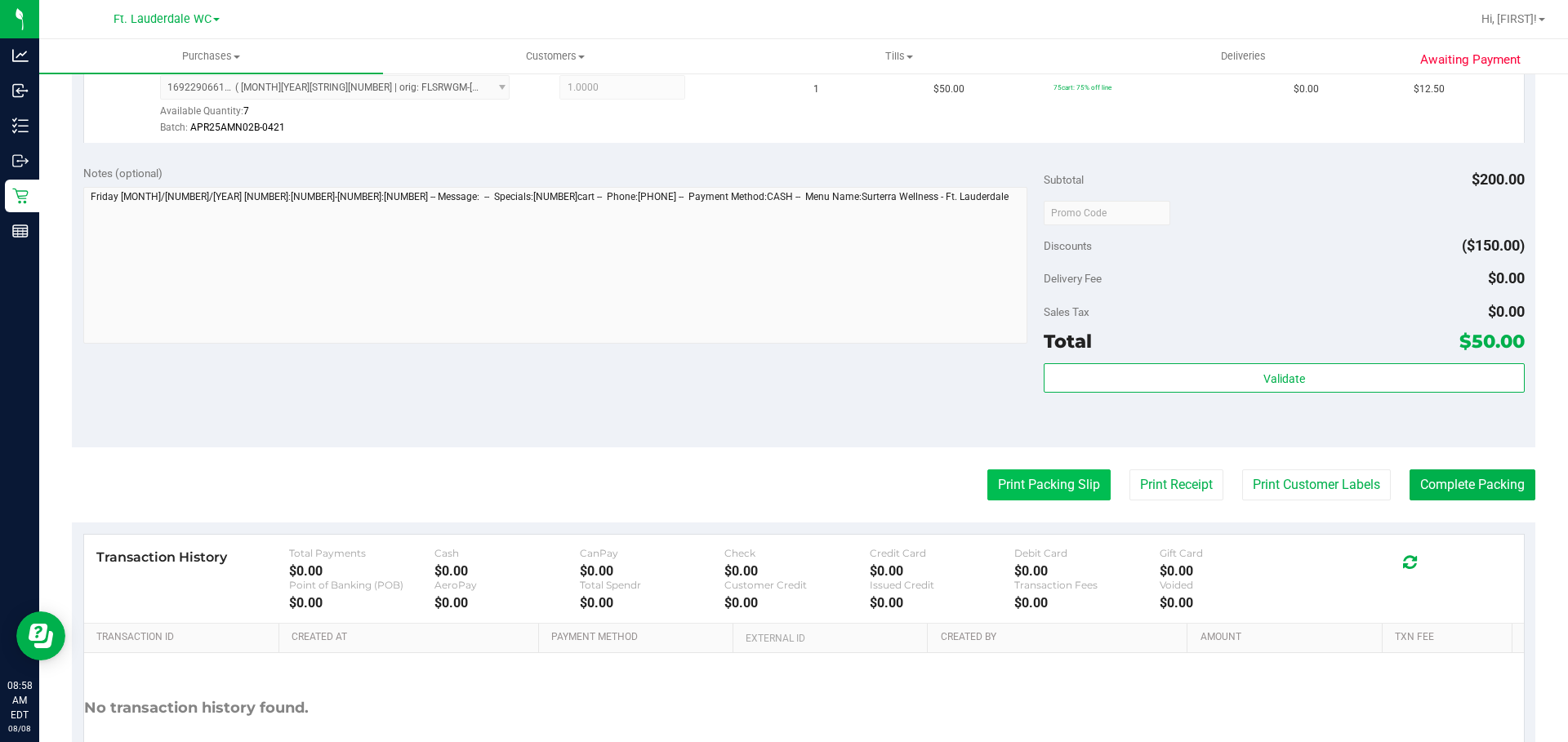 click on "Print Packing Slip" at bounding box center [1049, 485] 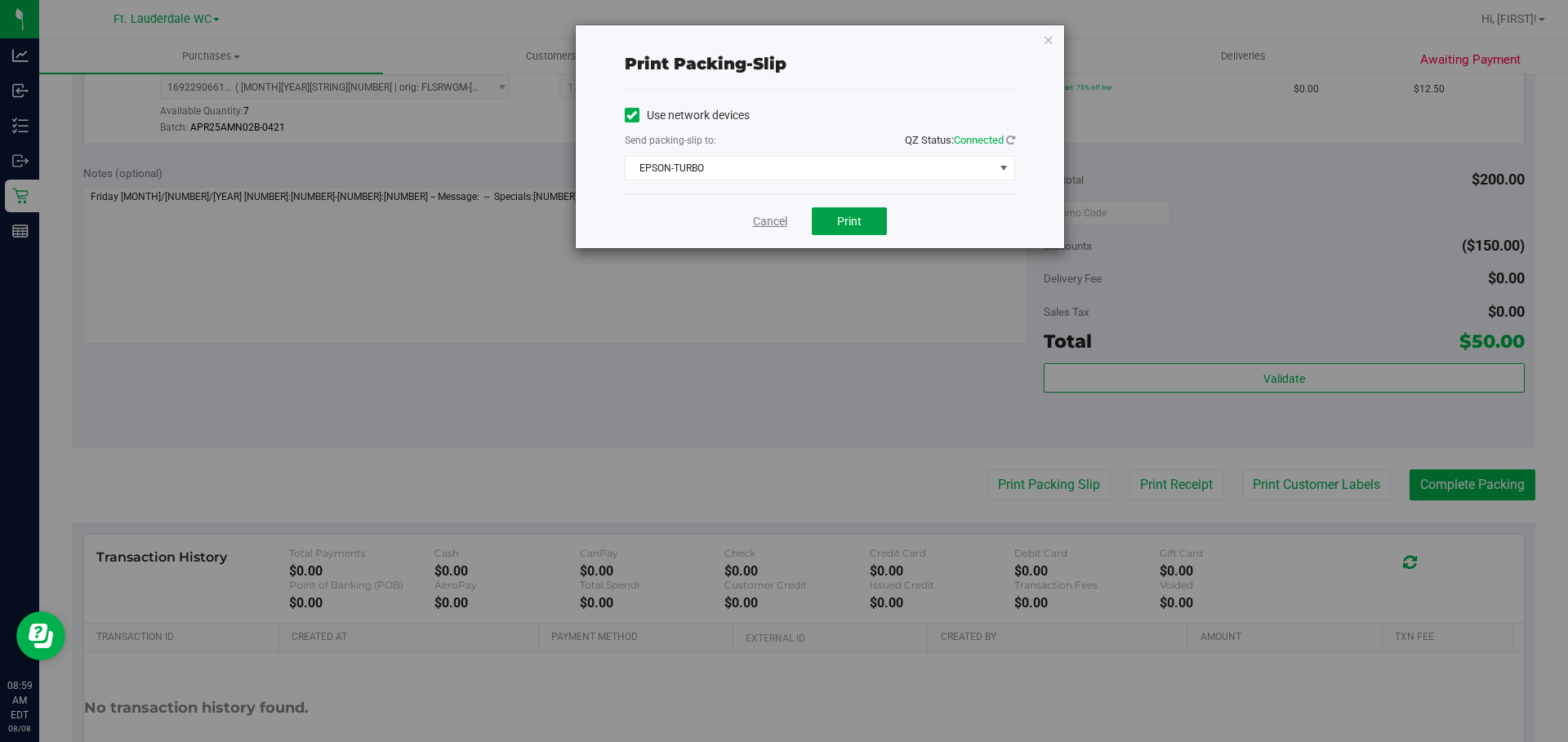 click on "Print" at bounding box center (849, 221) 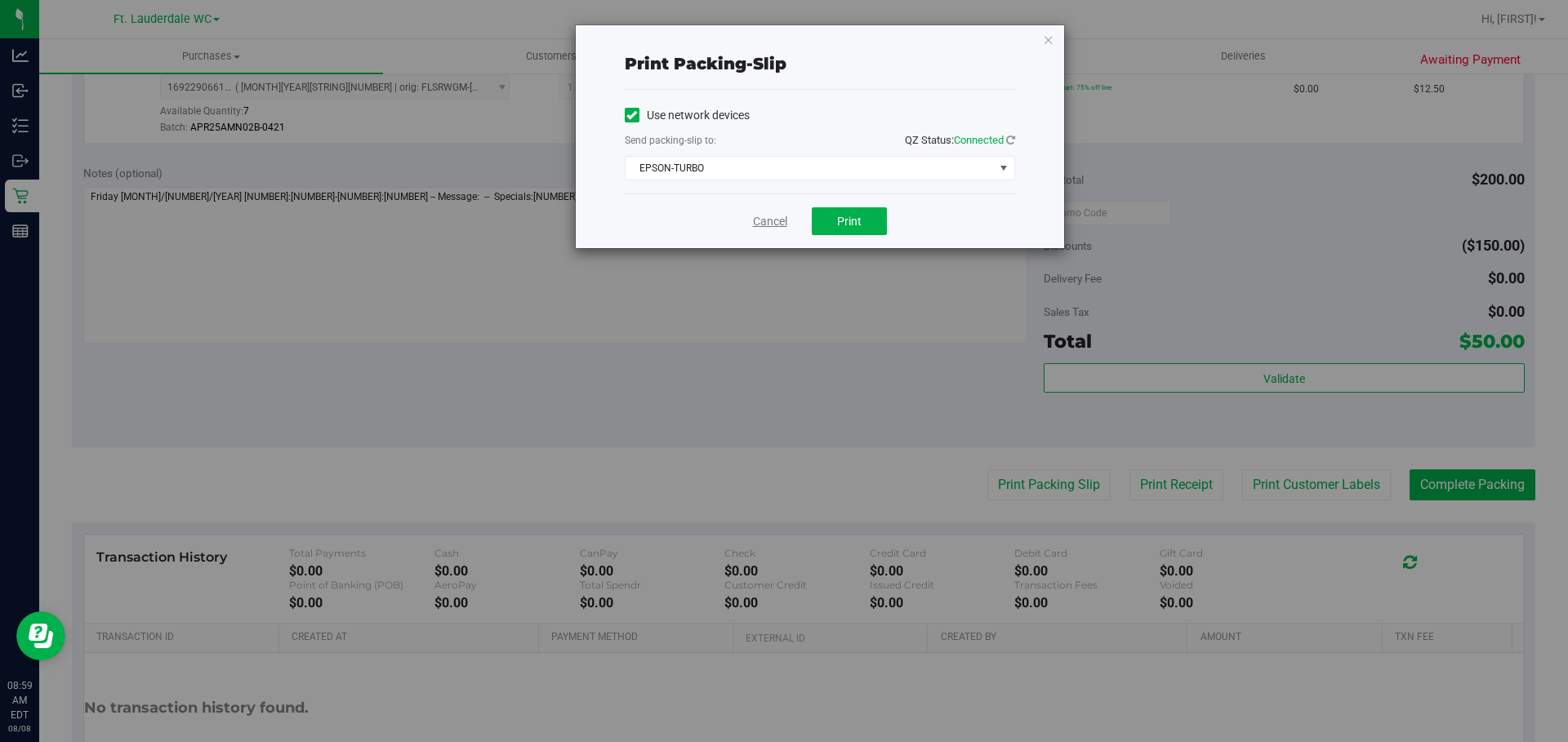 click on "Cancel" at bounding box center [770, 221] 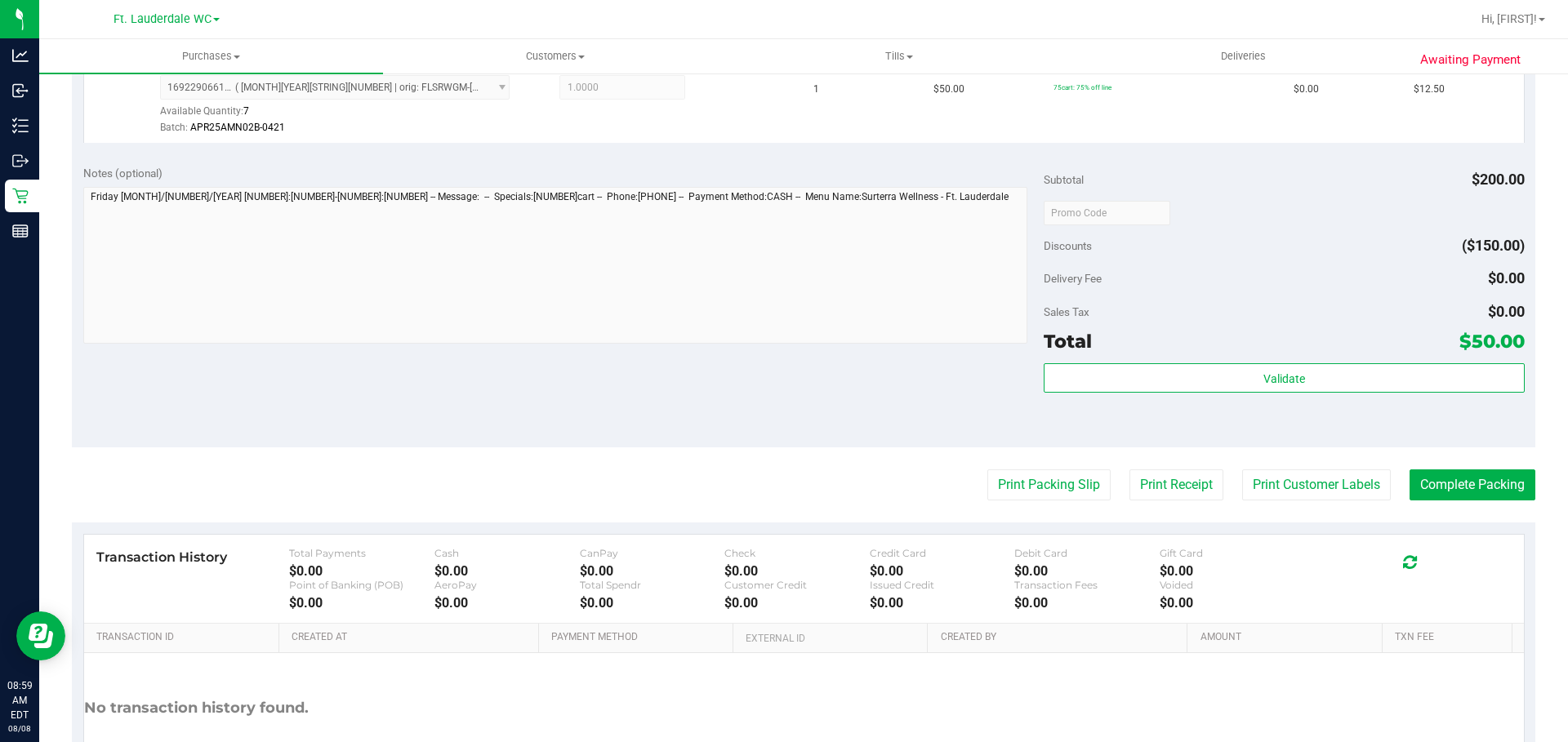 click on "Validate" at bounding box center [1284, 400] 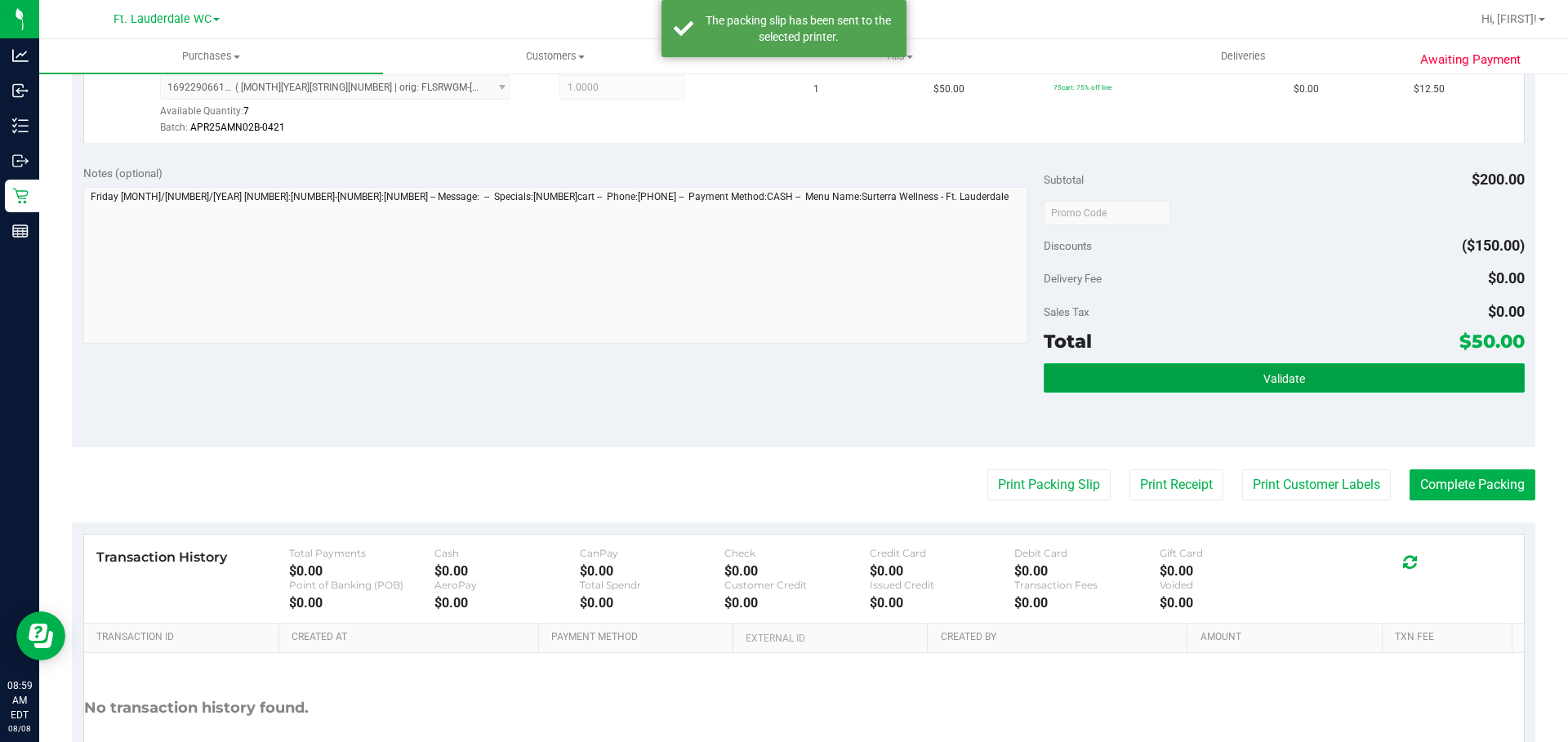 click on "Validate" at bounding box center [1284, 378] 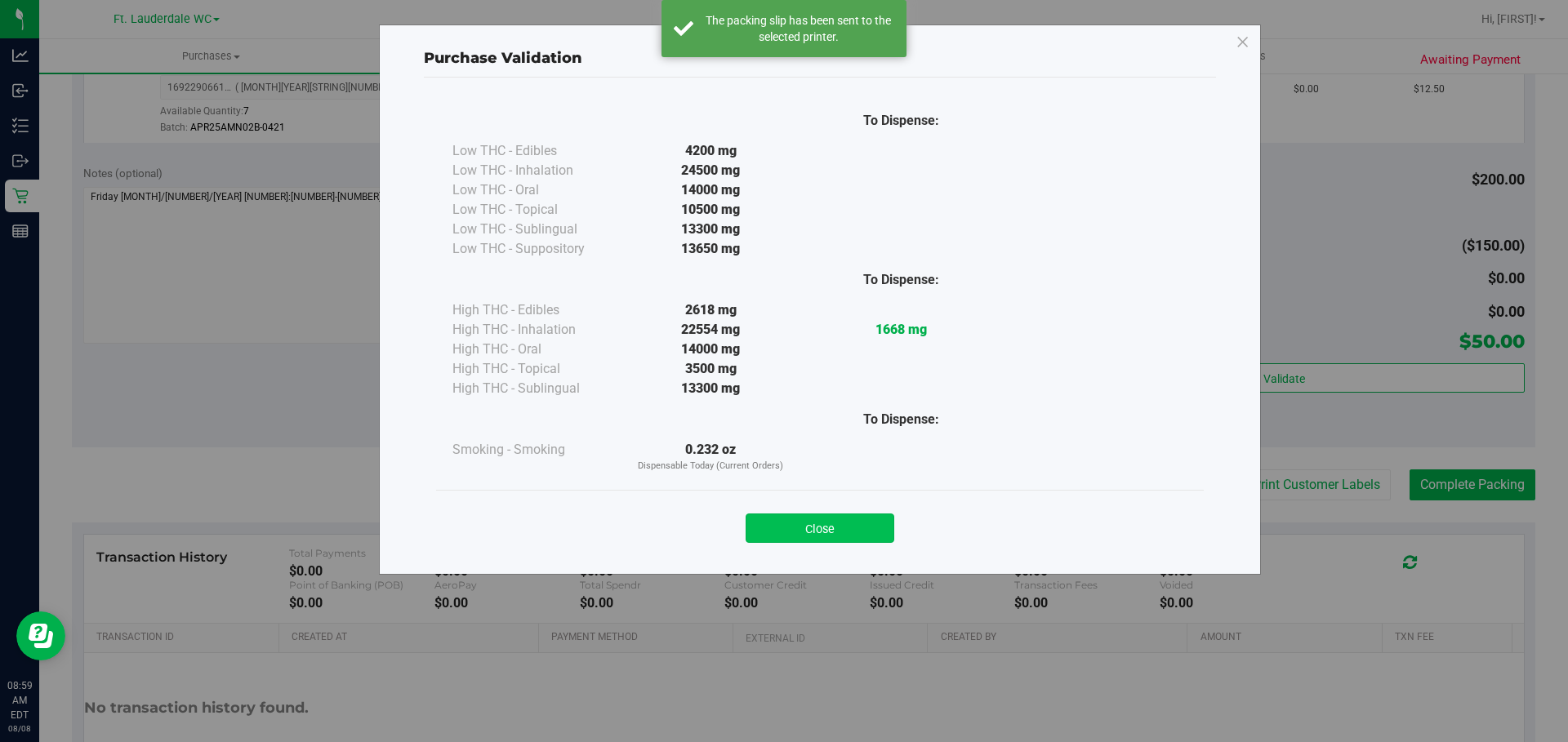 click on "Close" at bounding box center [820, 528] 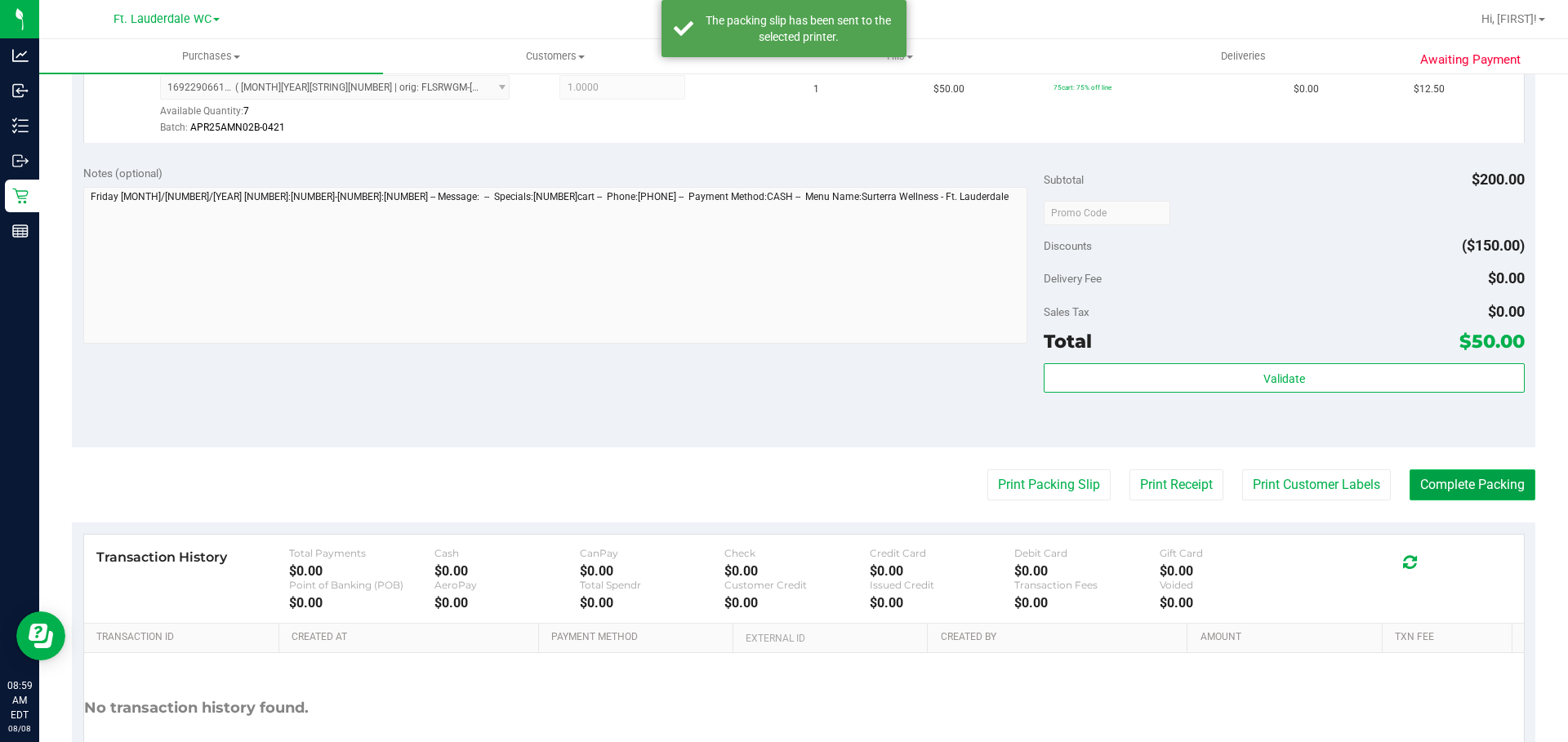 click on "Complete Packing" at bounding box center (1472, 485) 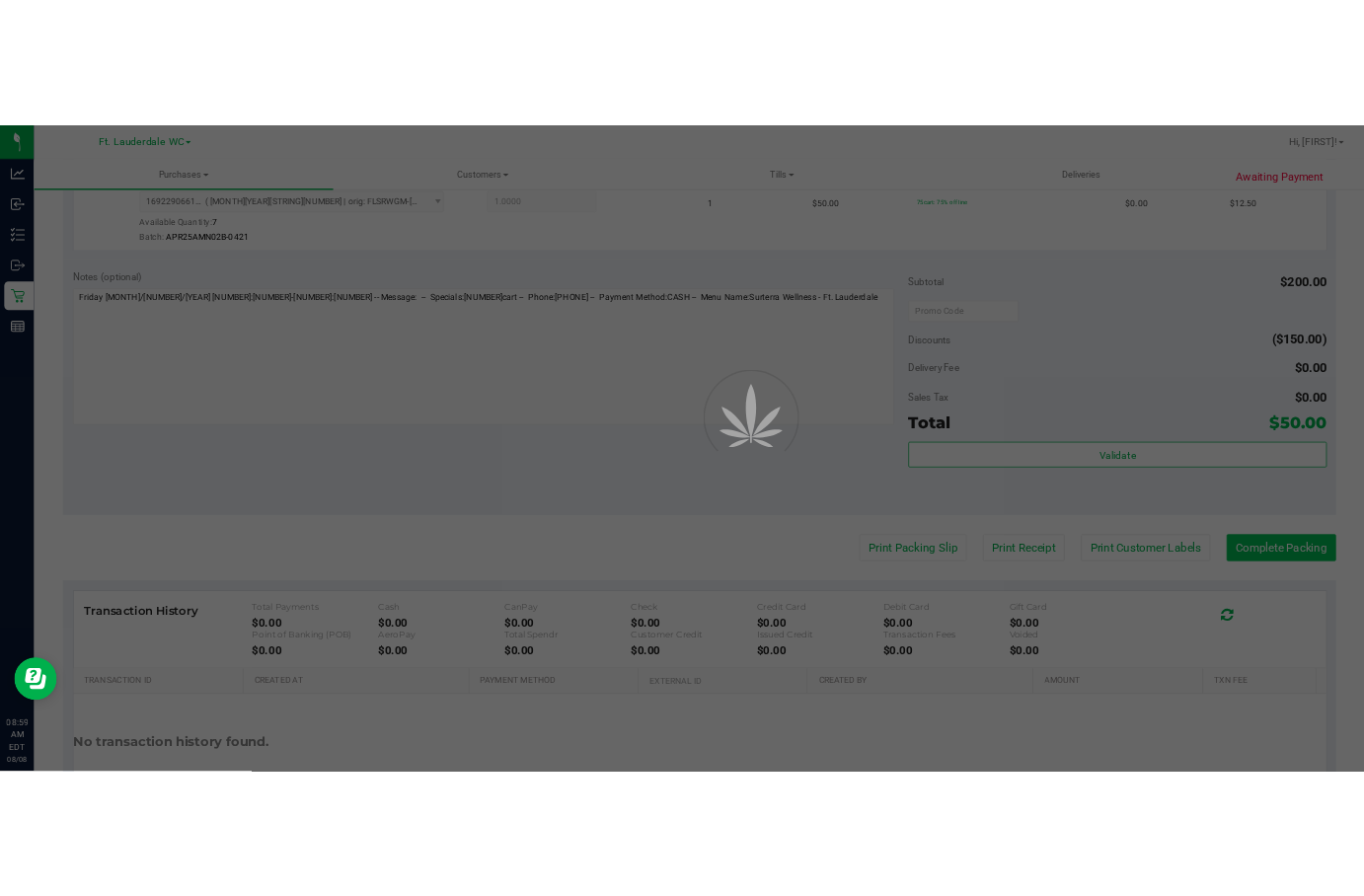 scroll, scrollTop: 0, scrollLeft: 0, axis: both 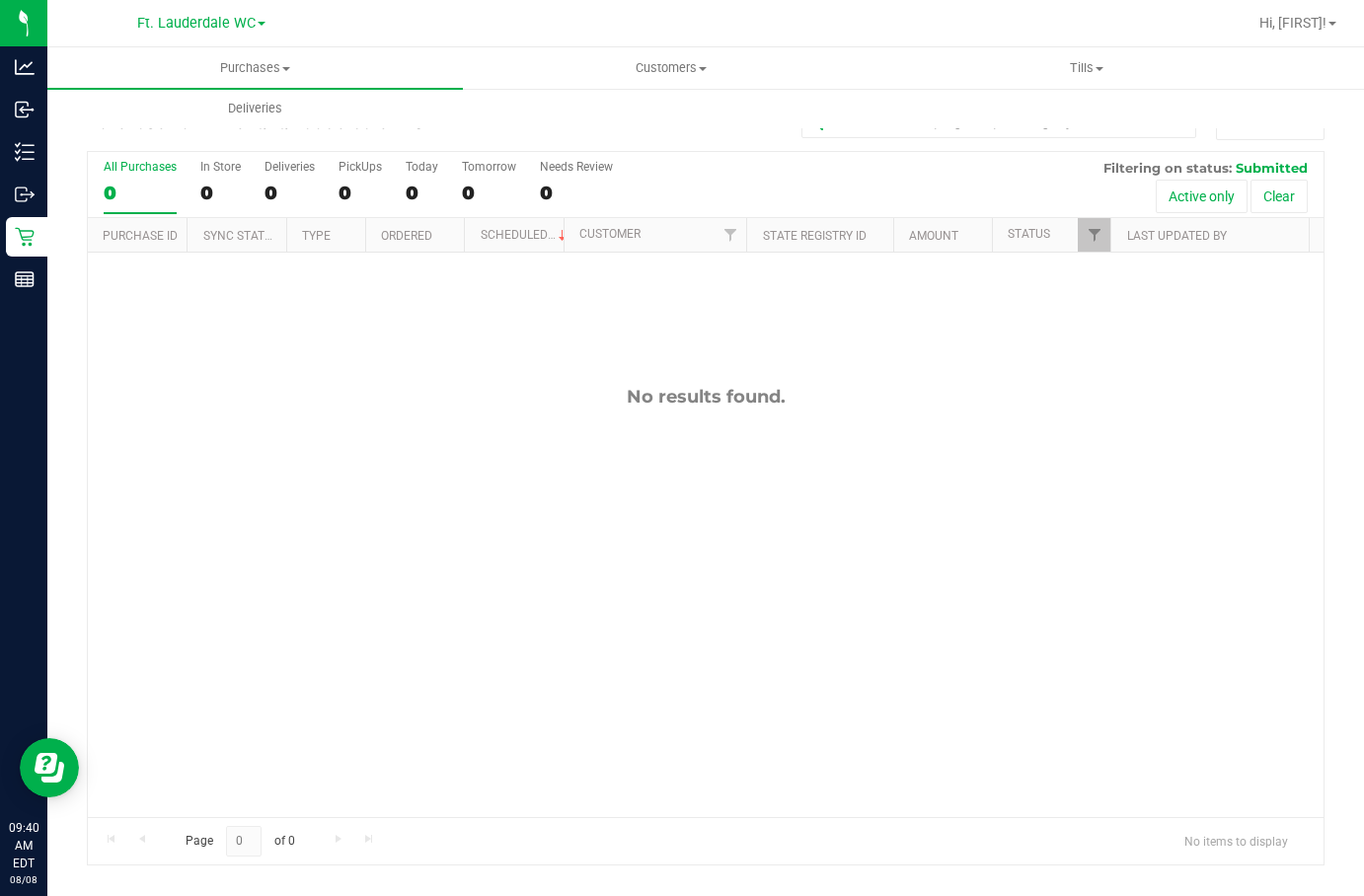 click on "No results found." at bounding box center (706, 601) 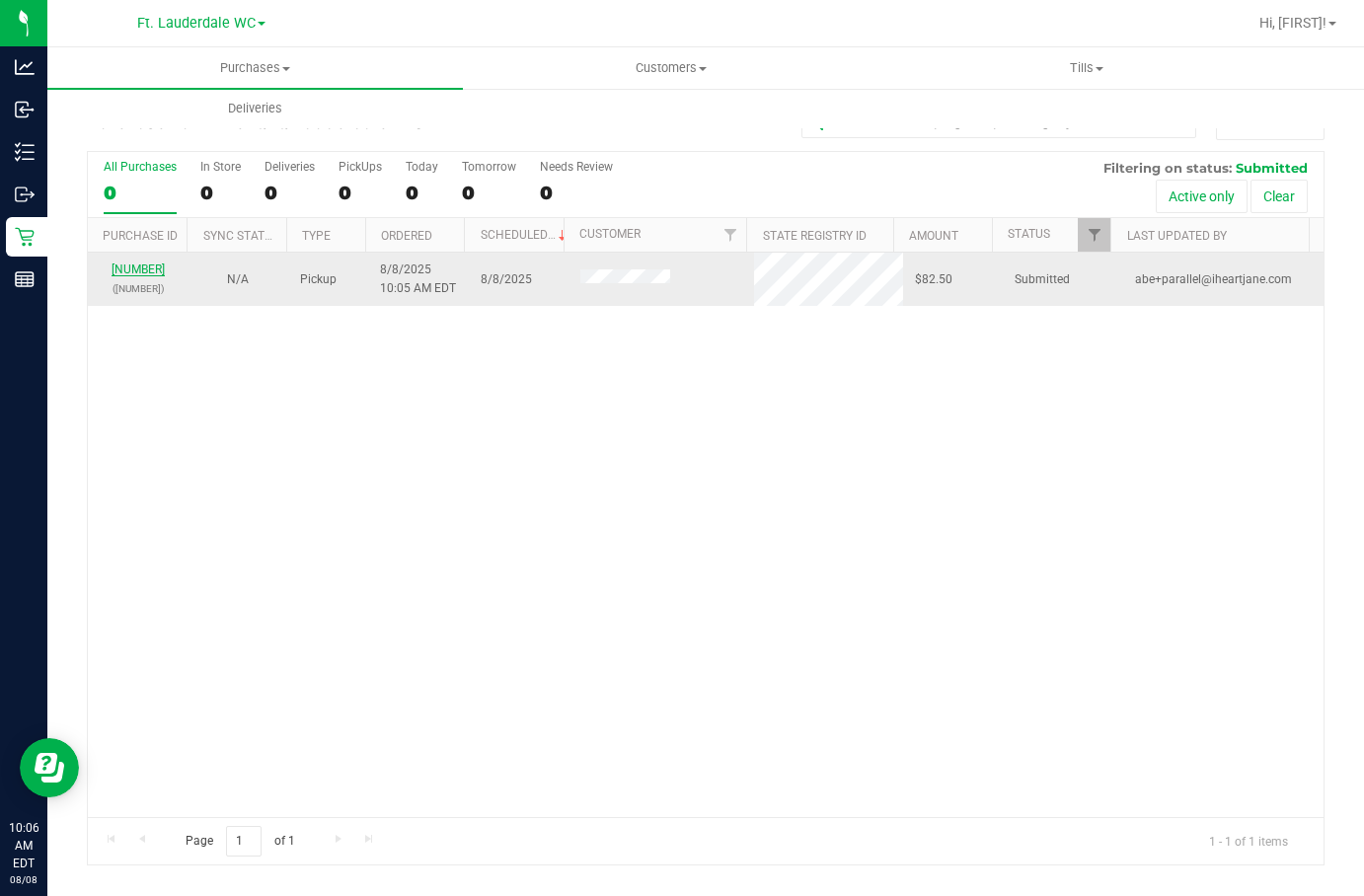 click on "[NUMBER]" at bounding box center [138, 269] 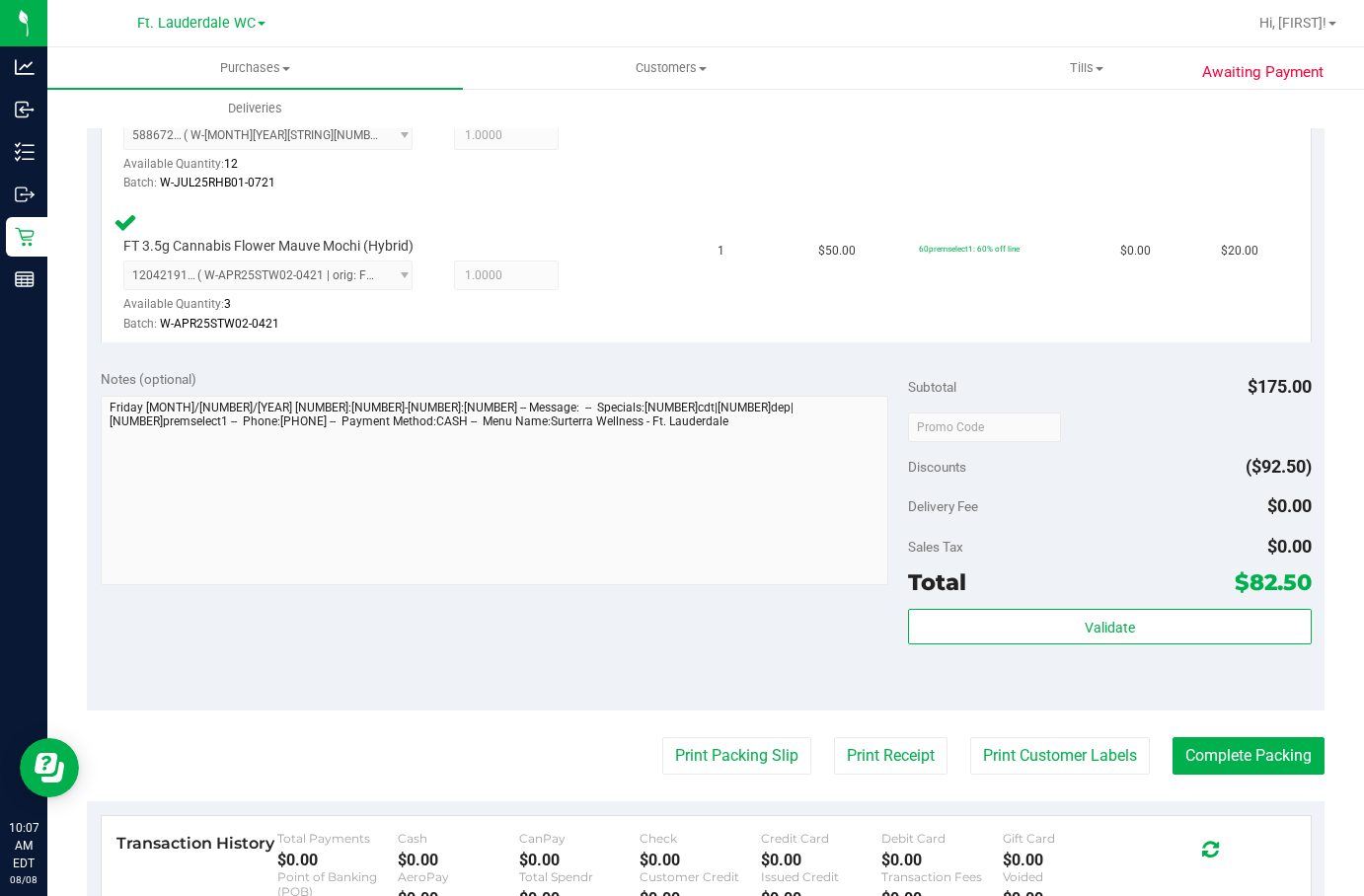 scroll, scrollTop: 738, scrollLeft: 0, axis: vertical 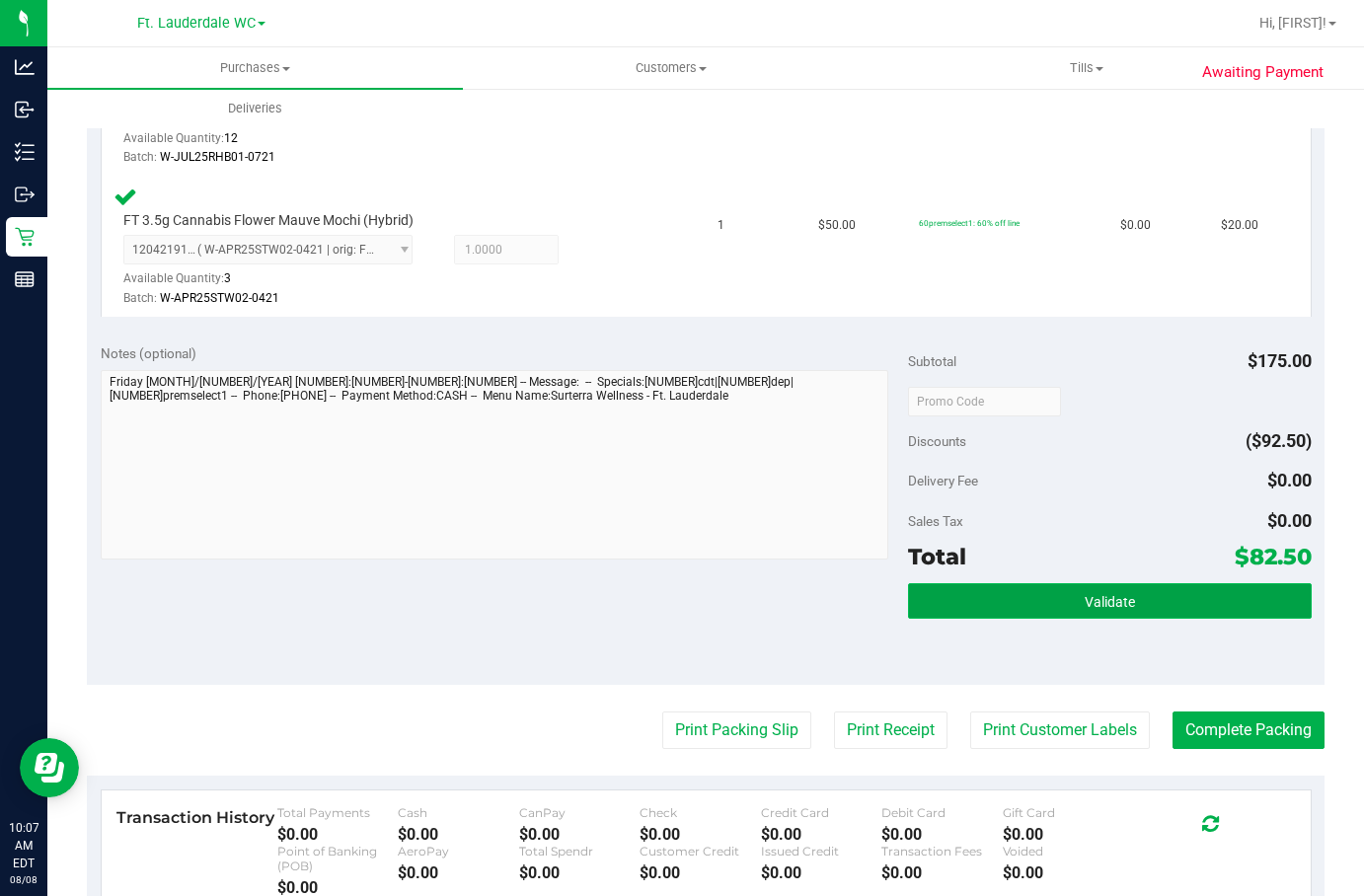 click on "Validate" at bounding box center [1109, 602] 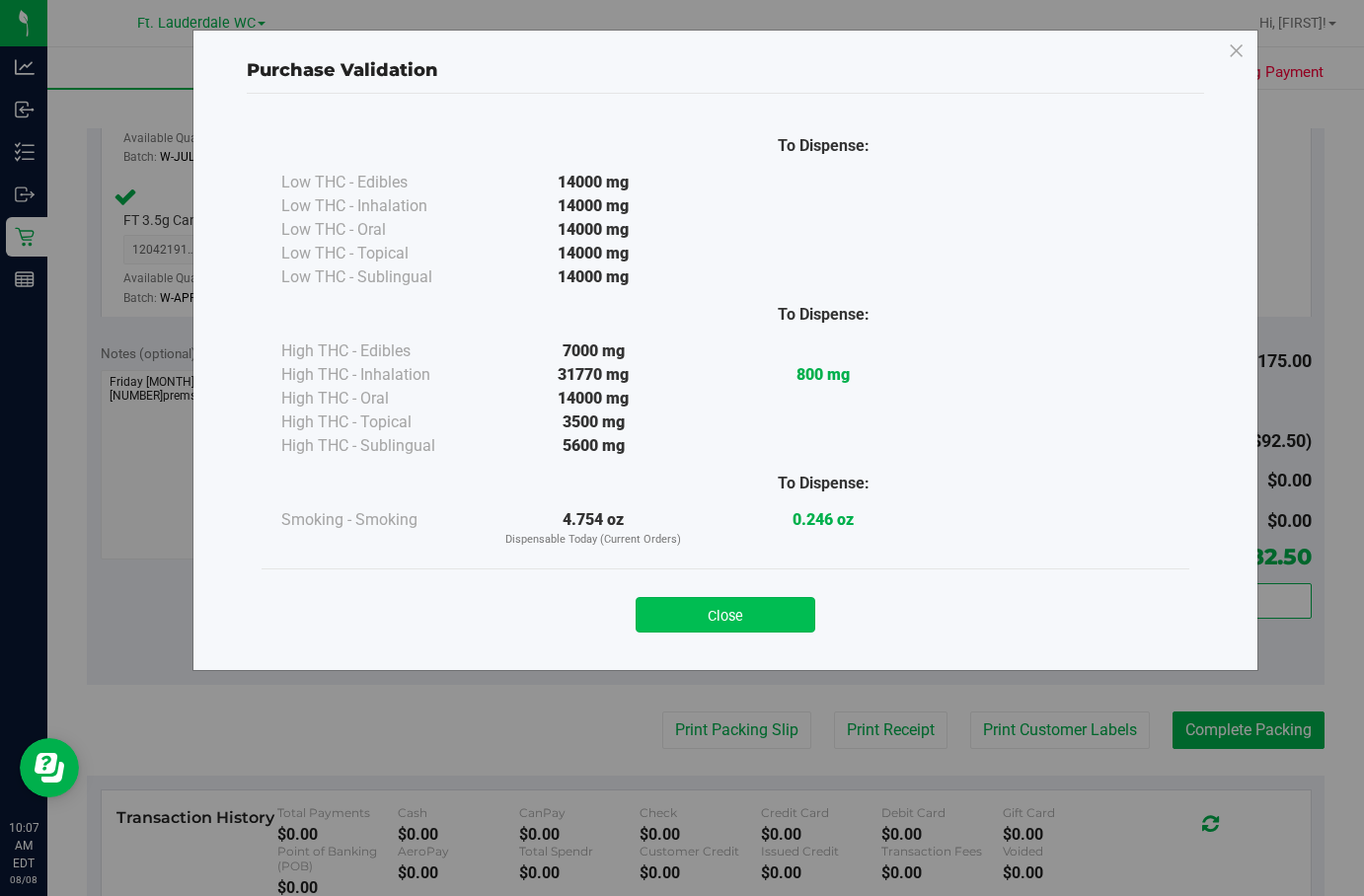 click on "Close" at bounding box center [725, 615] 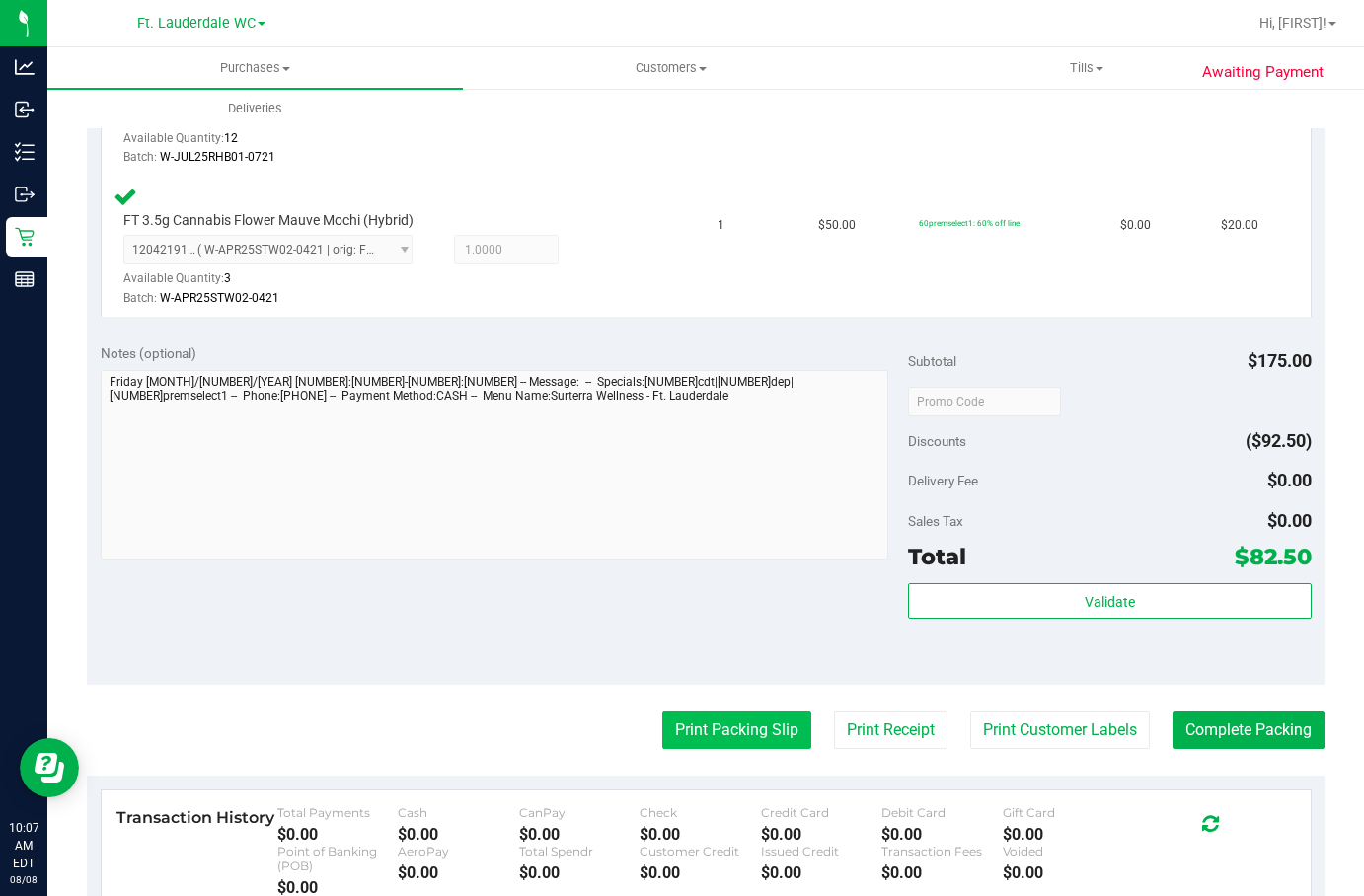 click on "Print Packing Slip" at bounding box center [736, 730] 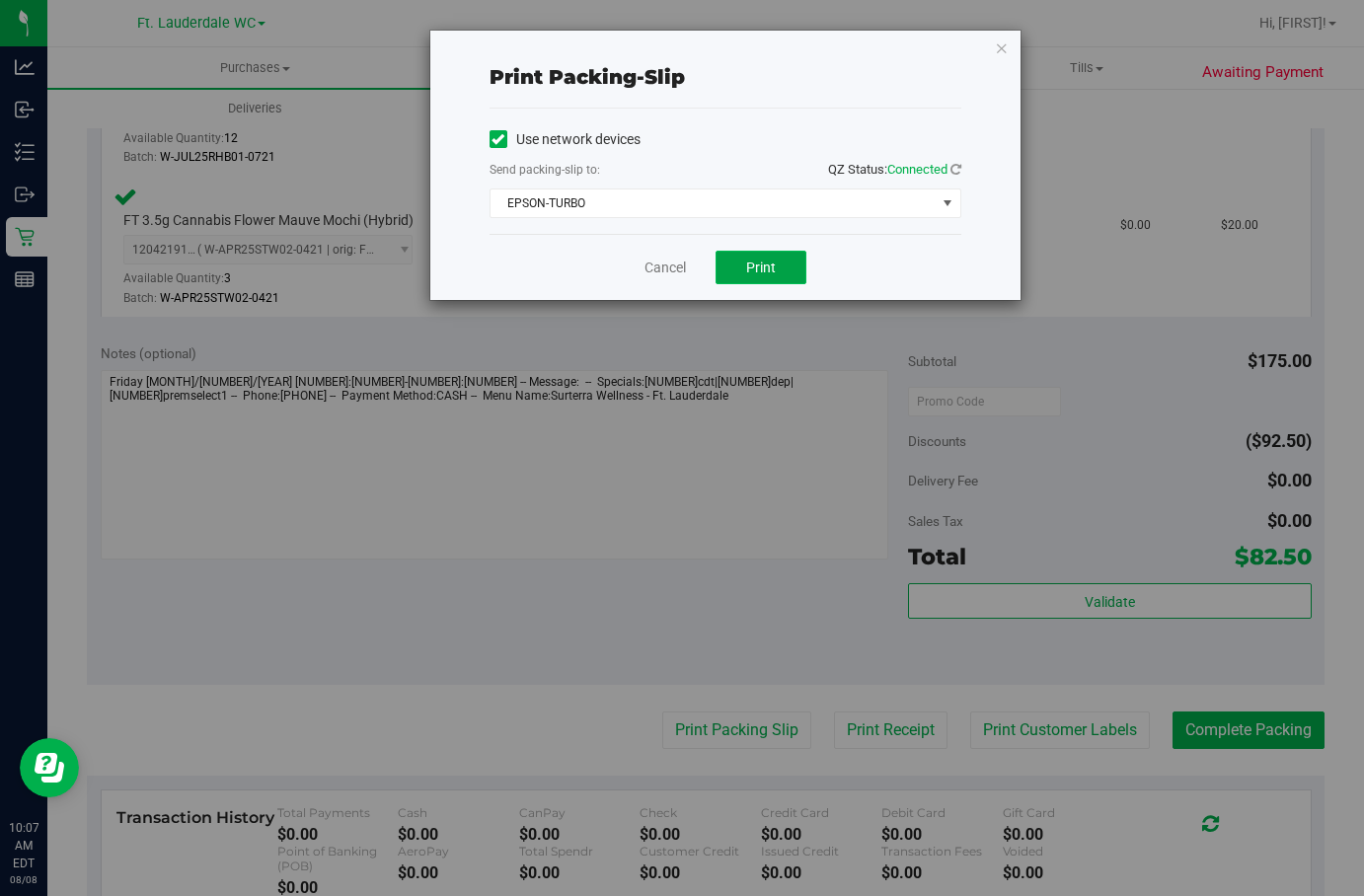 click on "Print" at bounding box center (761, 267) 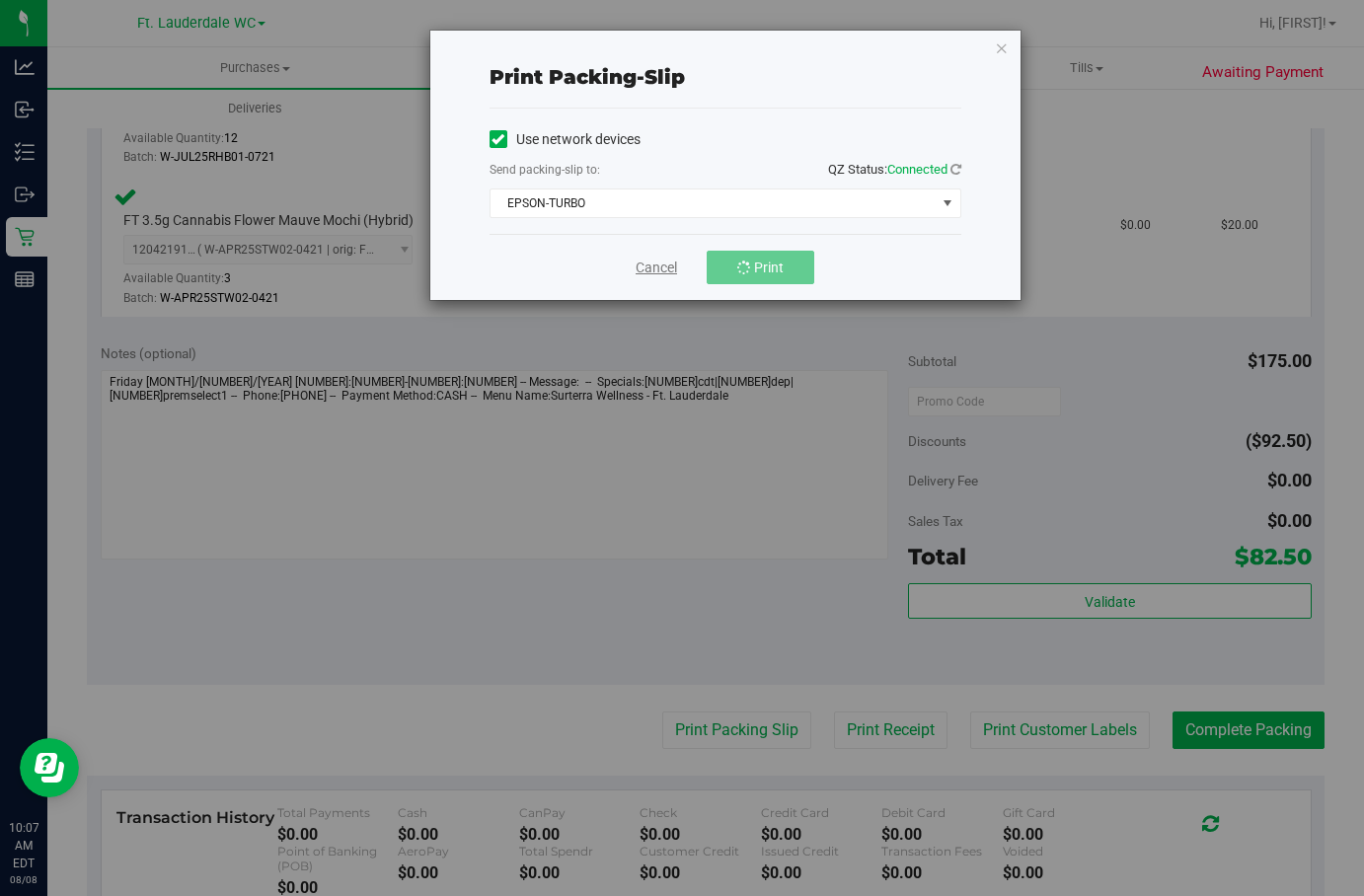 click on "Cancel" at bounding box center [656, 267] 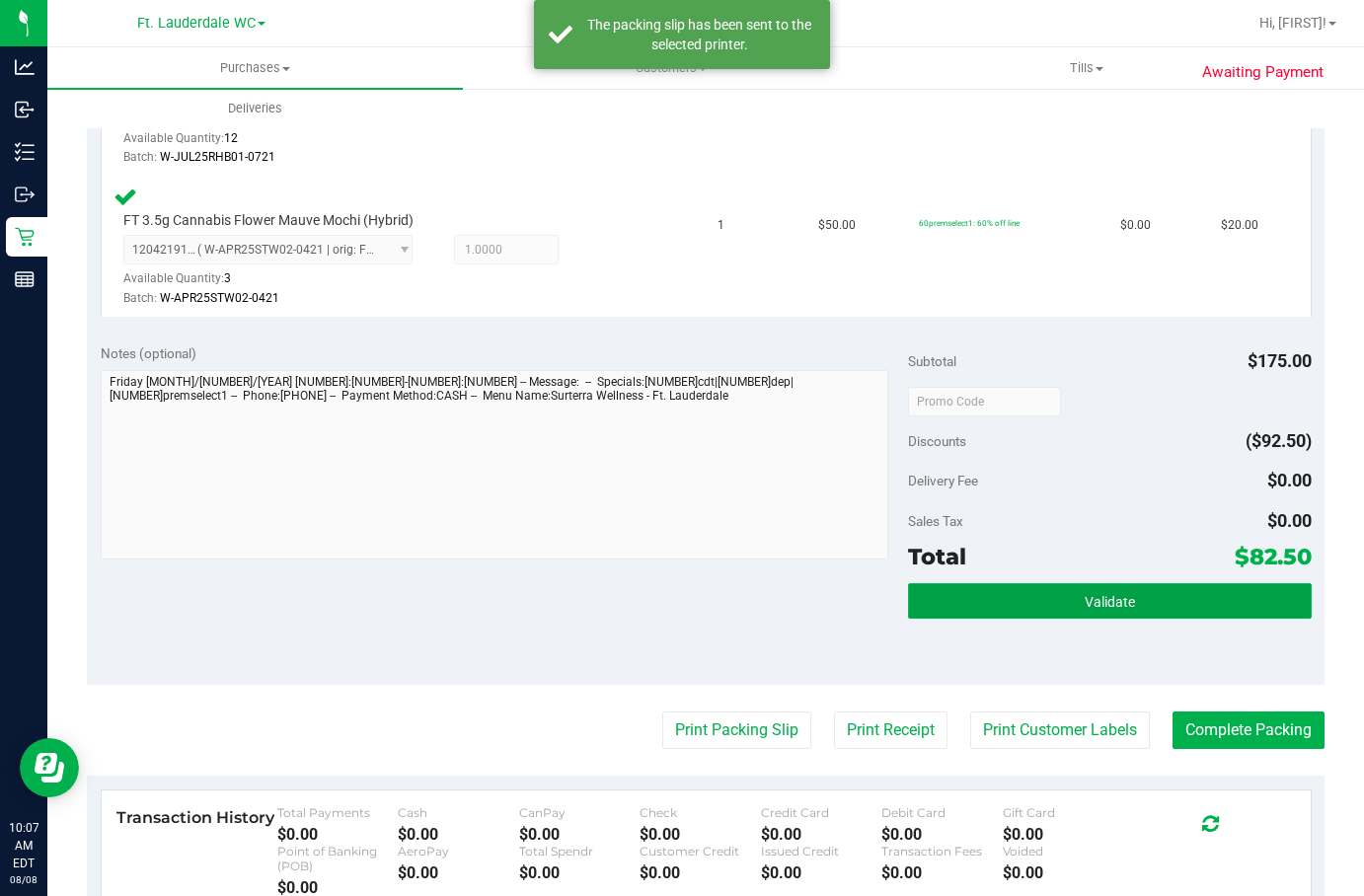 click on "Validate" at bounding box center [1109, 601] 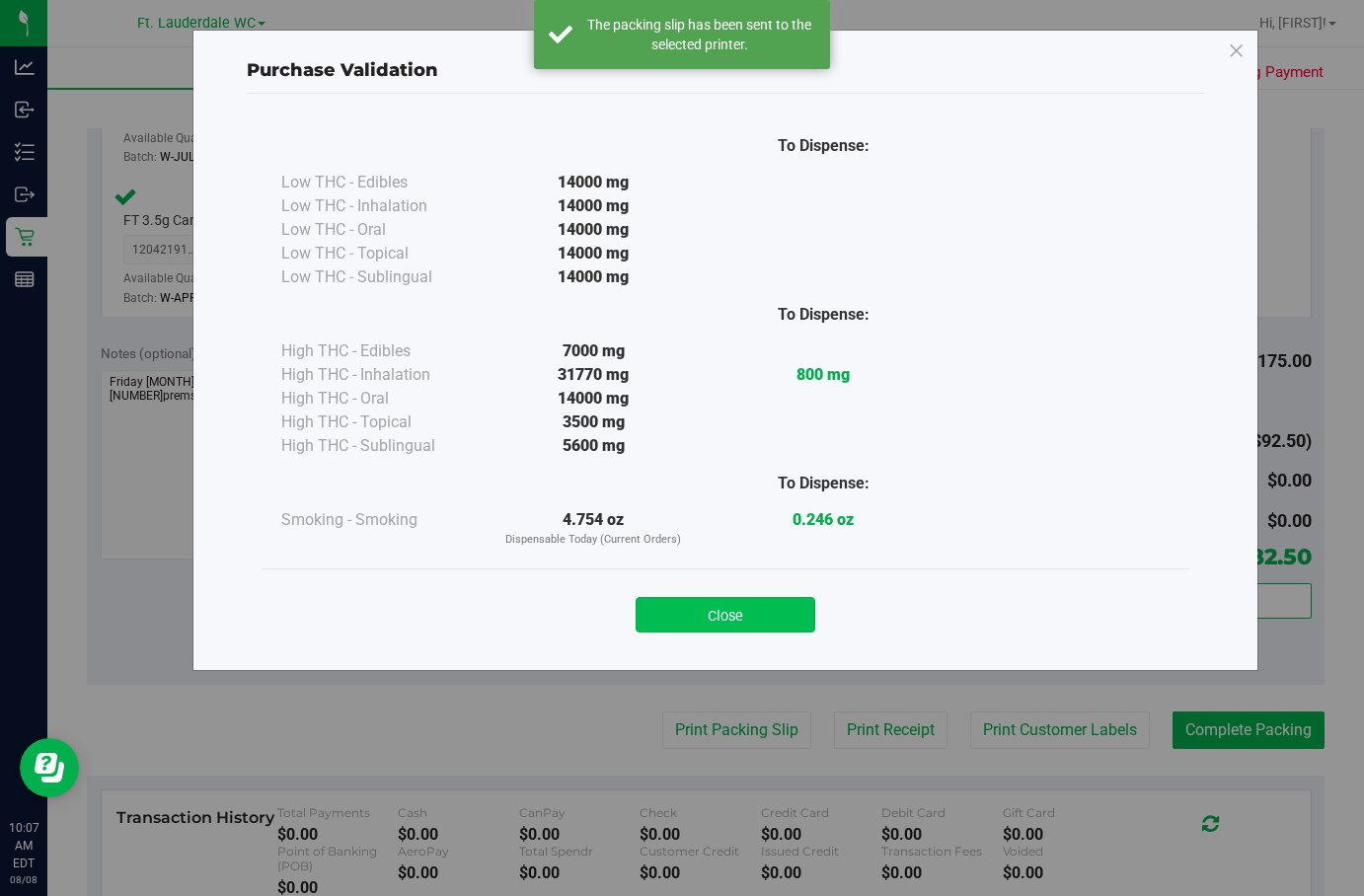 click on "Close" at bounding box center [725, 615] 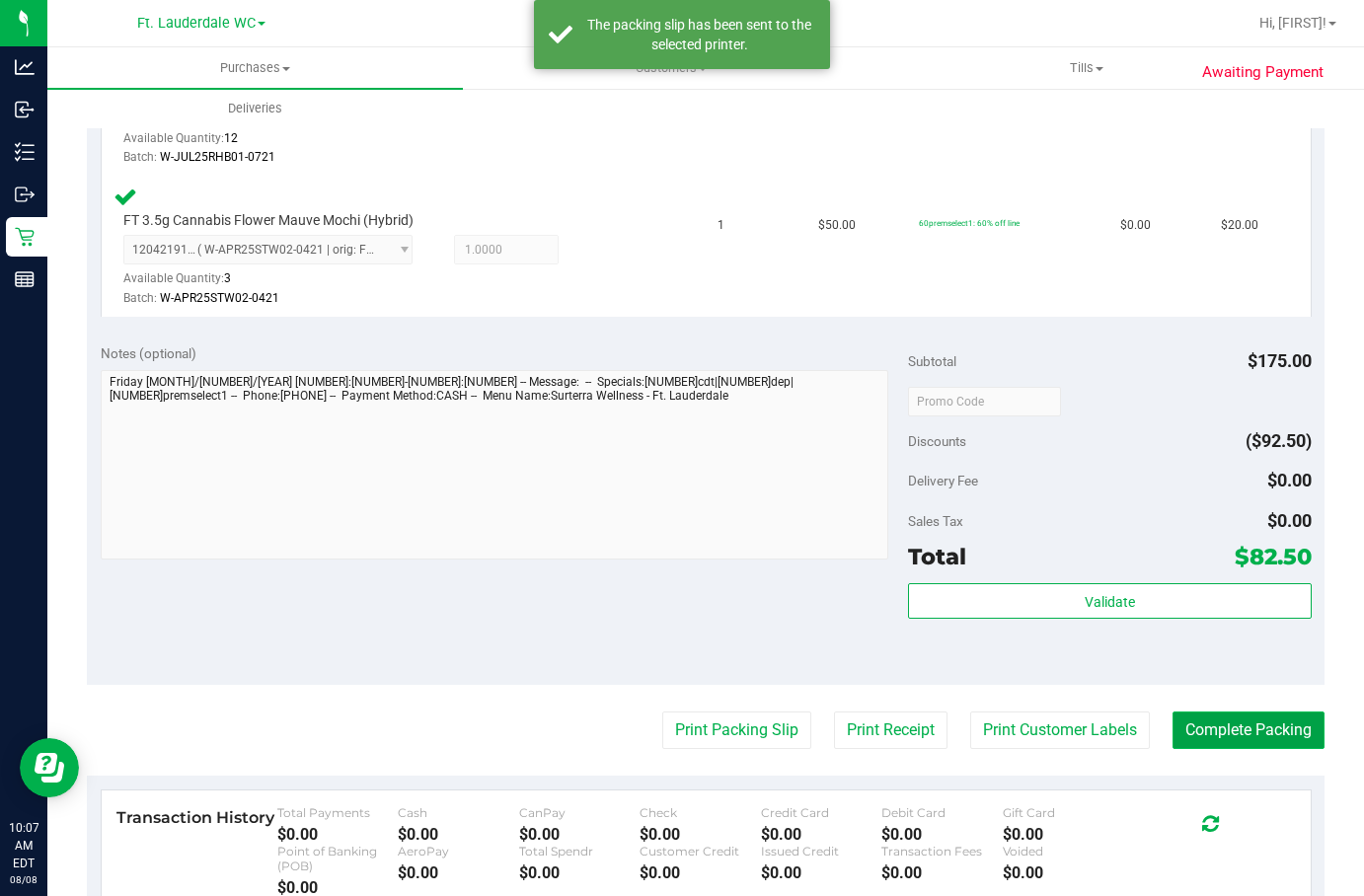 click on "Complete Packing" at bounding box center [1249, 730] 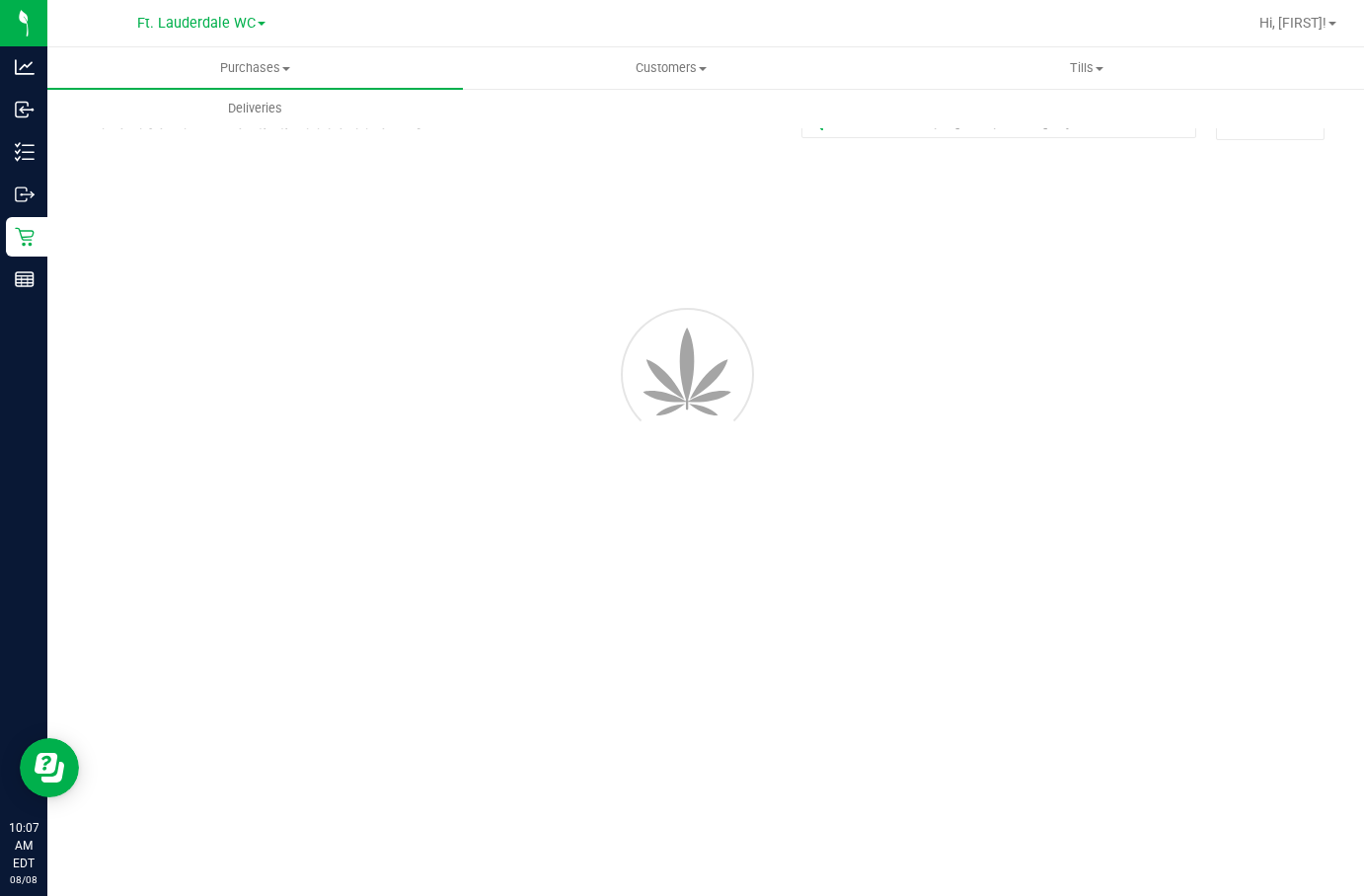 scroll, scrollTop: 0, scrollLeft: 0, axis: both 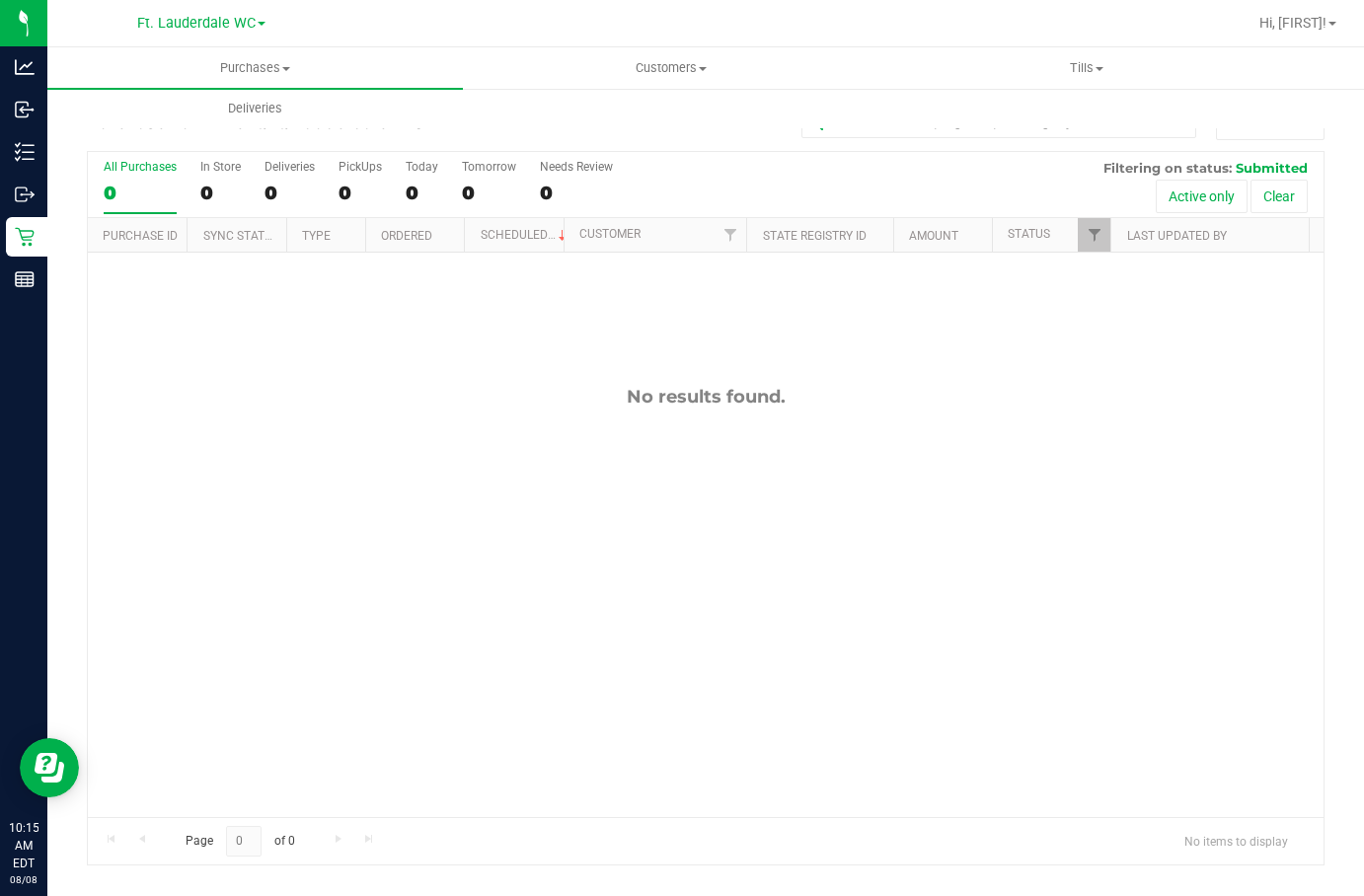 click on "0" at bounding box center (140, 192) 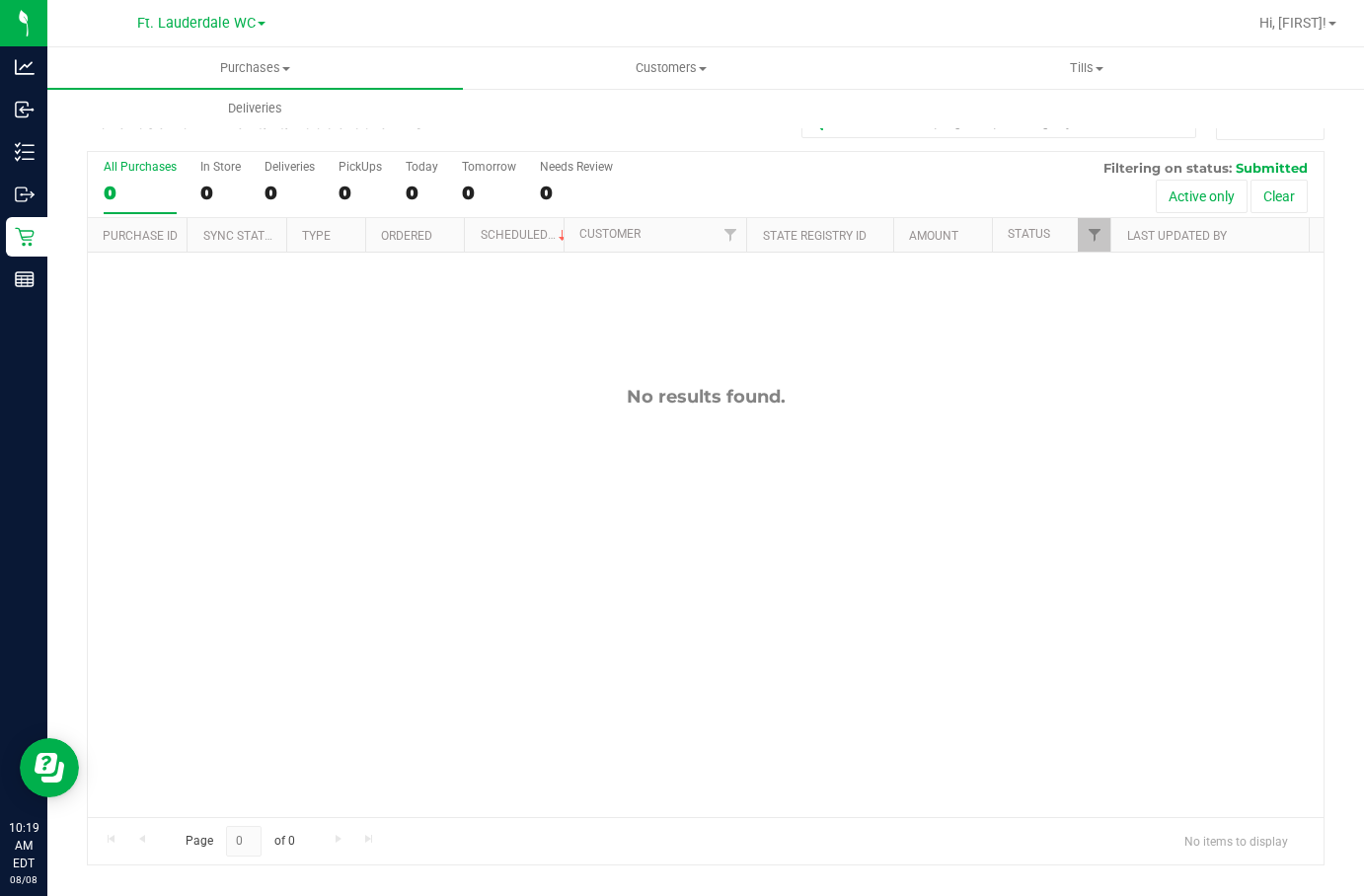 click on "0" at bounding box center [140, 192] 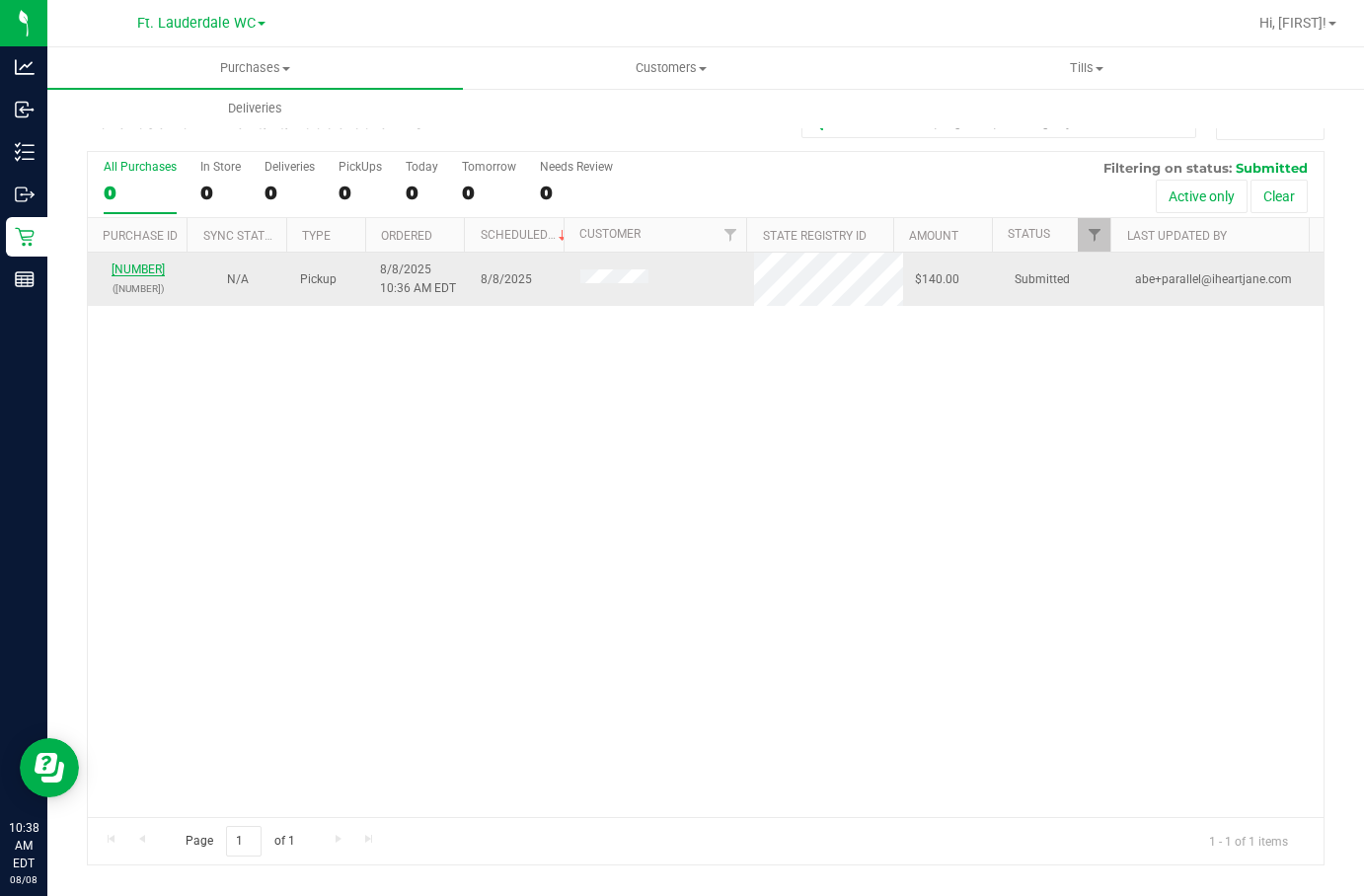 click on "[NUMBER]" at bounding box center (138, 269) 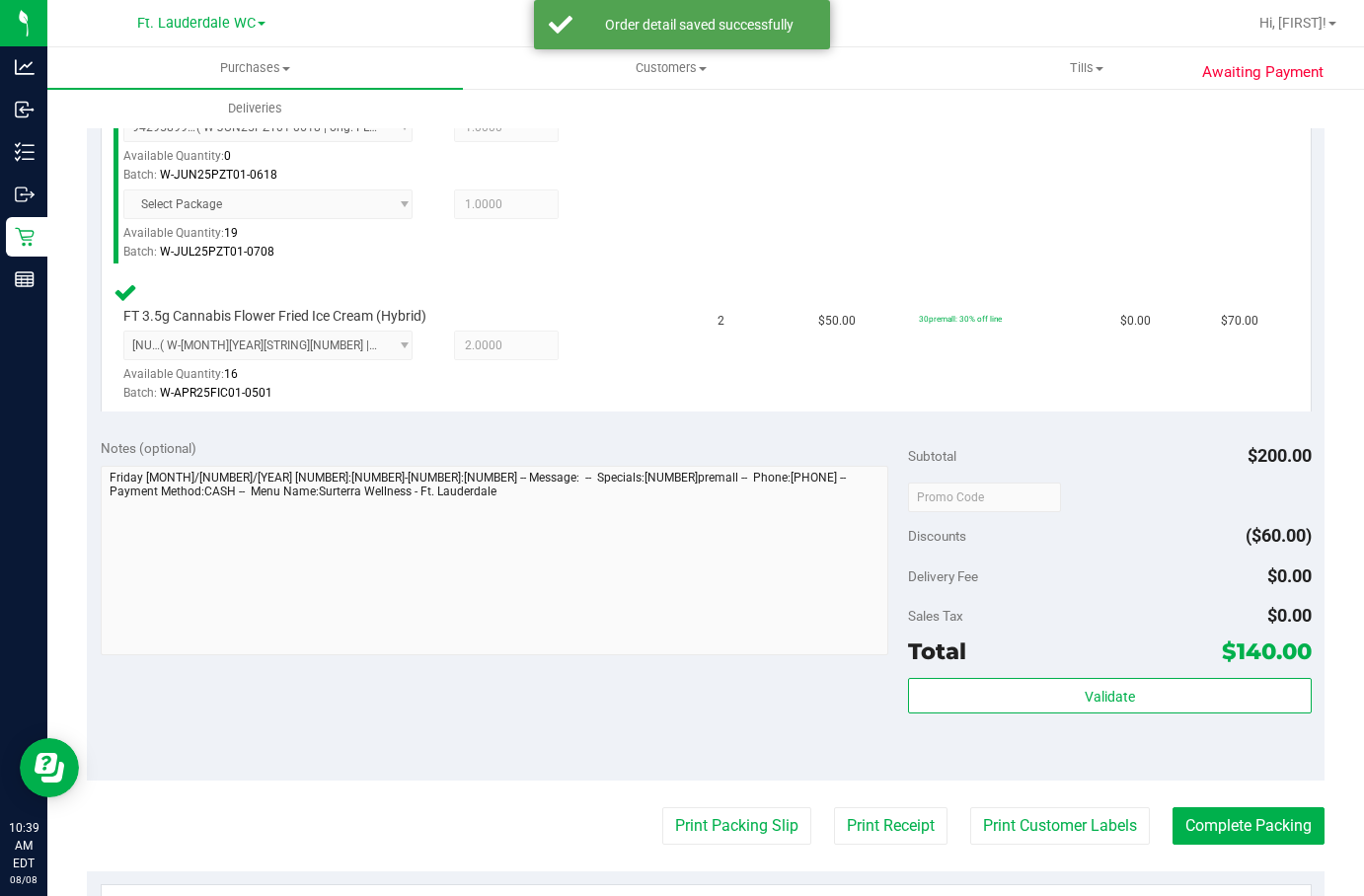 scroll, scrollTop: 580, scrollLeft: 0, axis: vertical 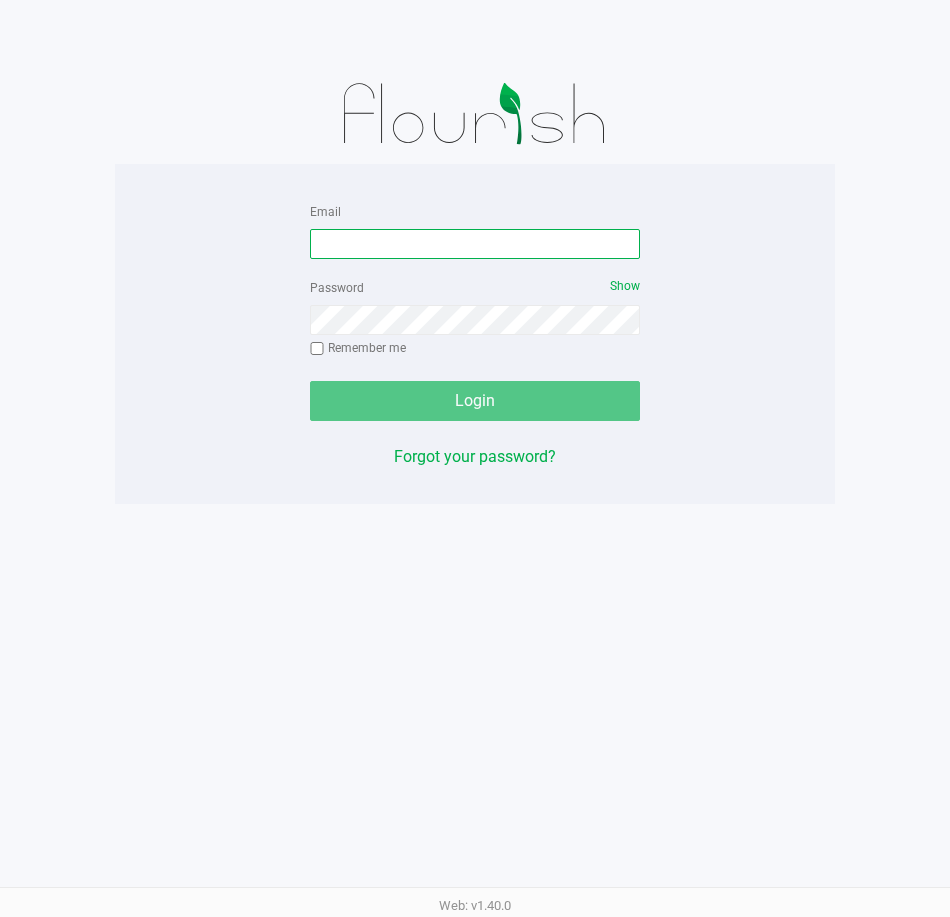 click on "Email" at bounding box center (475, 244) 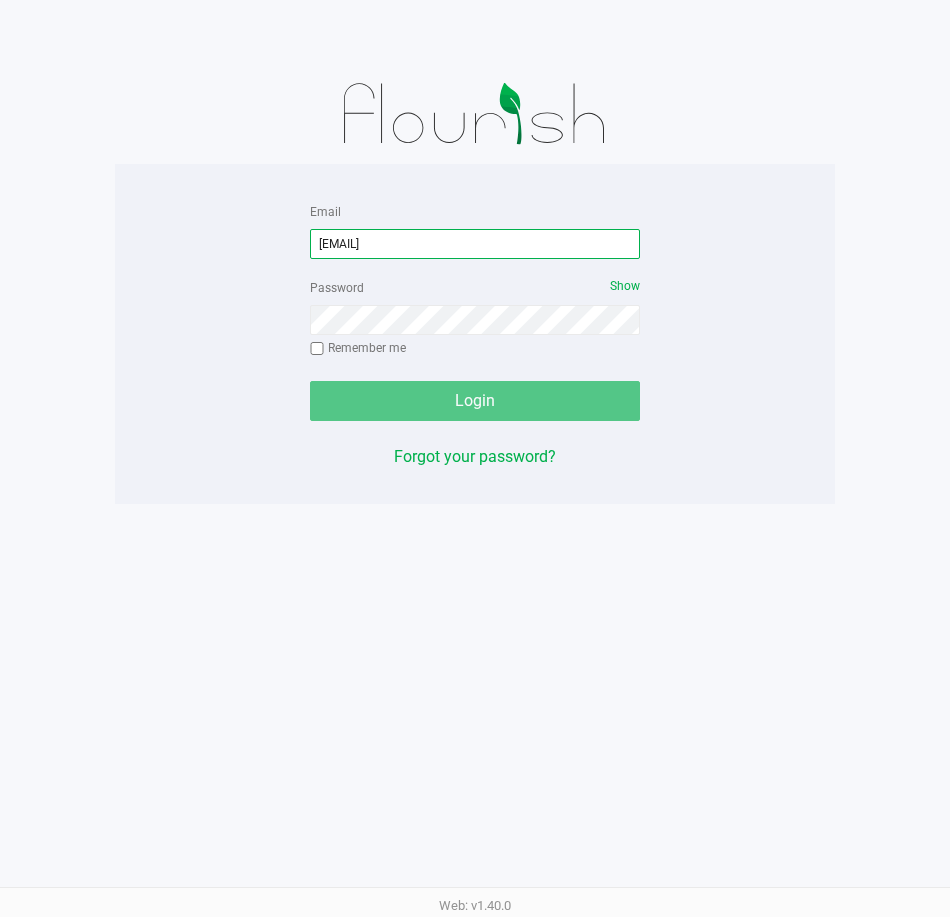 type on "[EMAIL]" 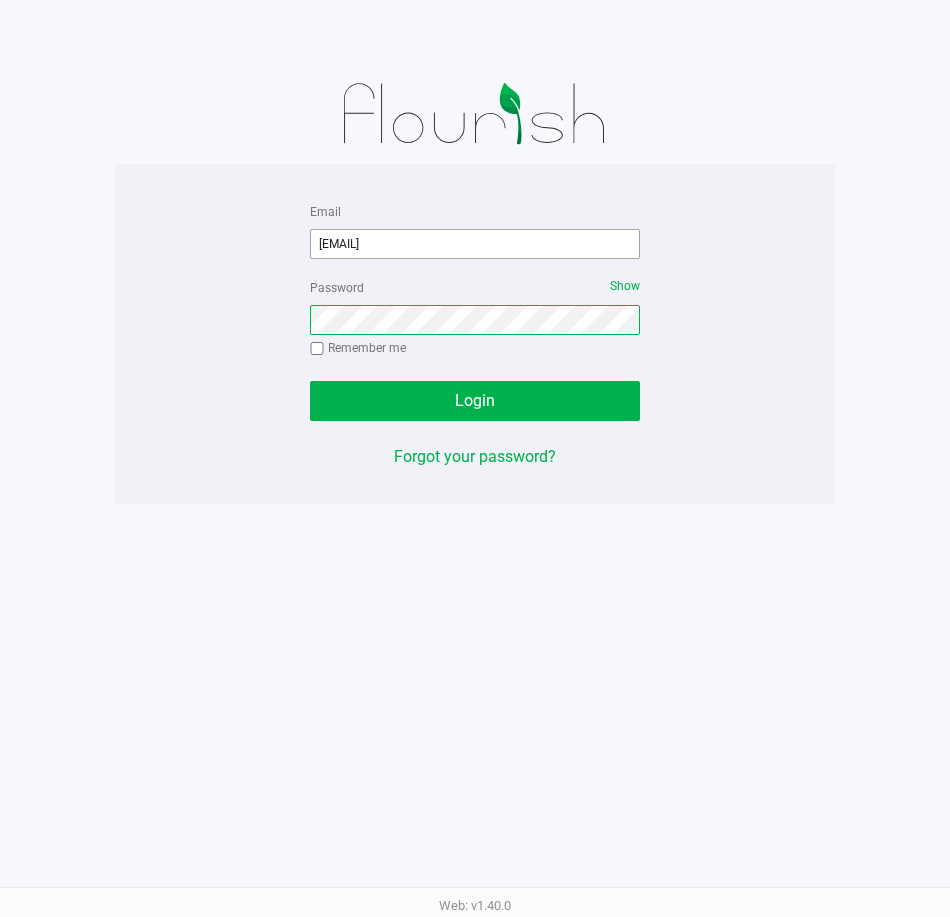 click on "Login" 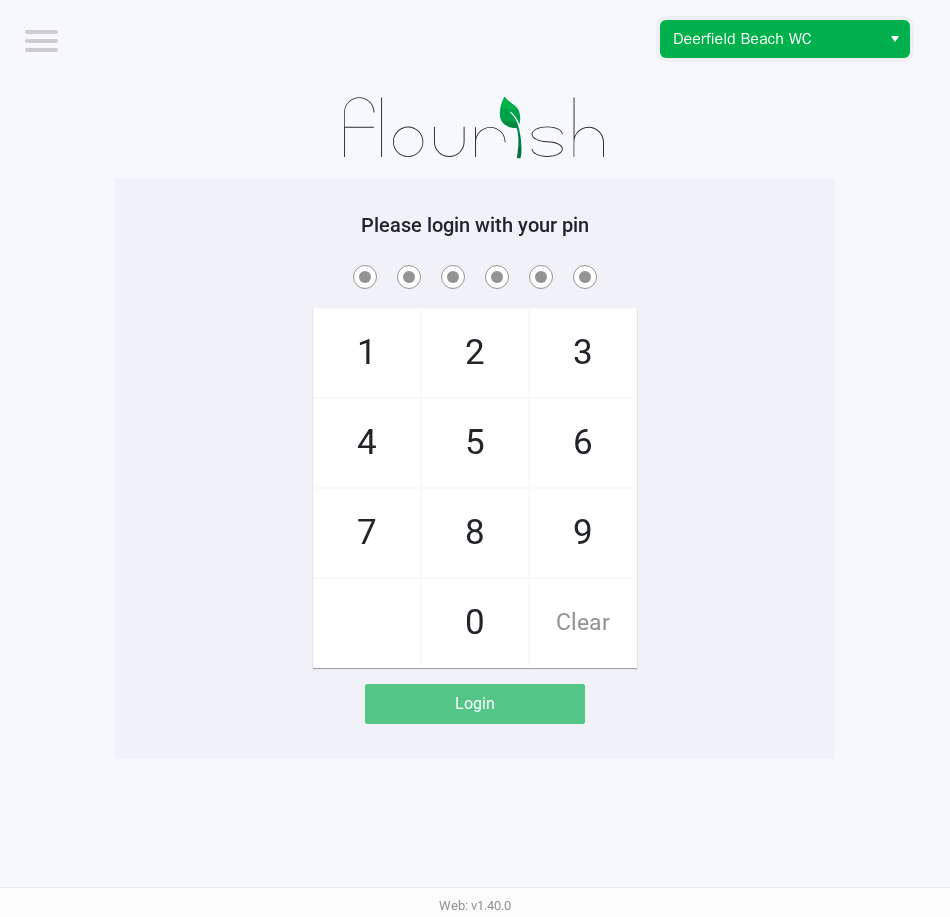 click on "Deerfield Beach WC" at bounding box center [770, 39] 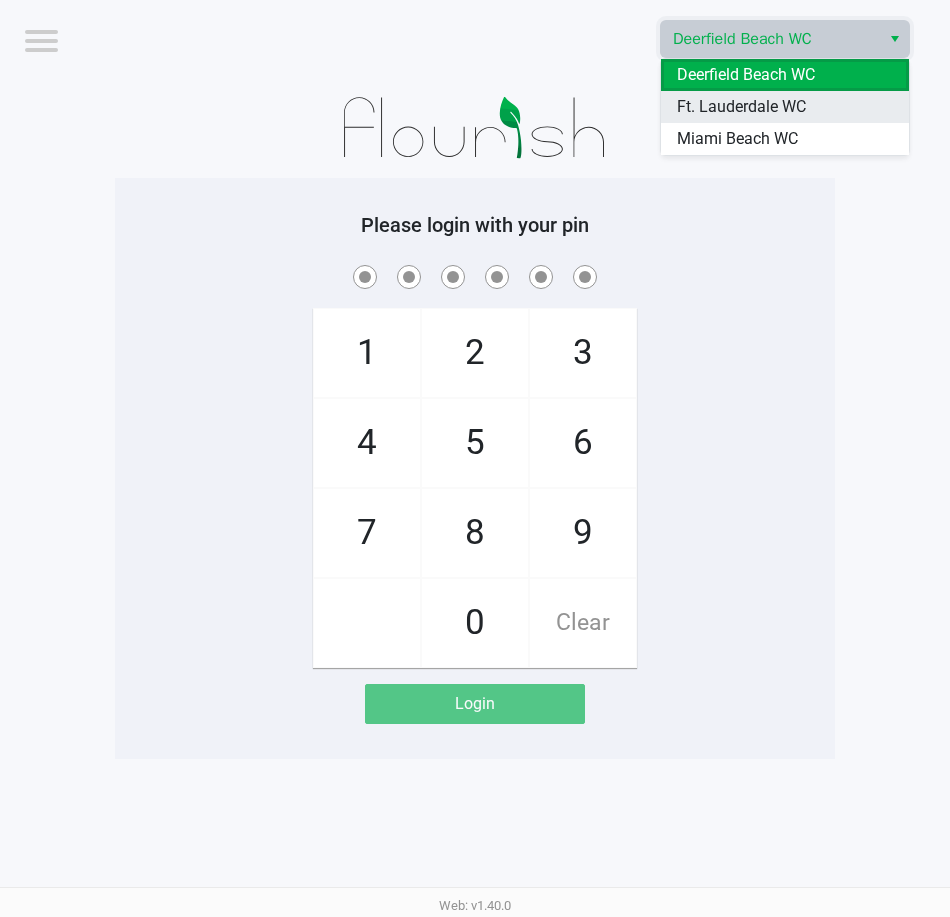 click on "Ft. Lauderdale WC" at bounding box center (785, 107) 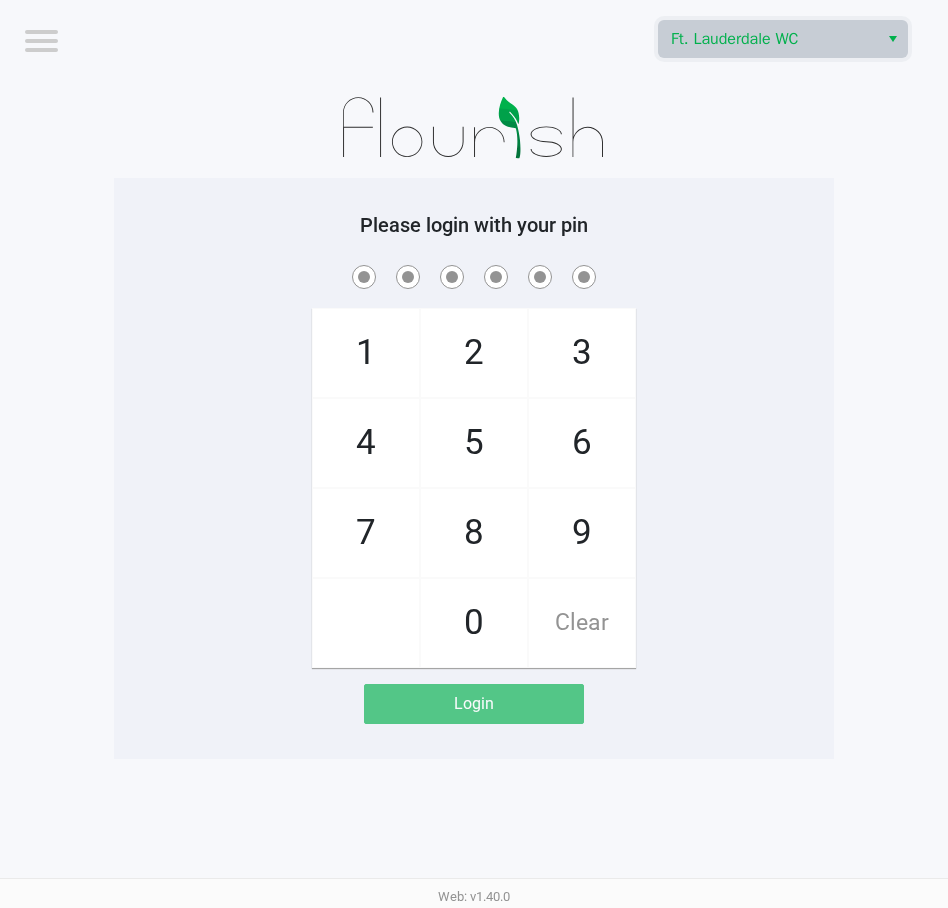 click on "6" 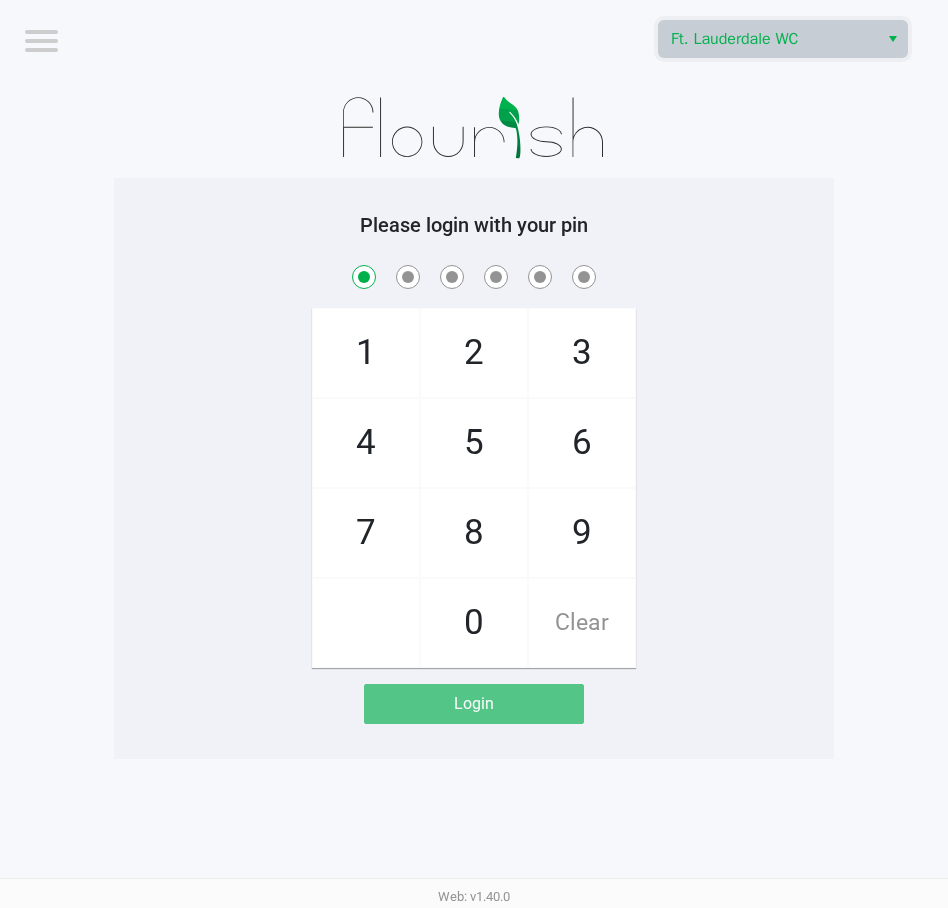 checkbox on "true" 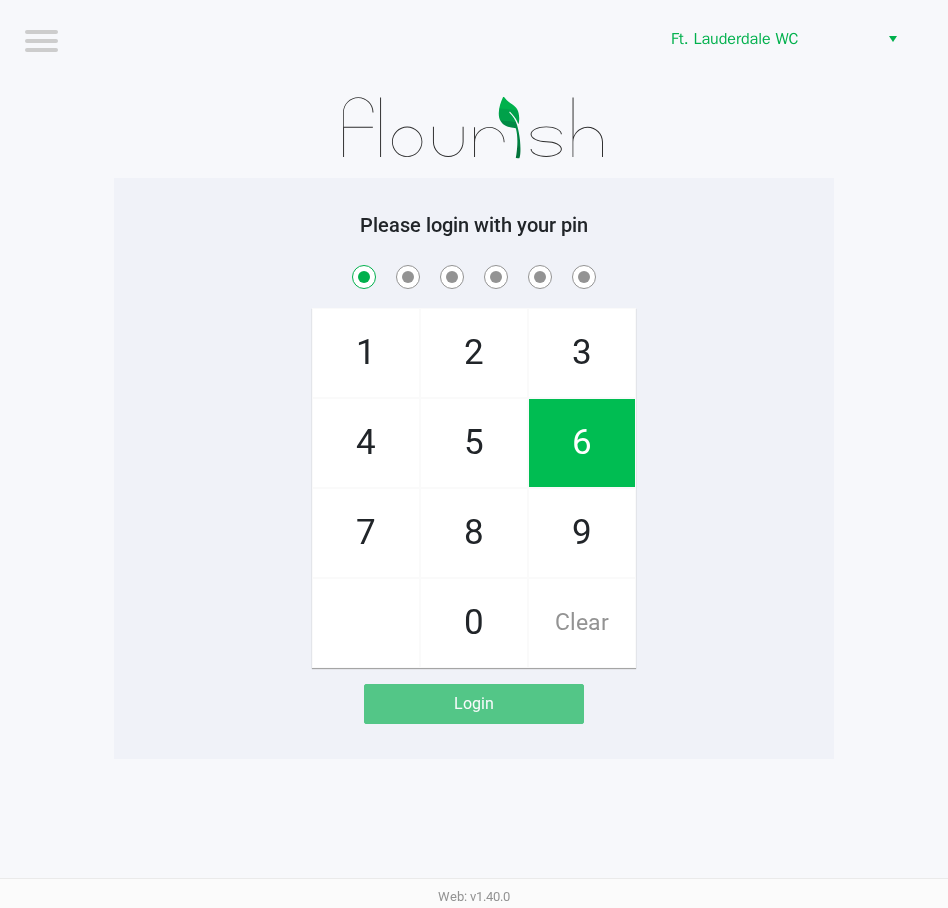 drag, startPoint x: 617, startPoint y: 444, endPoint x: 491, endPoint y: 340, distance: 163.37686 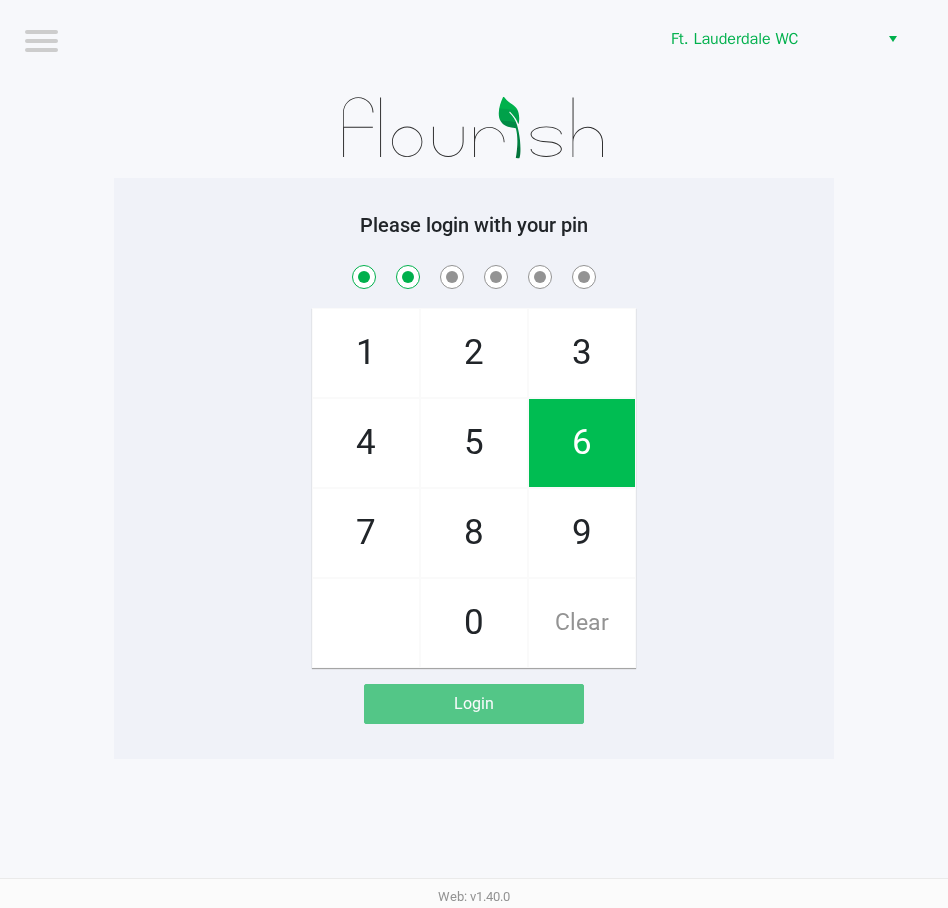 checkbox on "true" 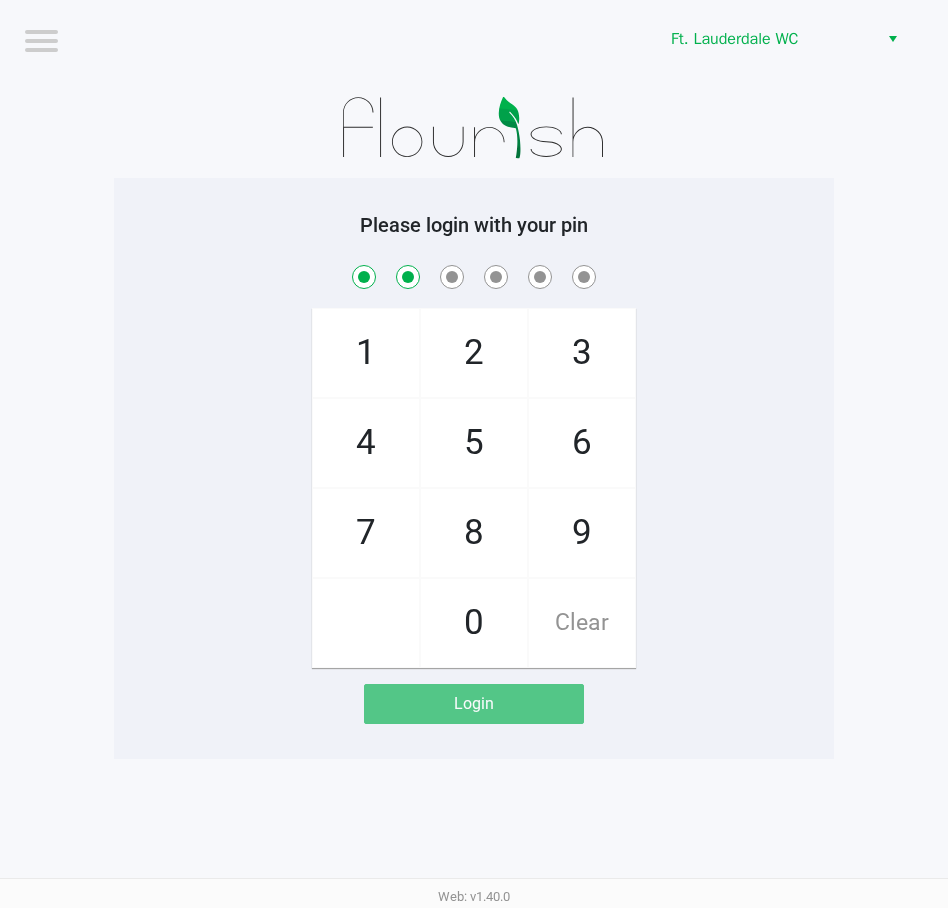 click on "2" 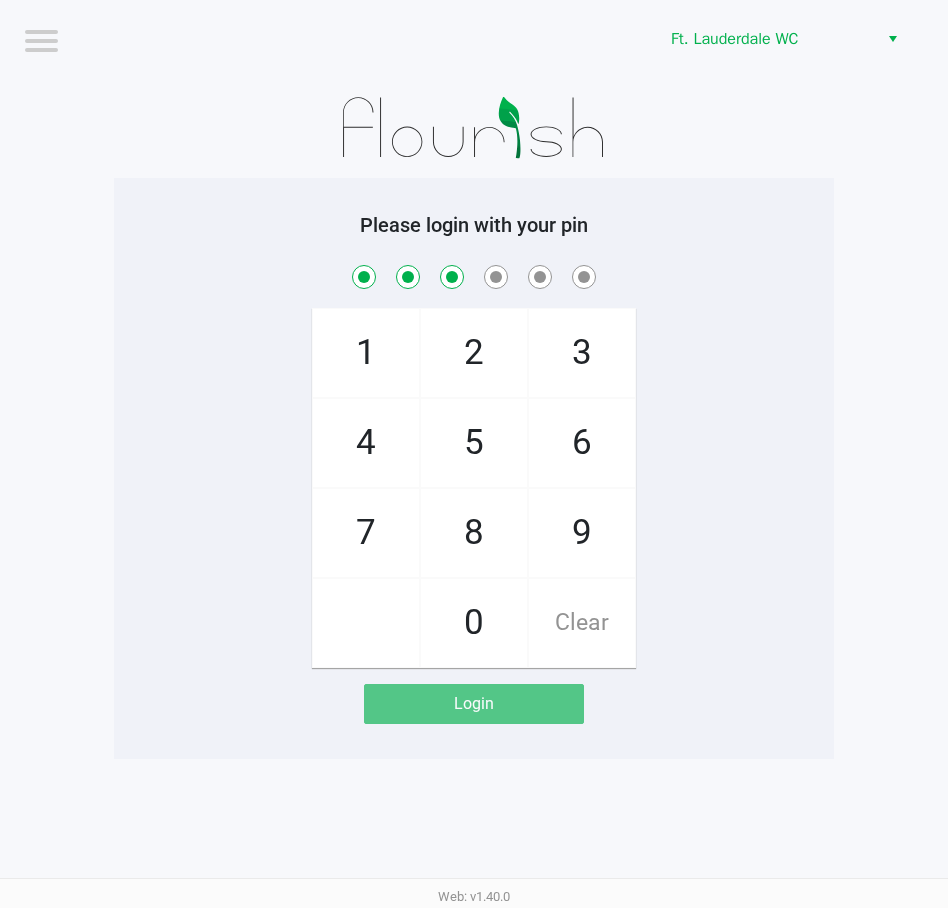 checkbox on "true" 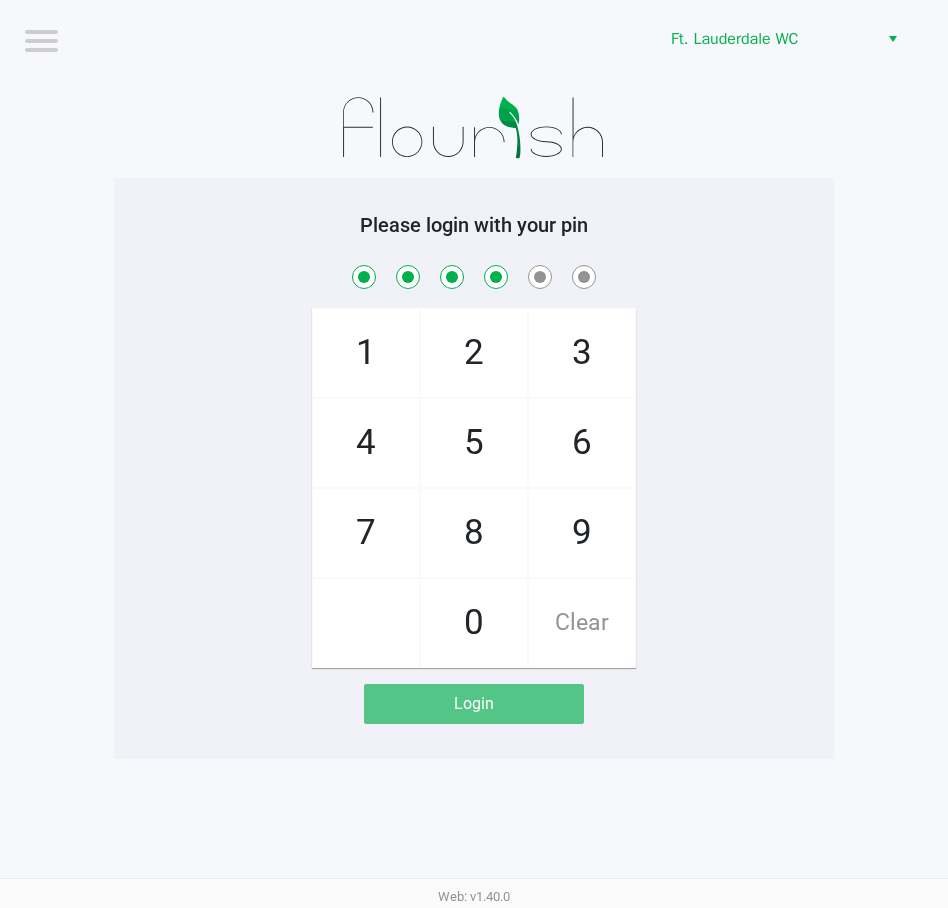 checkbox on "true" 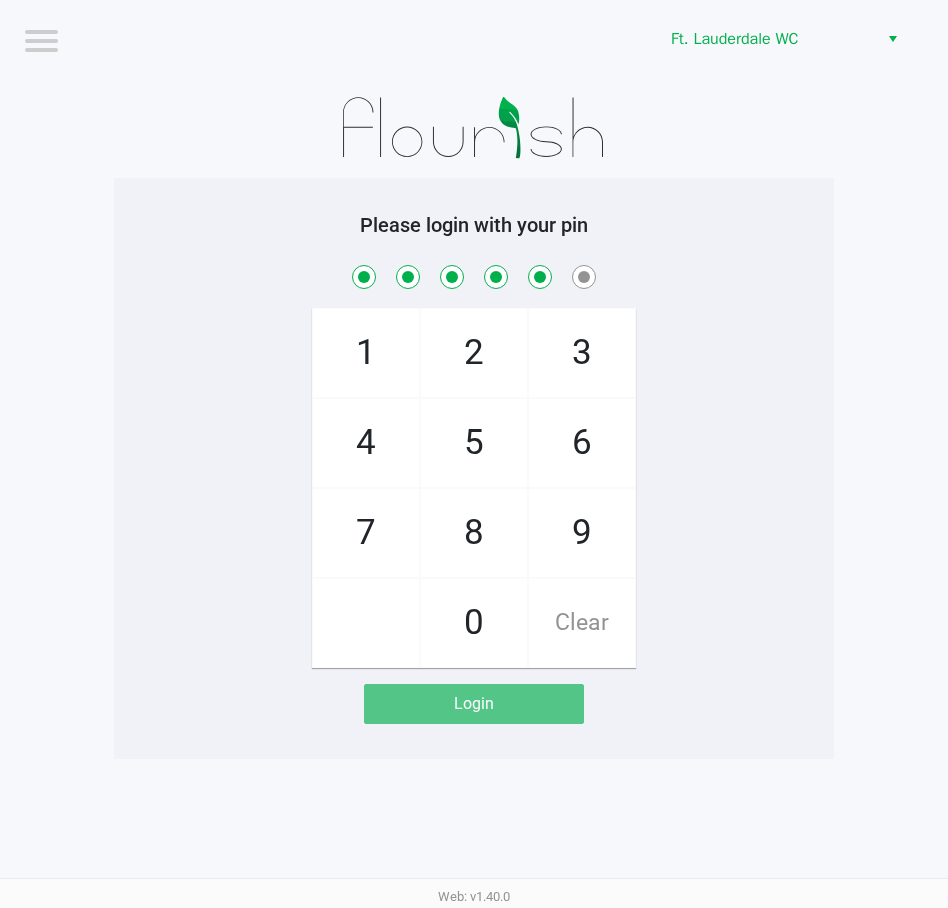 checkbox on "true" 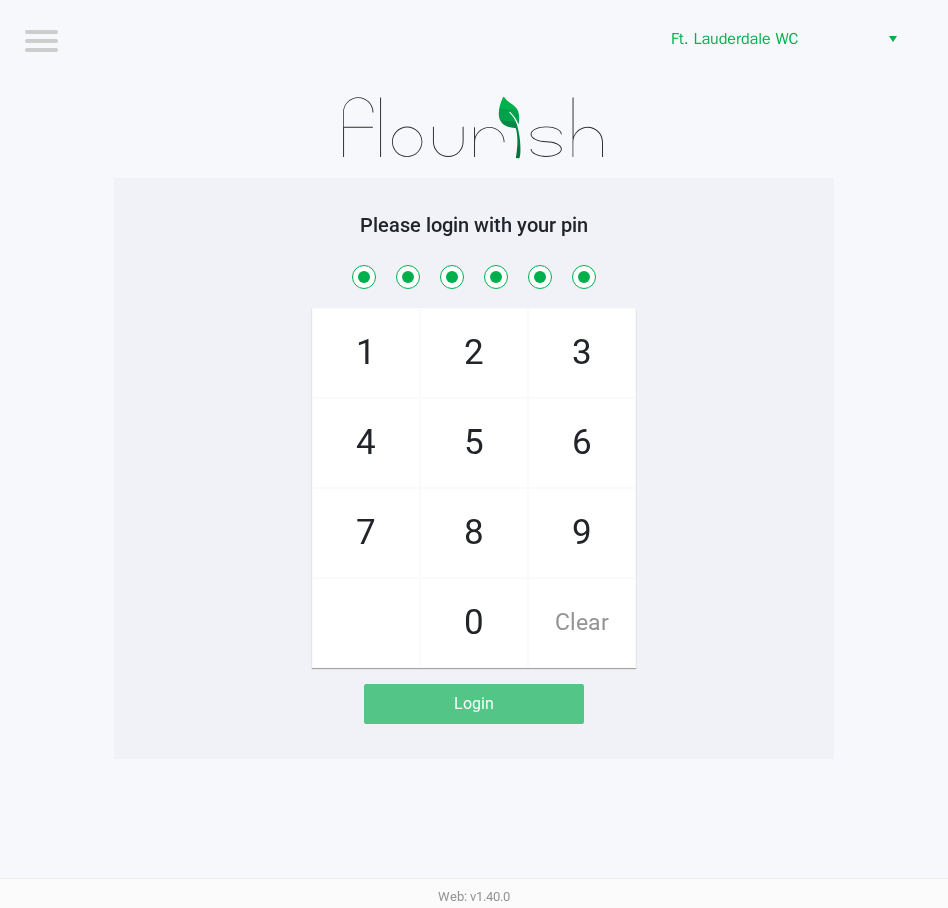 checkbox on "true" 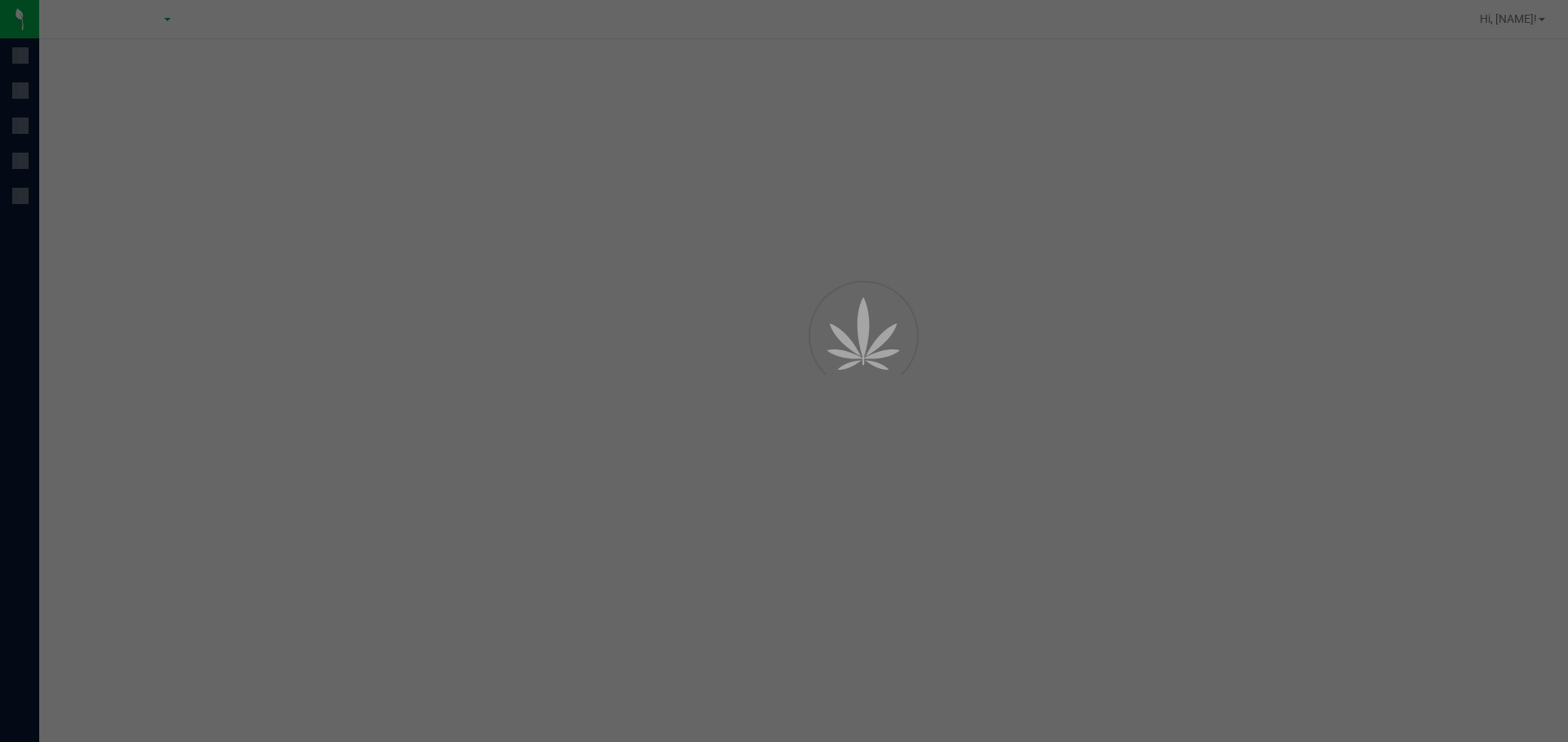 scroll, scrollTop: 0, scrollLeft: 0, axis: both 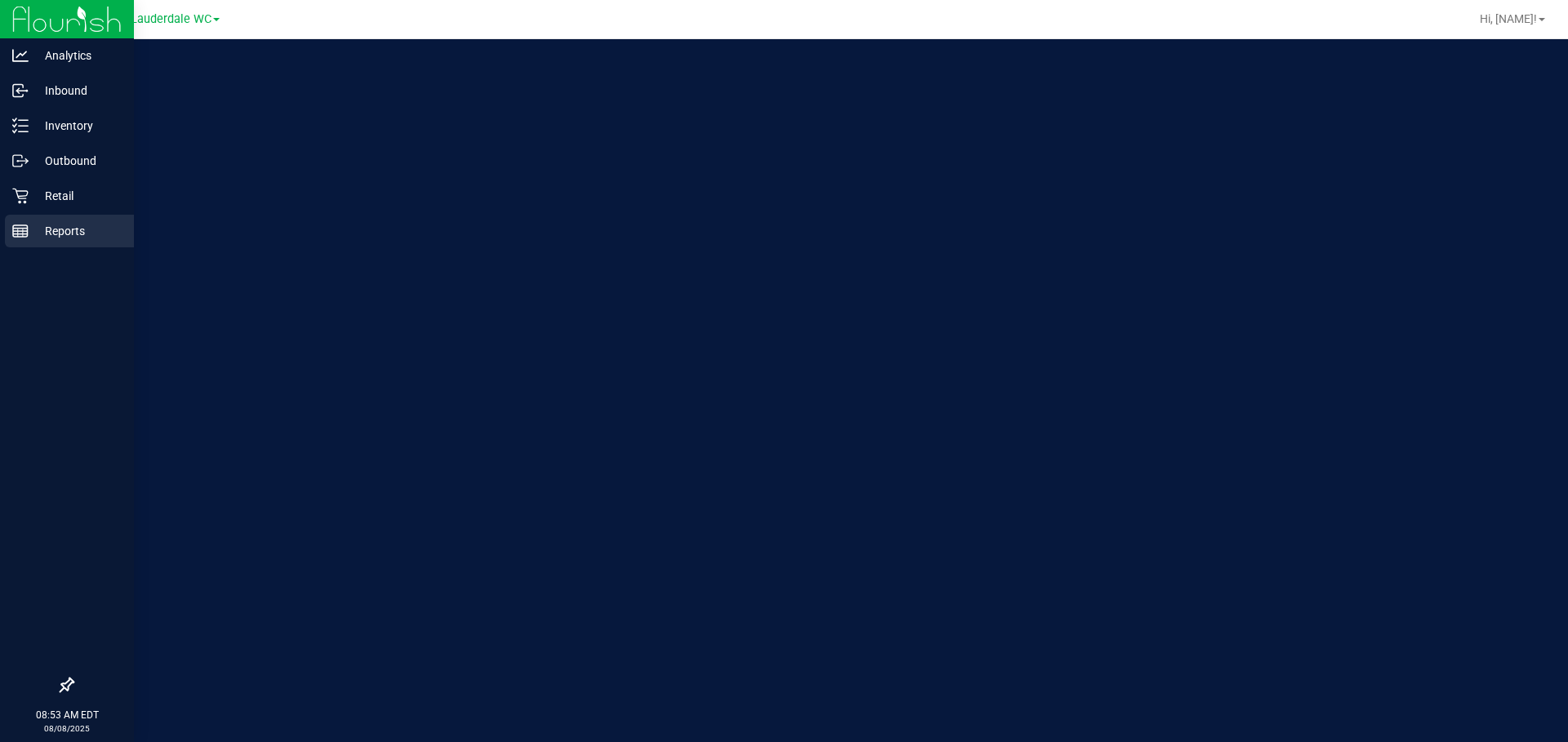 click on "Reports" at bounding box center [78, 231] 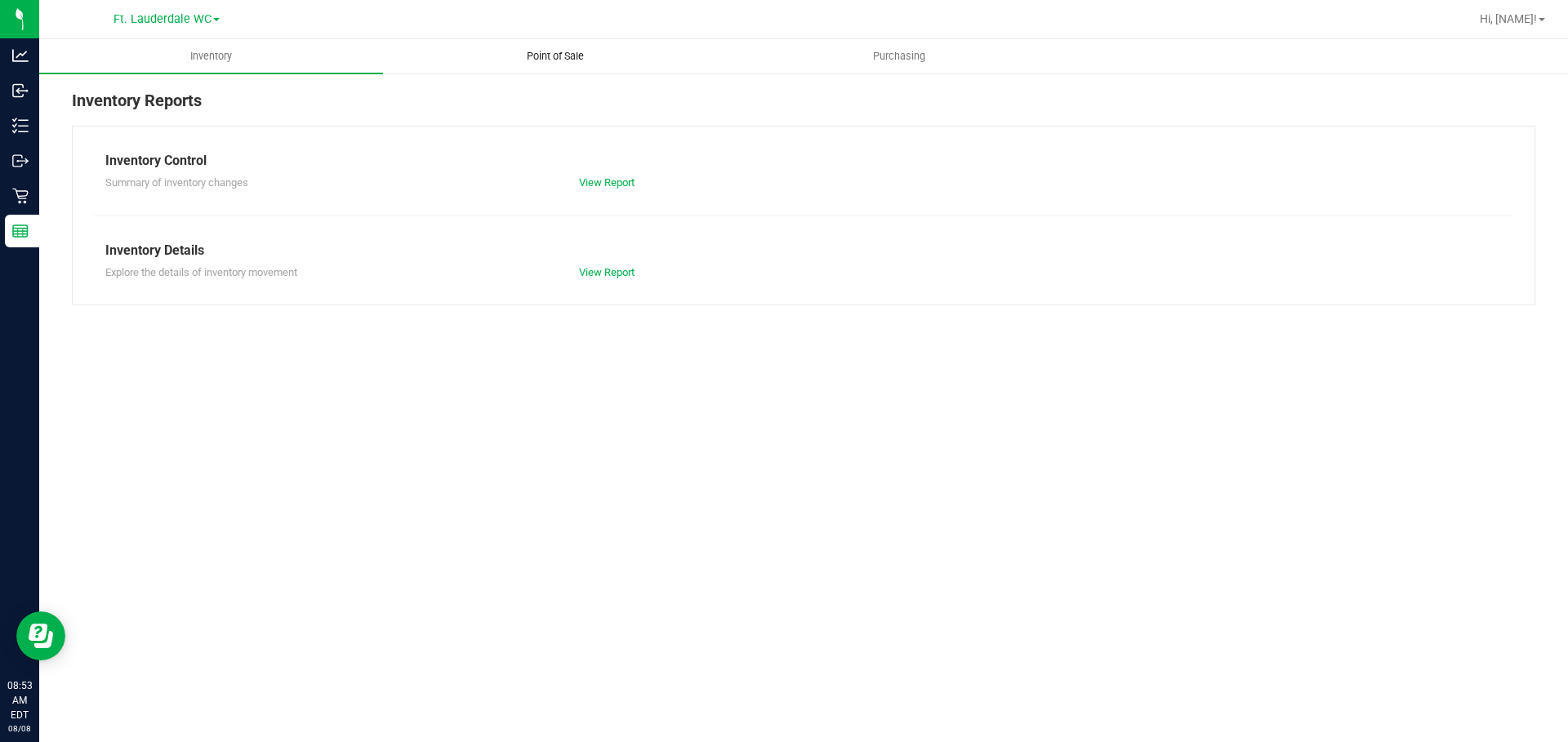 click on "Point of Sale" at bounding box center [555, 56] 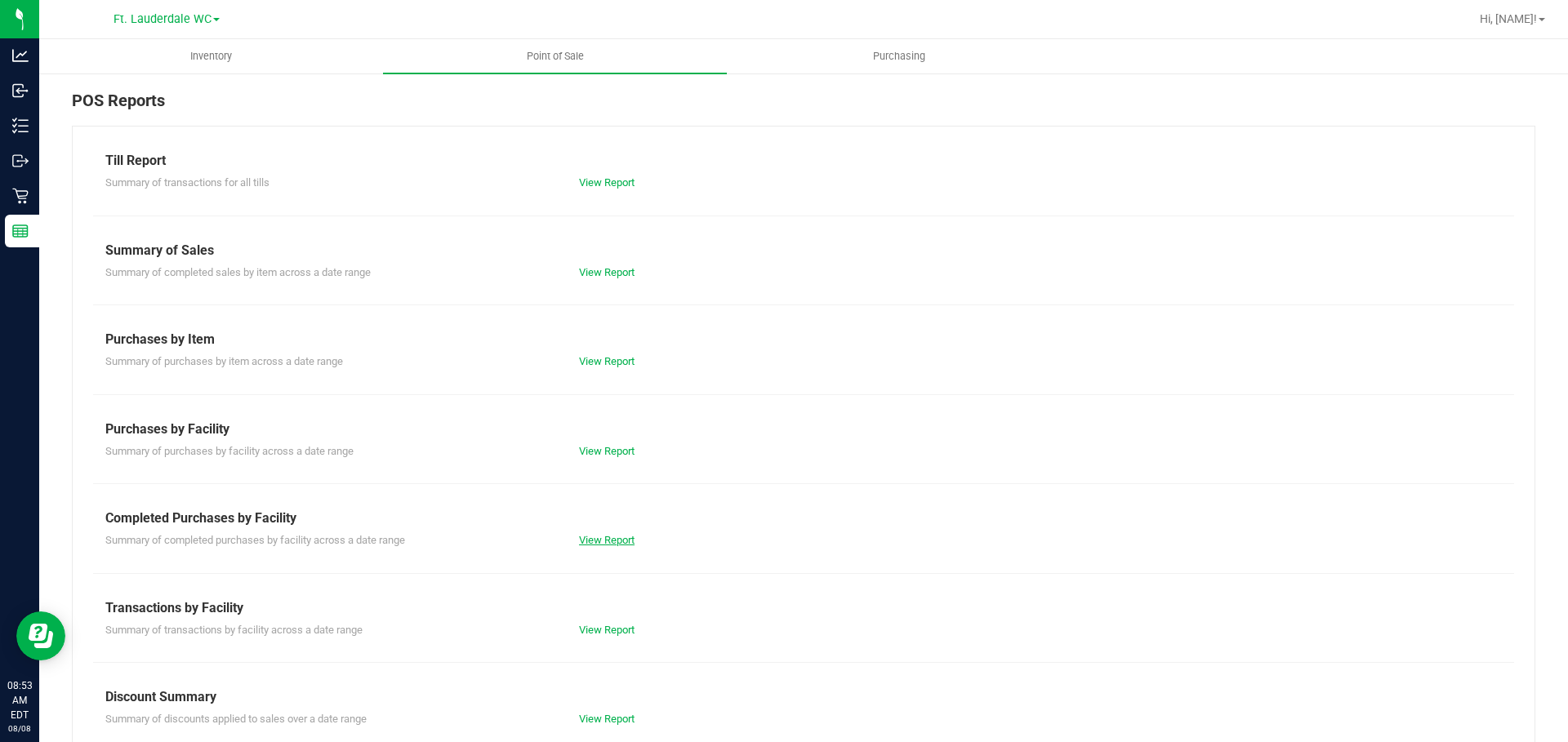 click on "View Report" at bounding box center [607, 540] 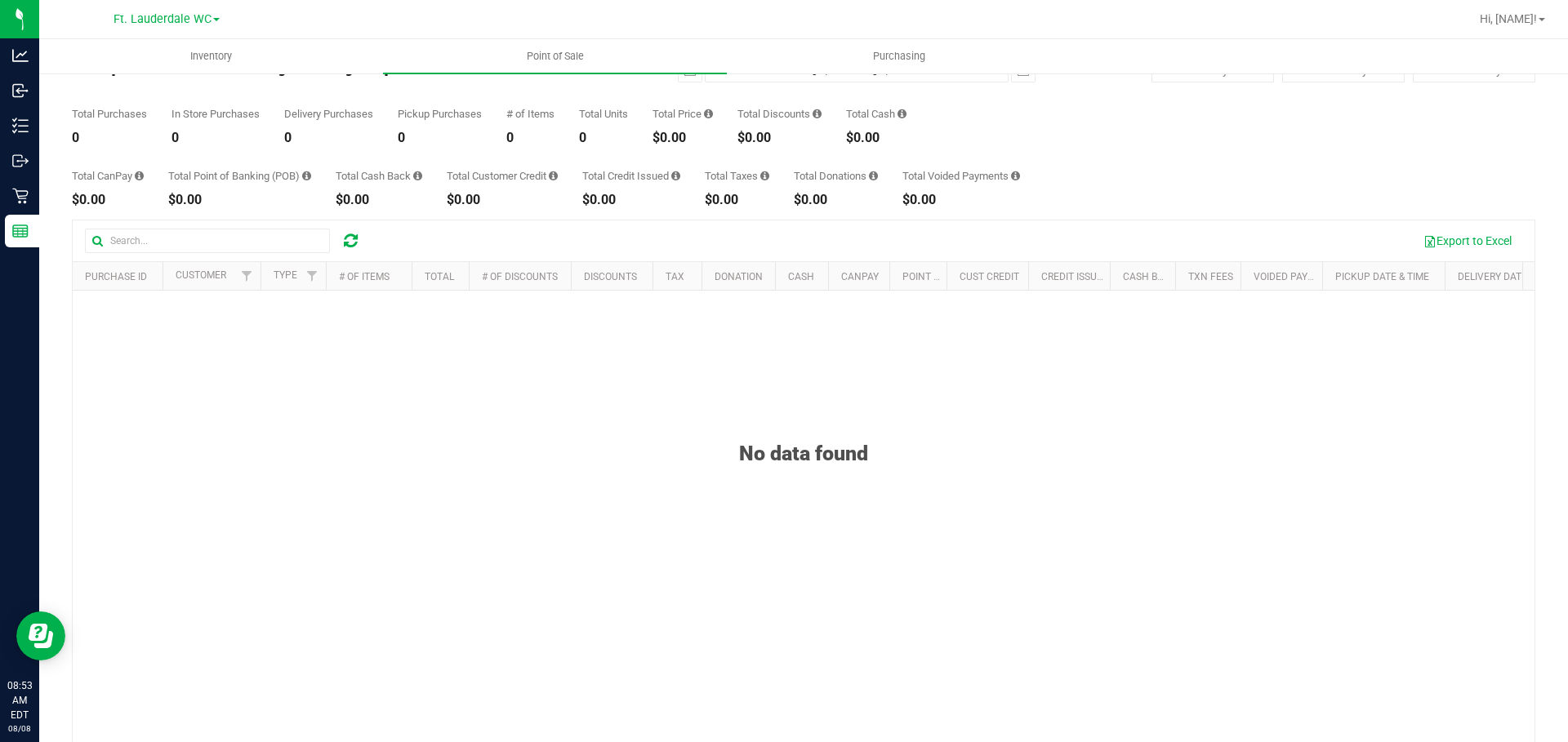 scroll, scrollTop: 0, scrollLeft: 0, axis: both 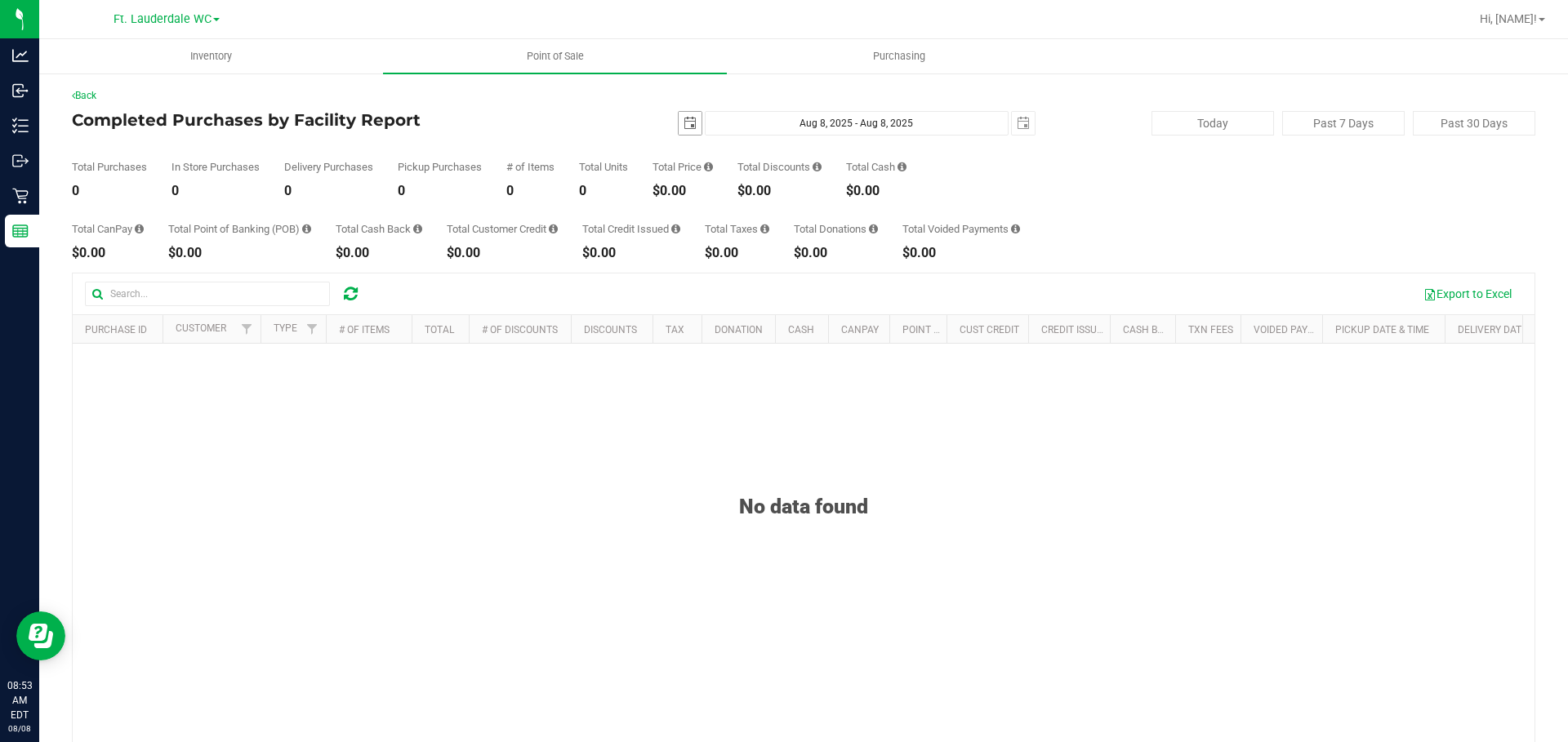 click at bounding box center (690, 123) 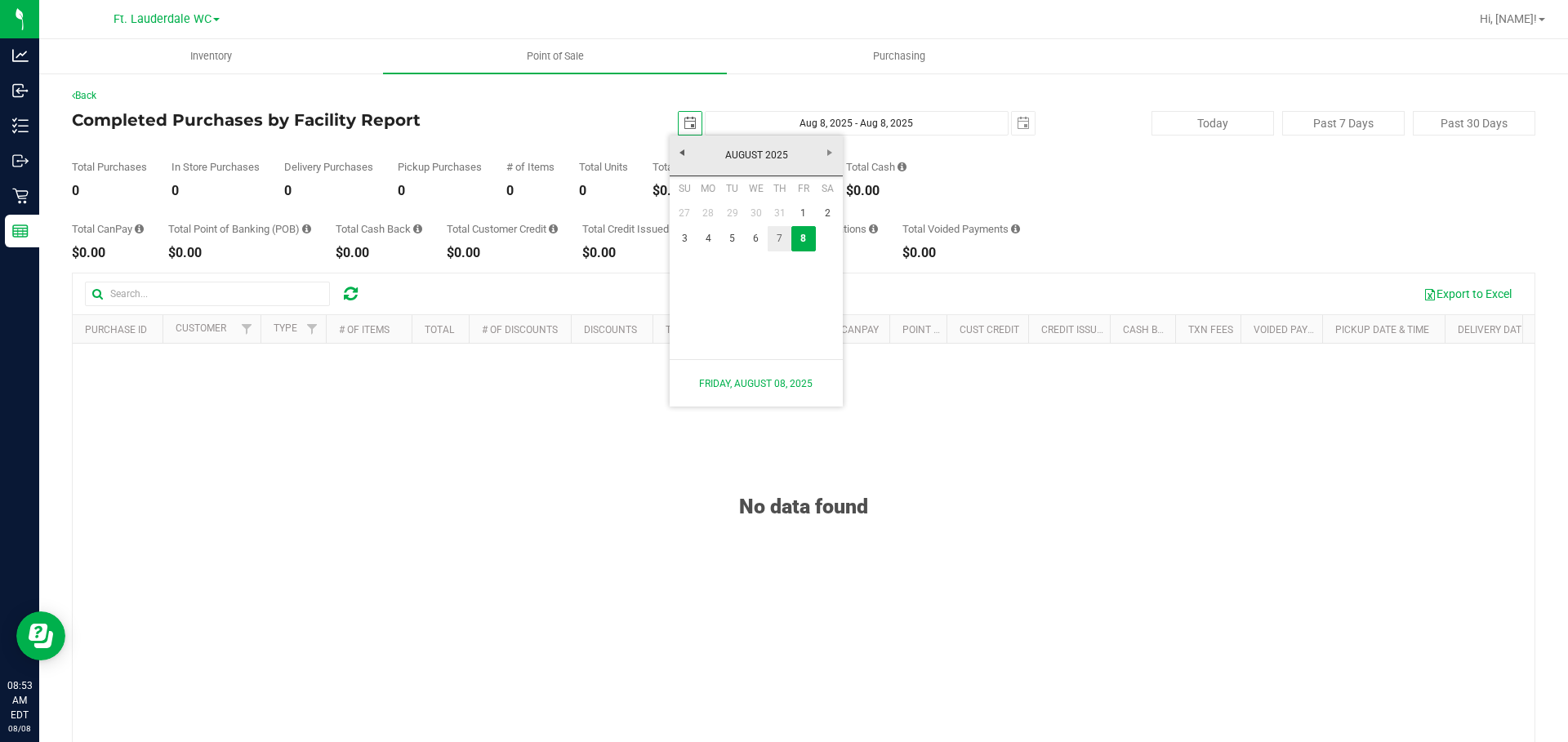 click on "7" at bounding box center [779, 238] 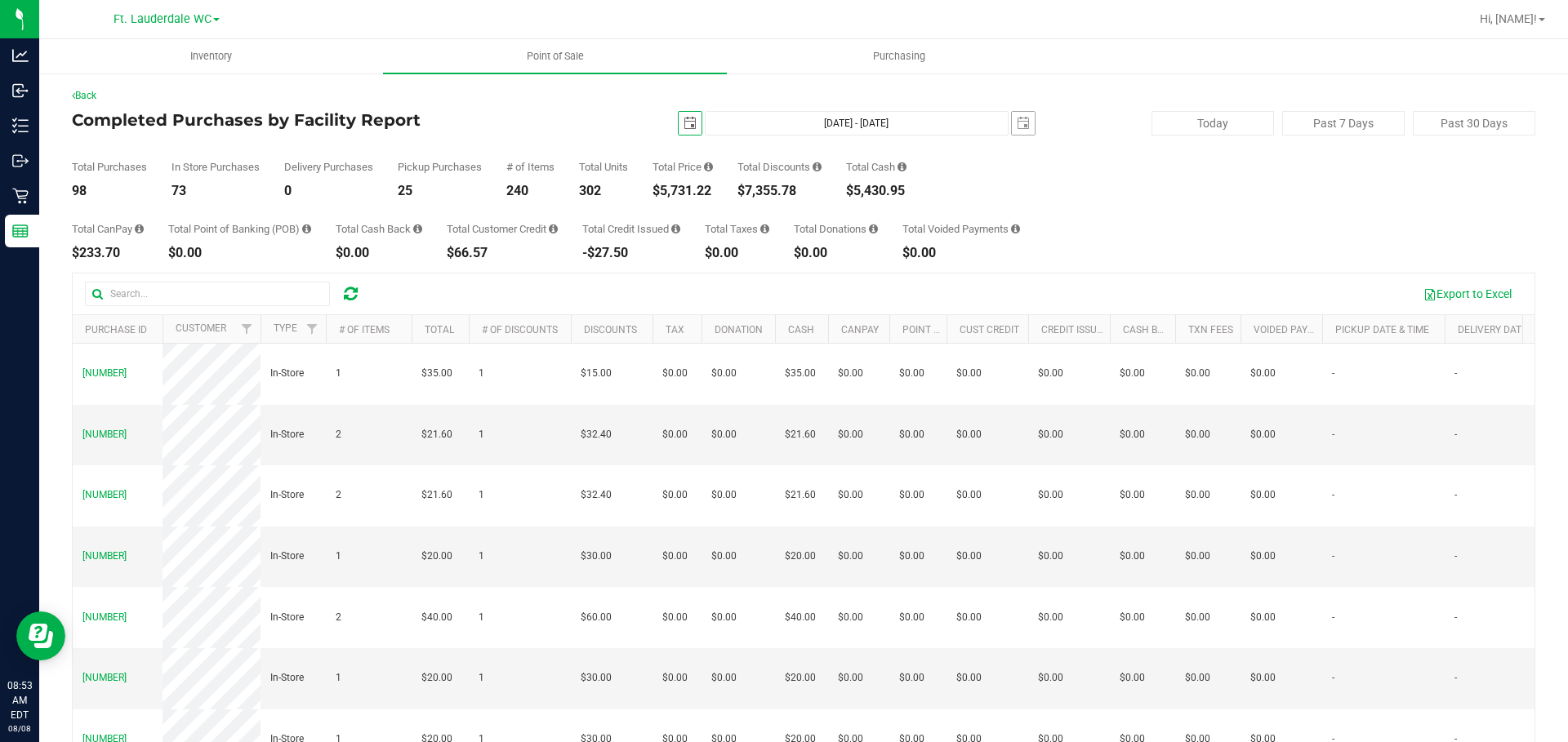 click on "2025-08-08" at bounding box center [1023, 123] 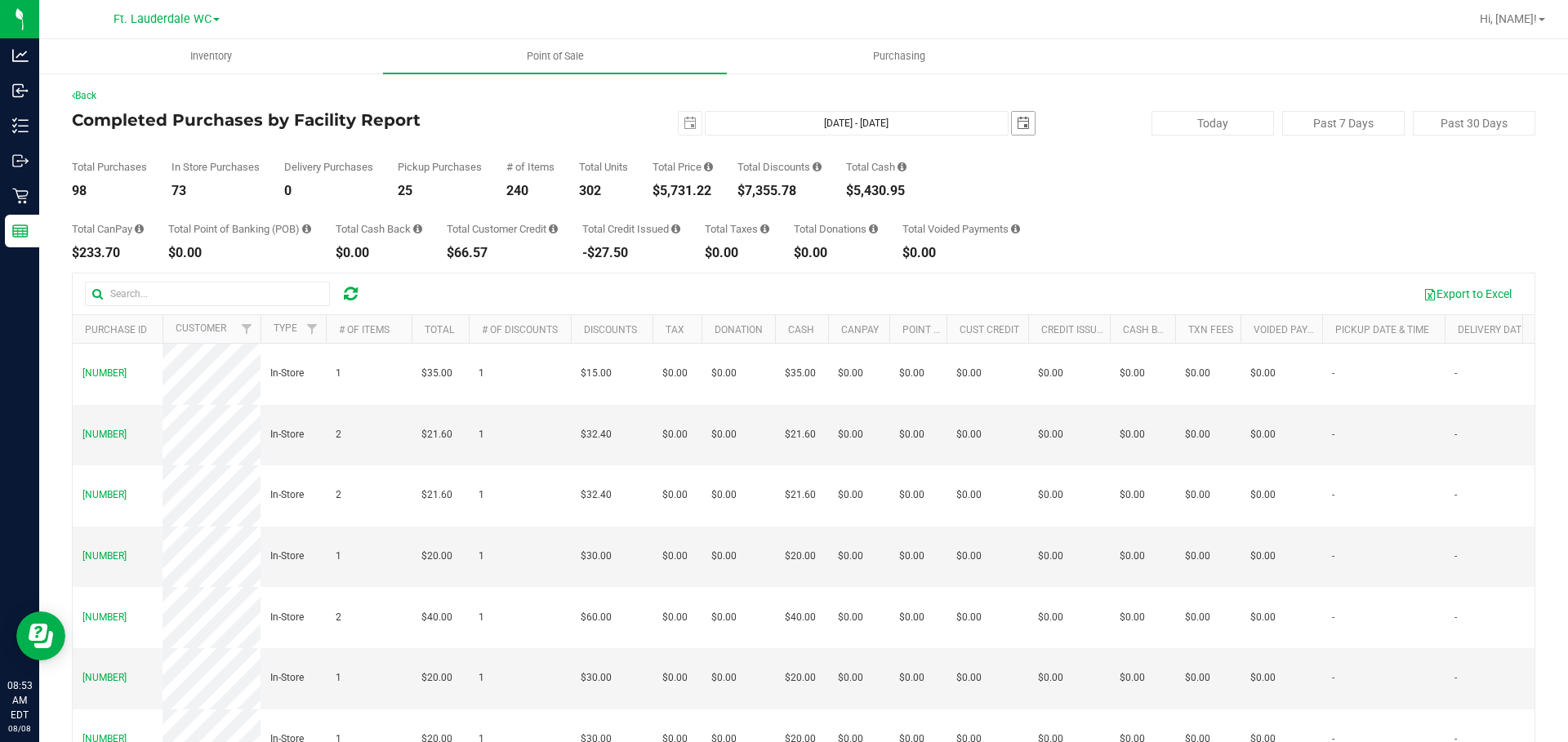 click at bounding box center (1023, 123) 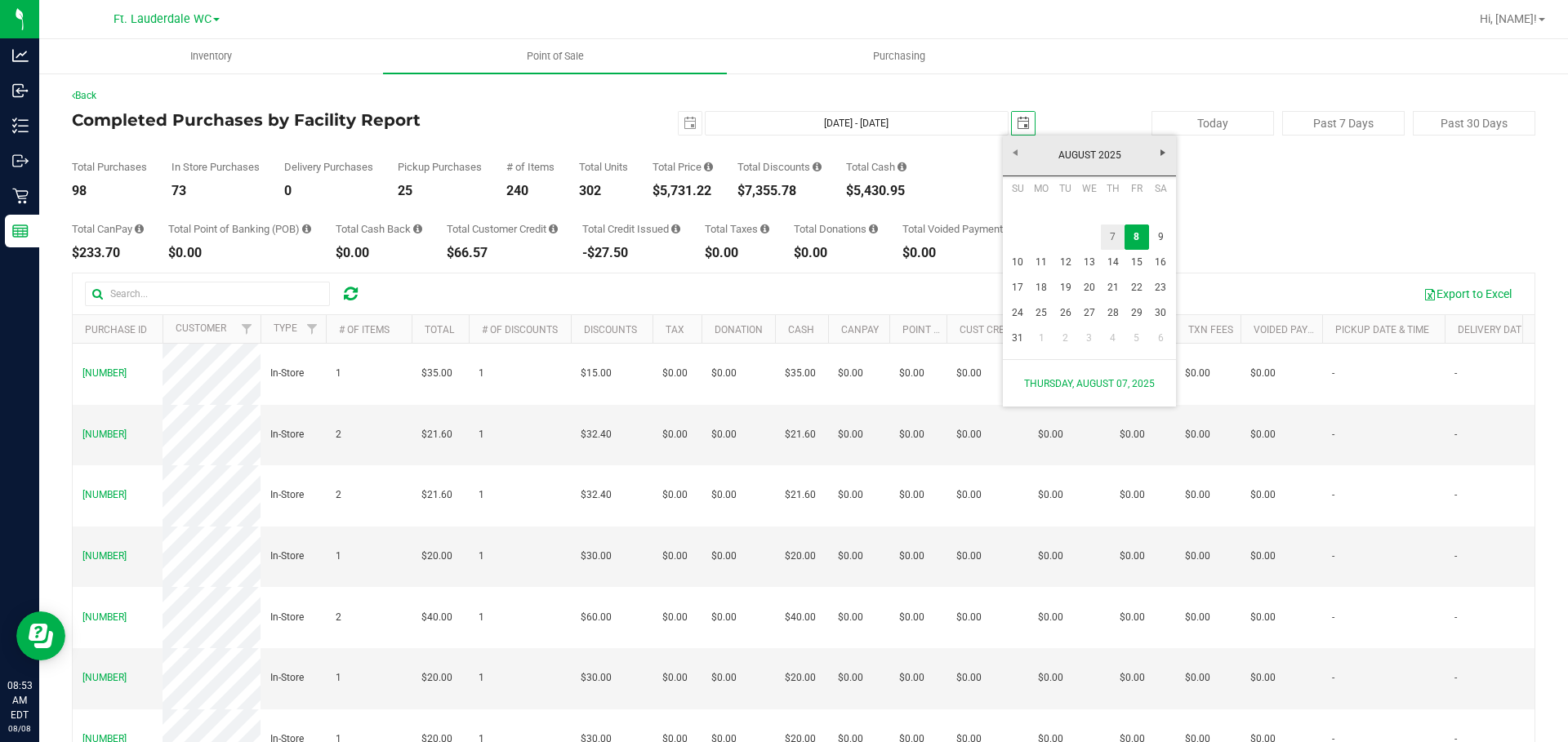 click on "7" at bounding box center [1112, 237] 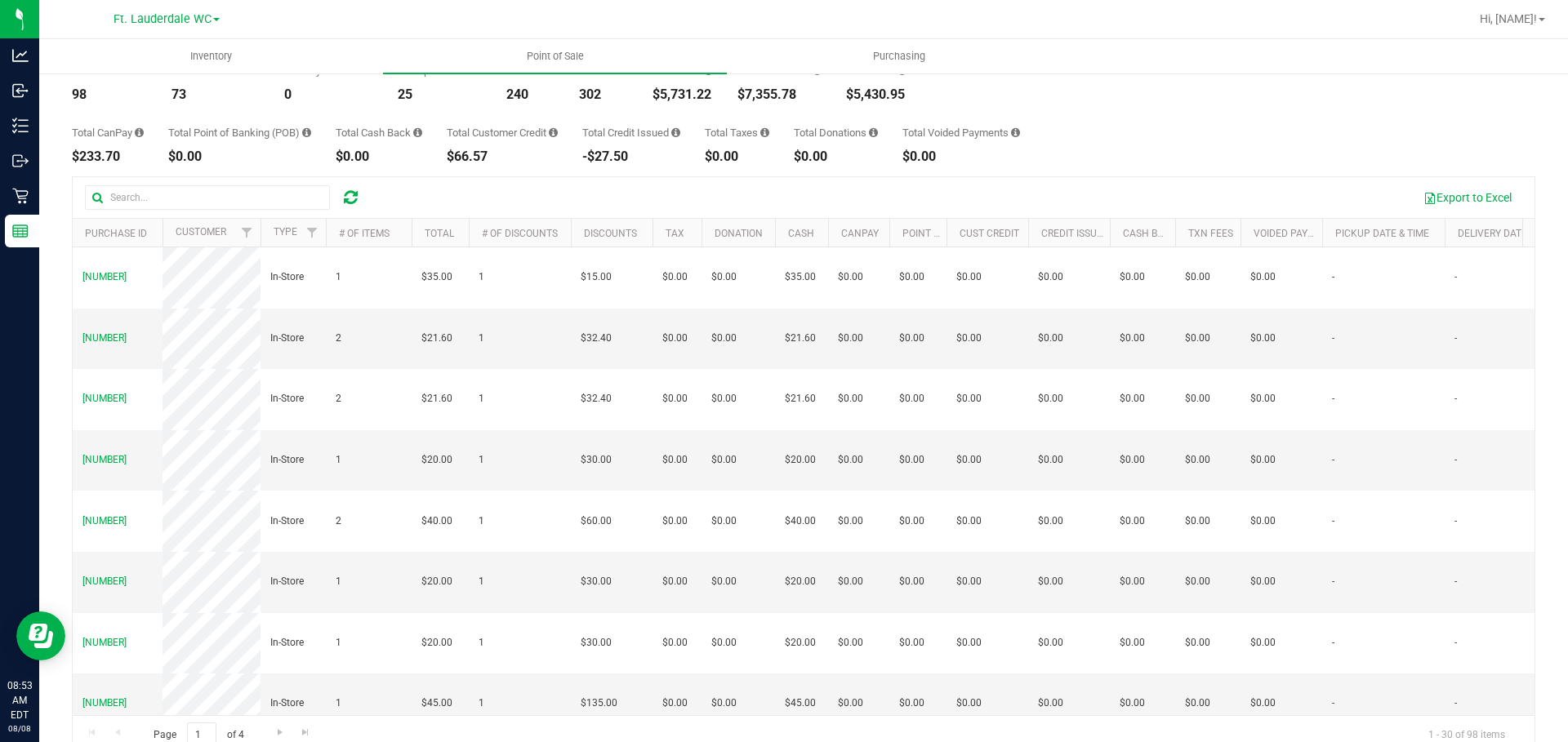 scroll, scrollTop: 126, scrollLeft: 0, axis: vertical 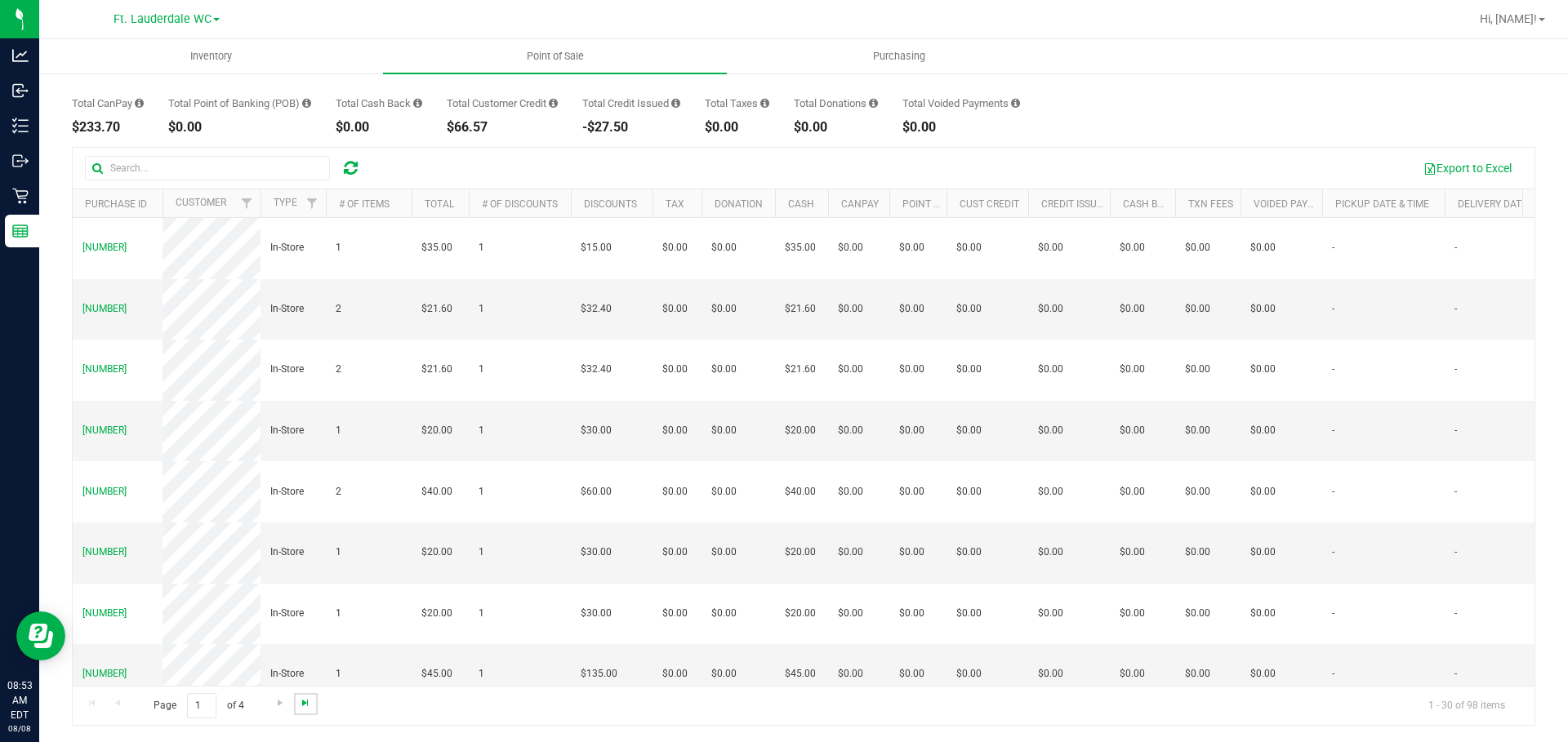 click at bounding box center (305, 703) 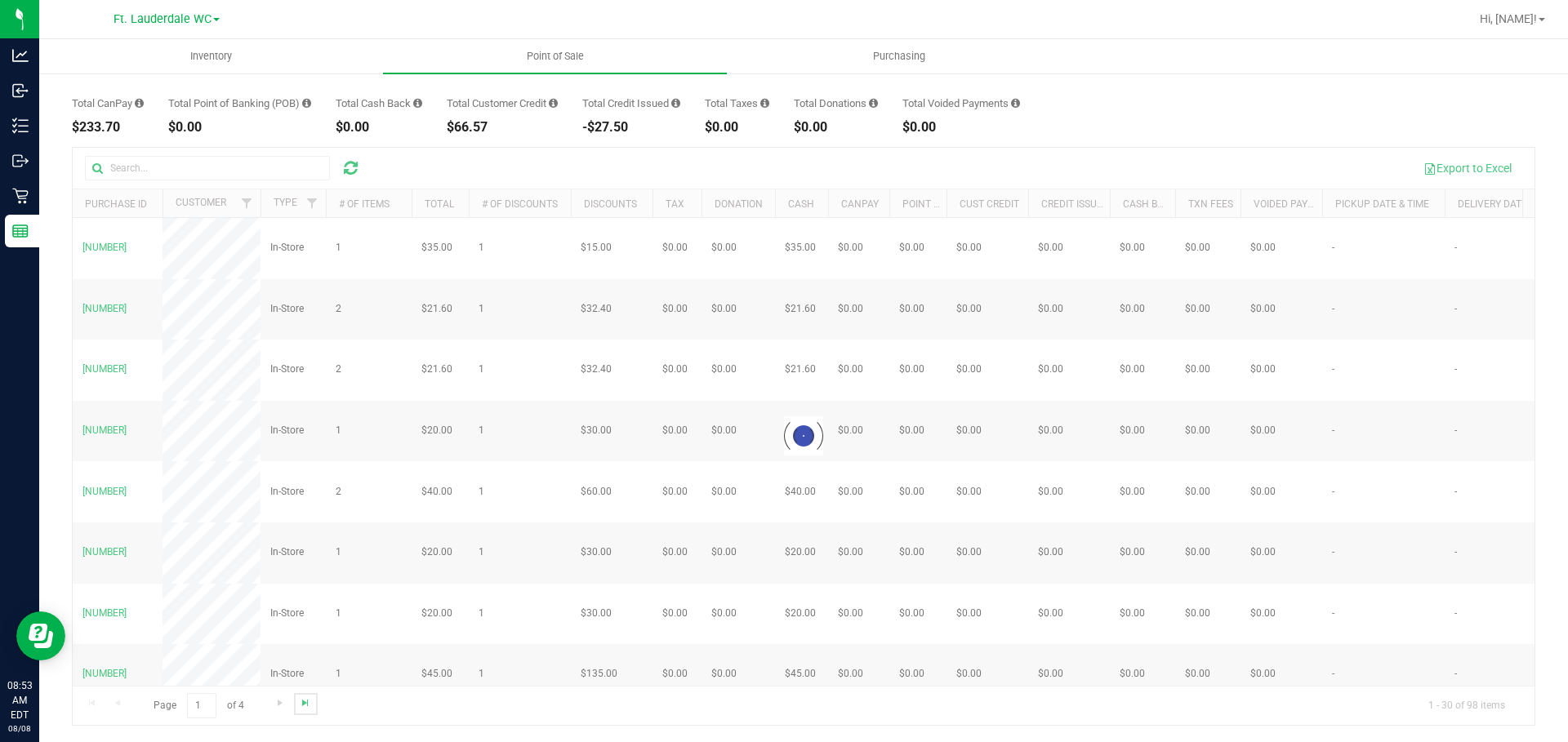 scroll, scrollTop: 0, scrollLeft: 0, axis: both 